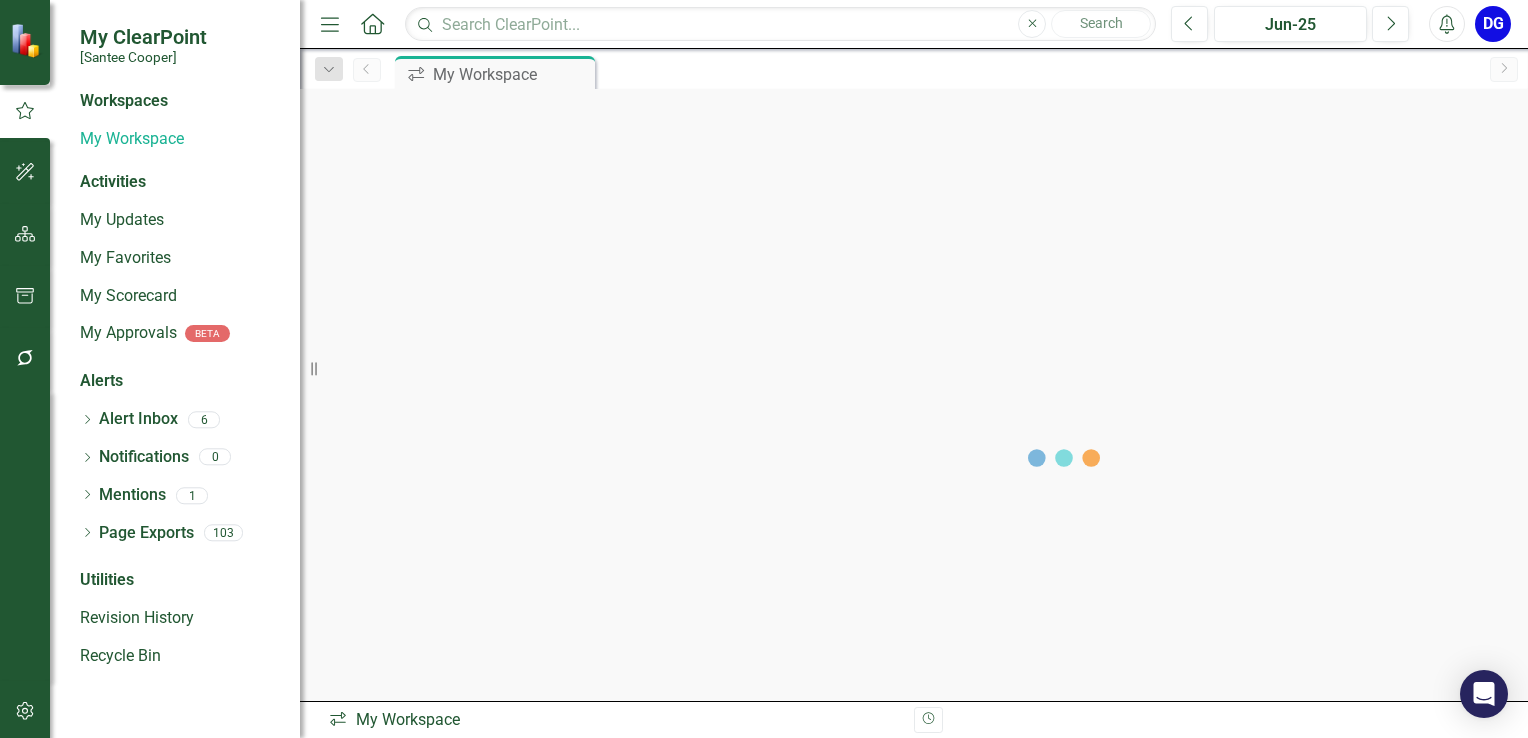 scroll, scrollTop: 0, scrollLeft: 0, axis: both 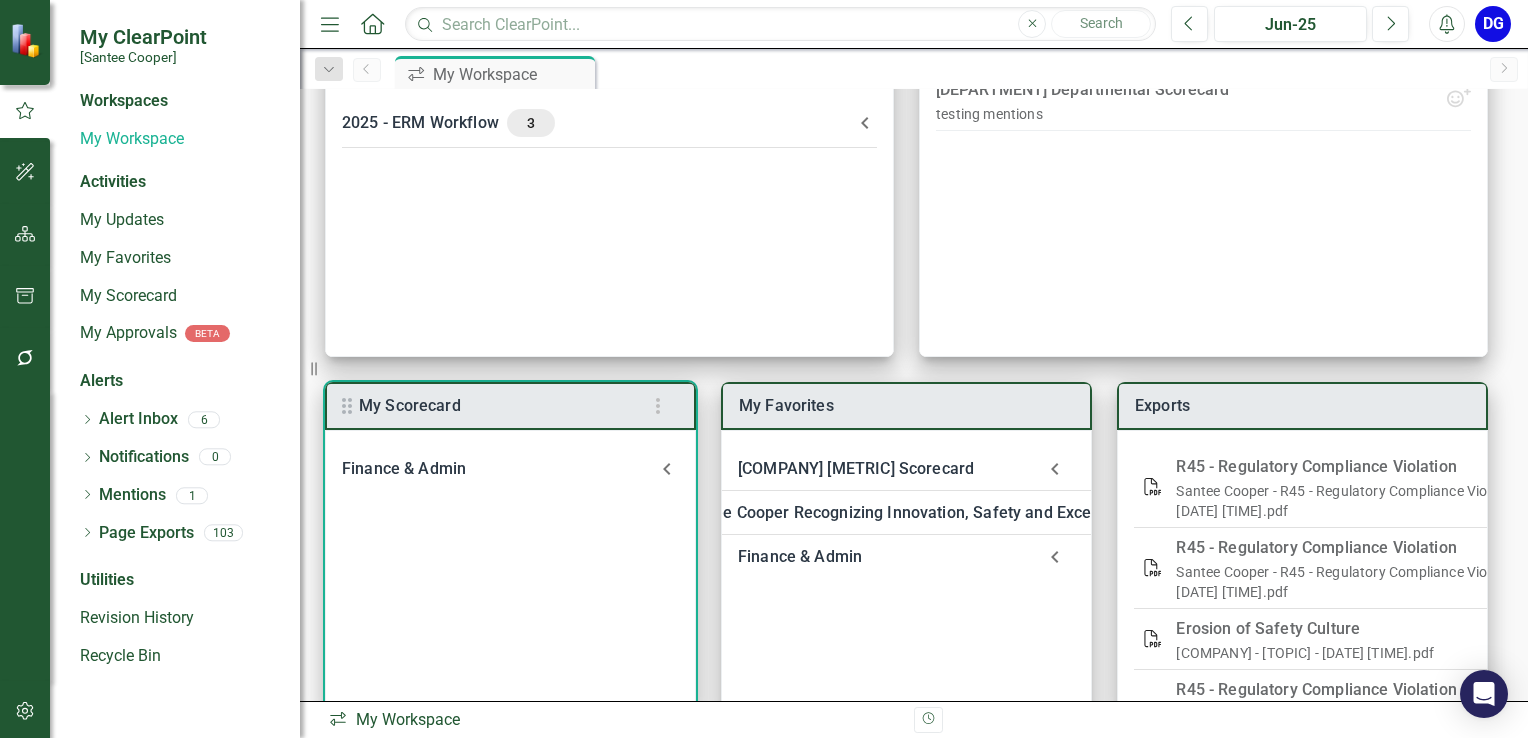 click on "Finance & Admin" at bounding box center (498, 469) 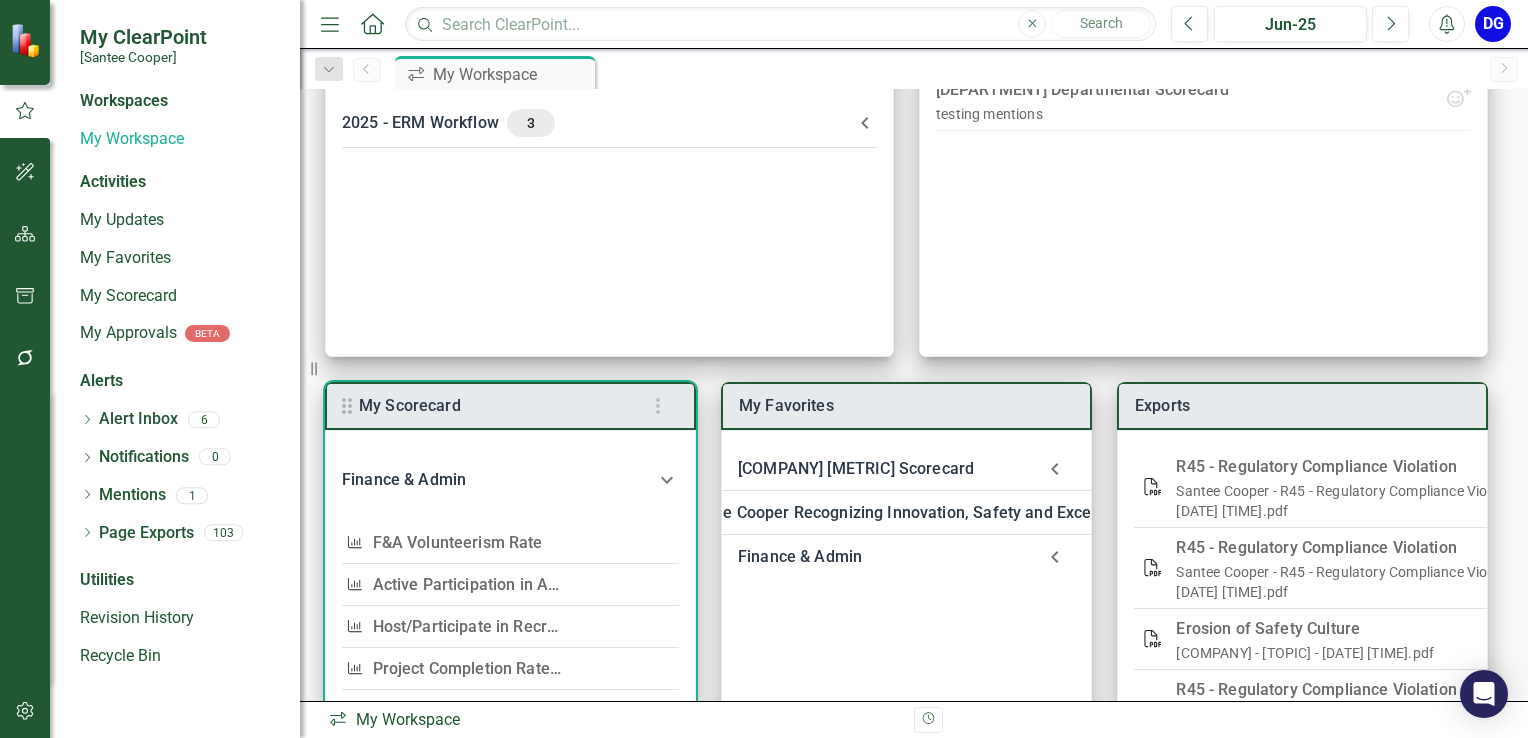scroll, scrollTop: 0, scrollLeft: 0, axis: both 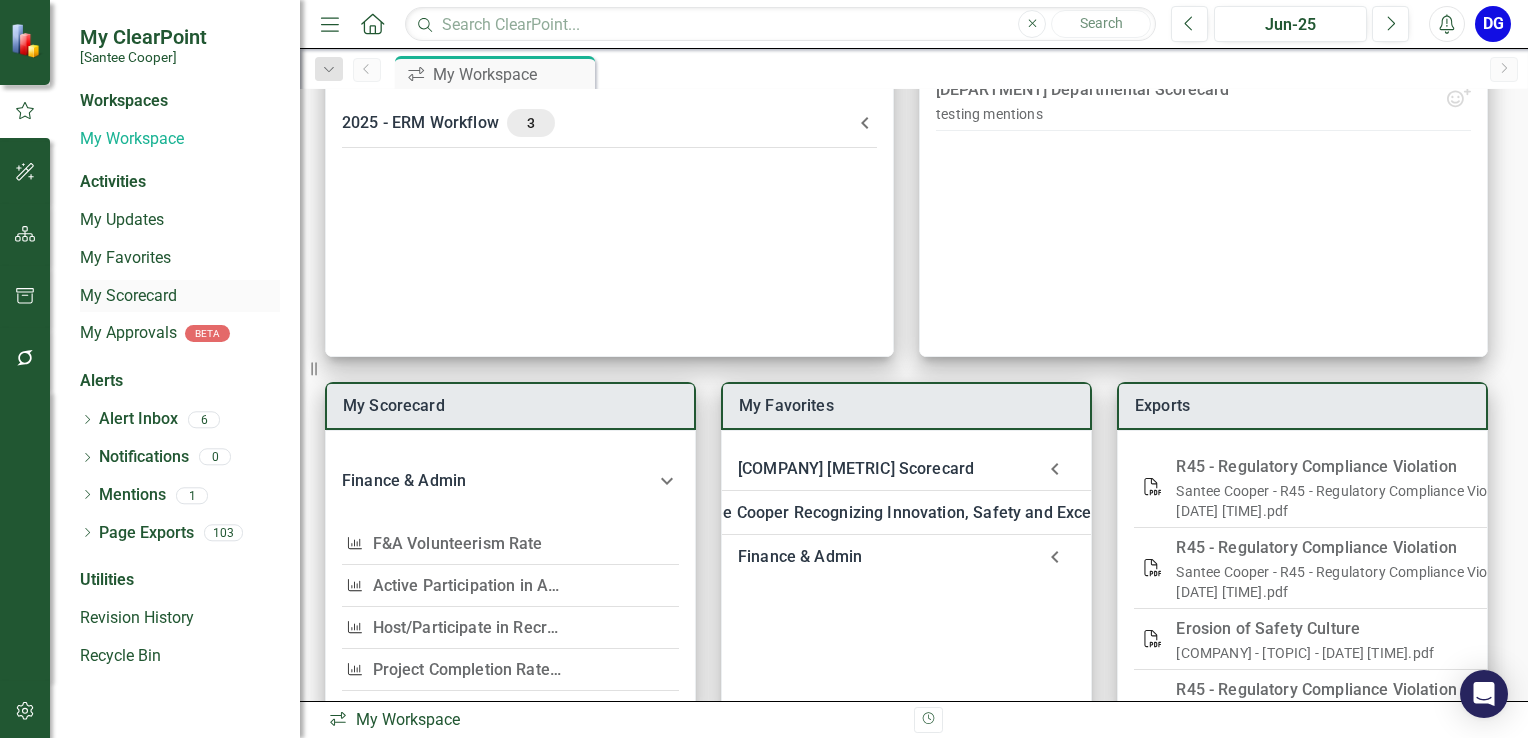 click on "My Scorecard" at bounding box center (180, 296) 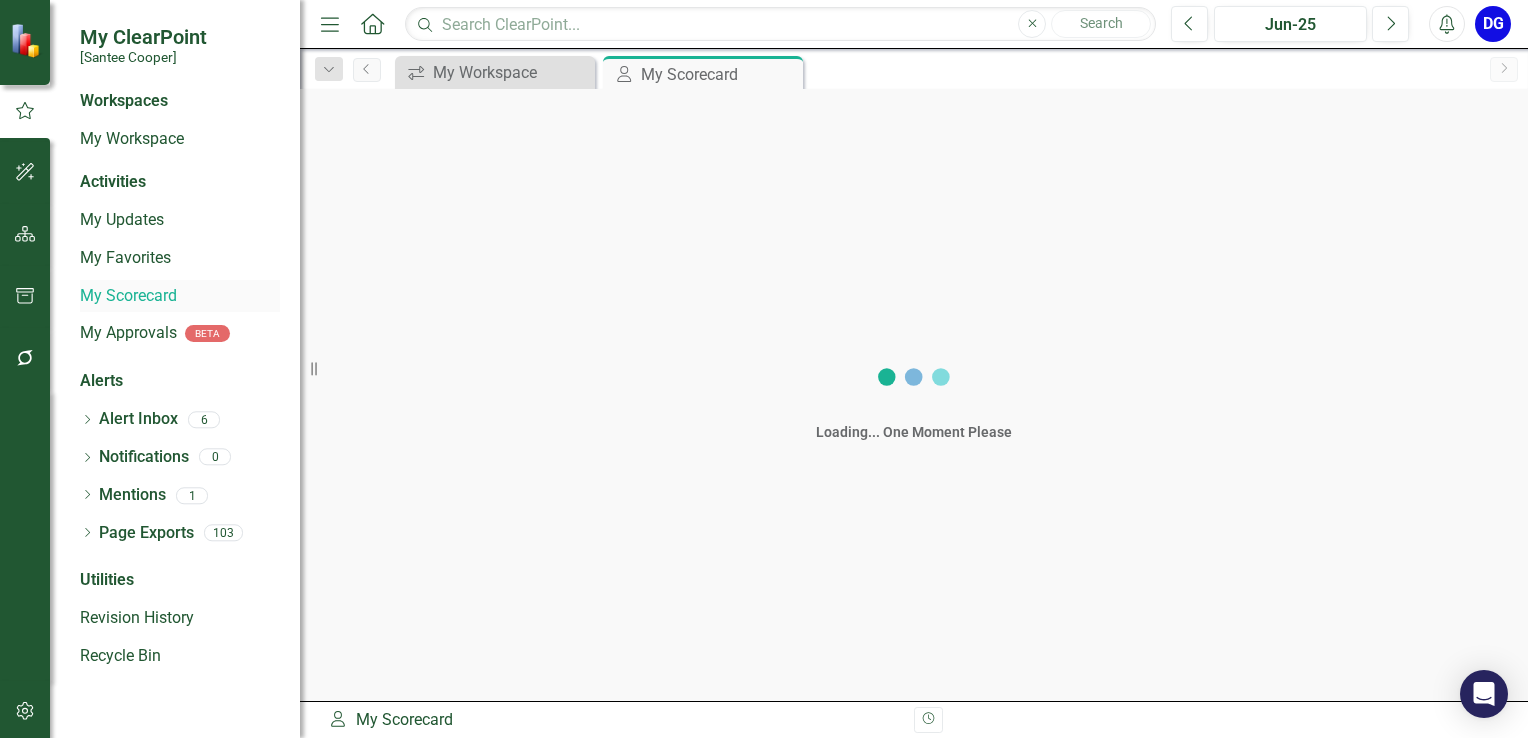 scroll, scrollTop: 0, scrollLeft: 0, axis: both 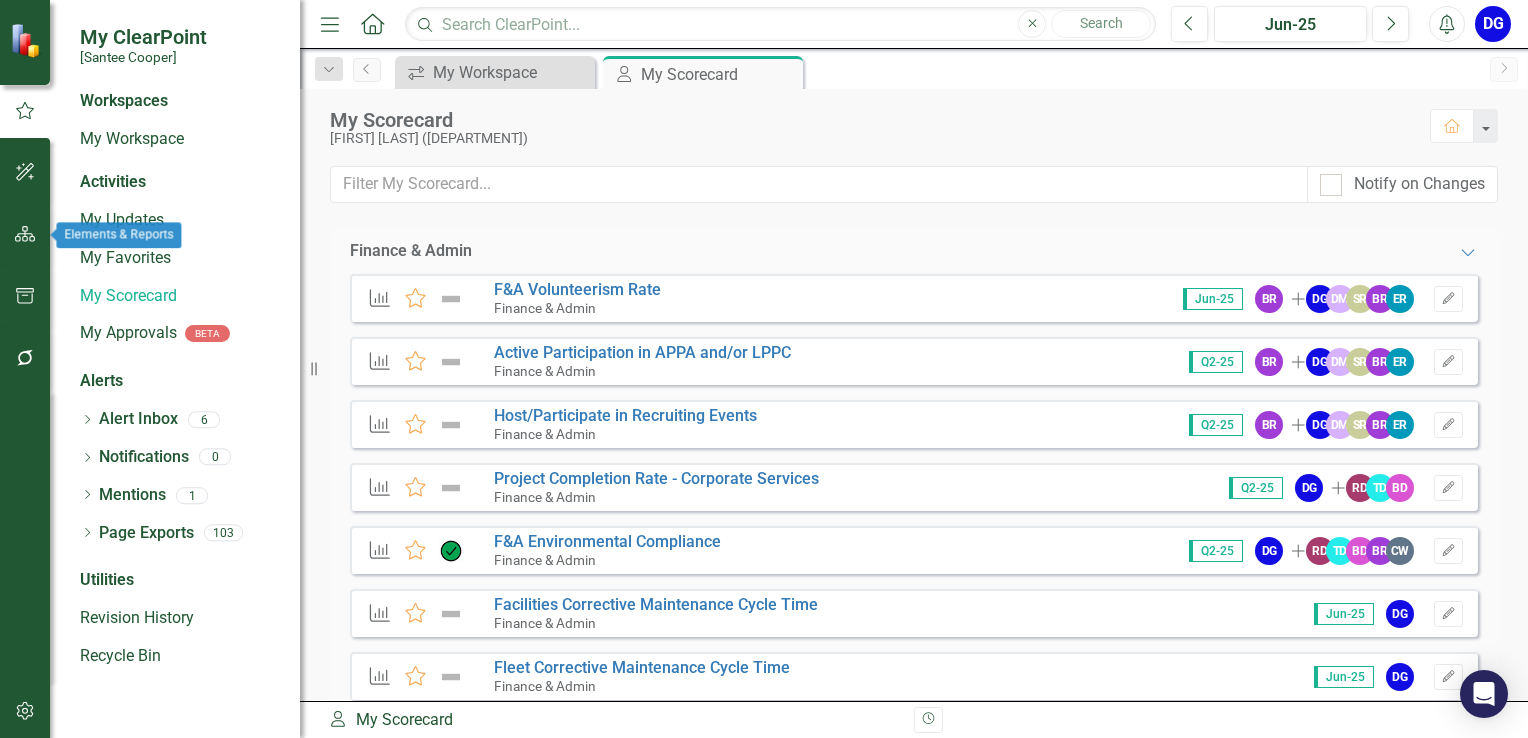 click at bounding box center [25, 234] 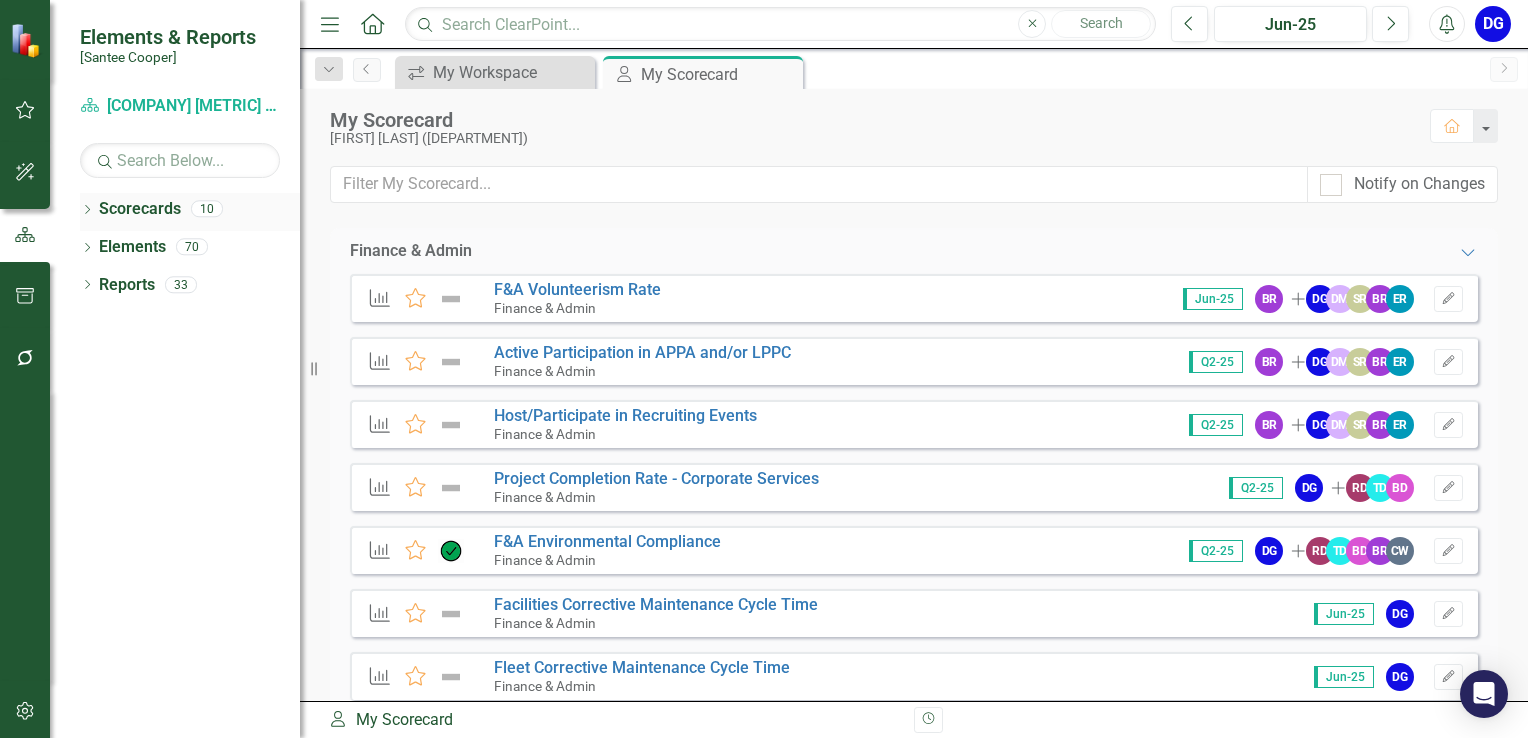 click on "Scorecards" at bounding box center (140, 209) 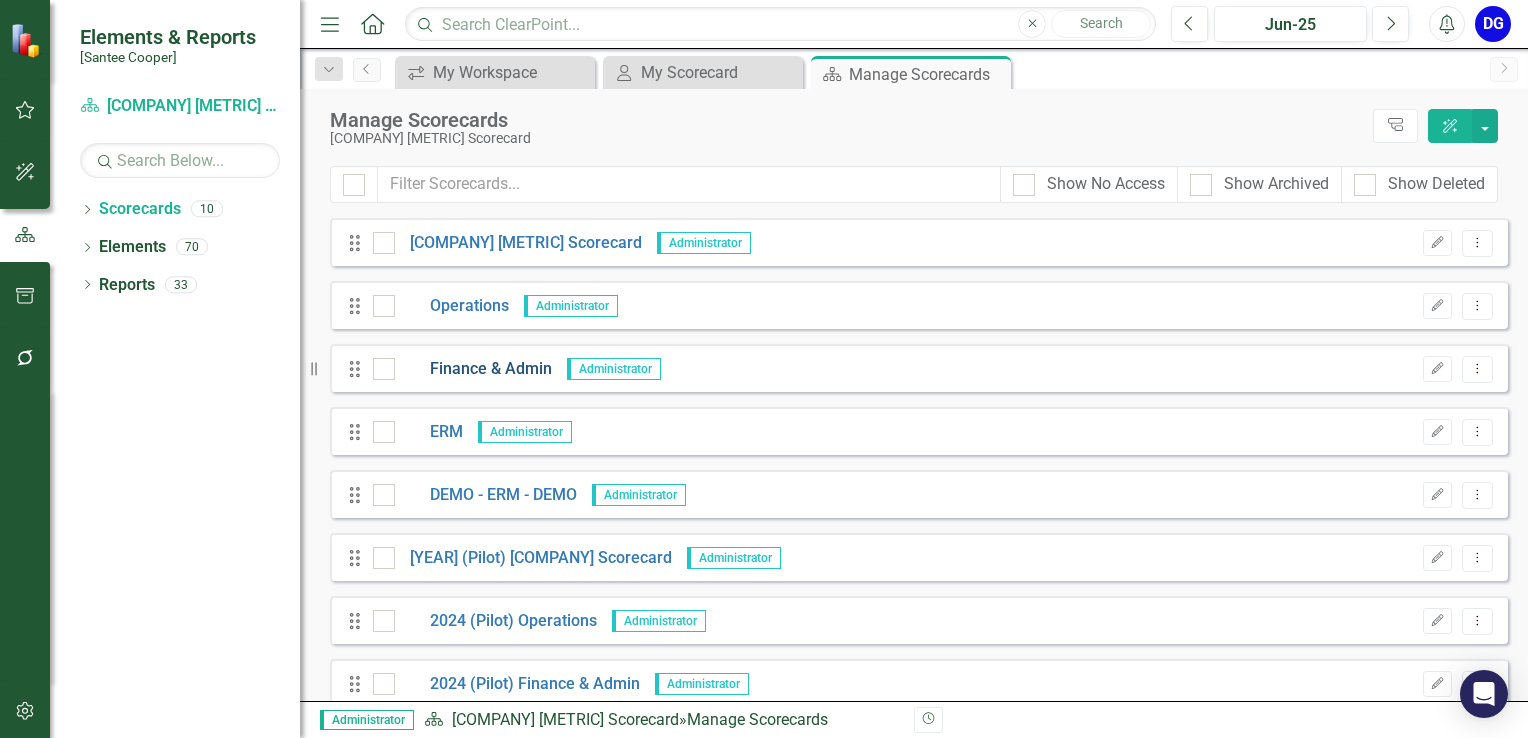 click on "Finance & Admin" at bounding box center [473, 369] 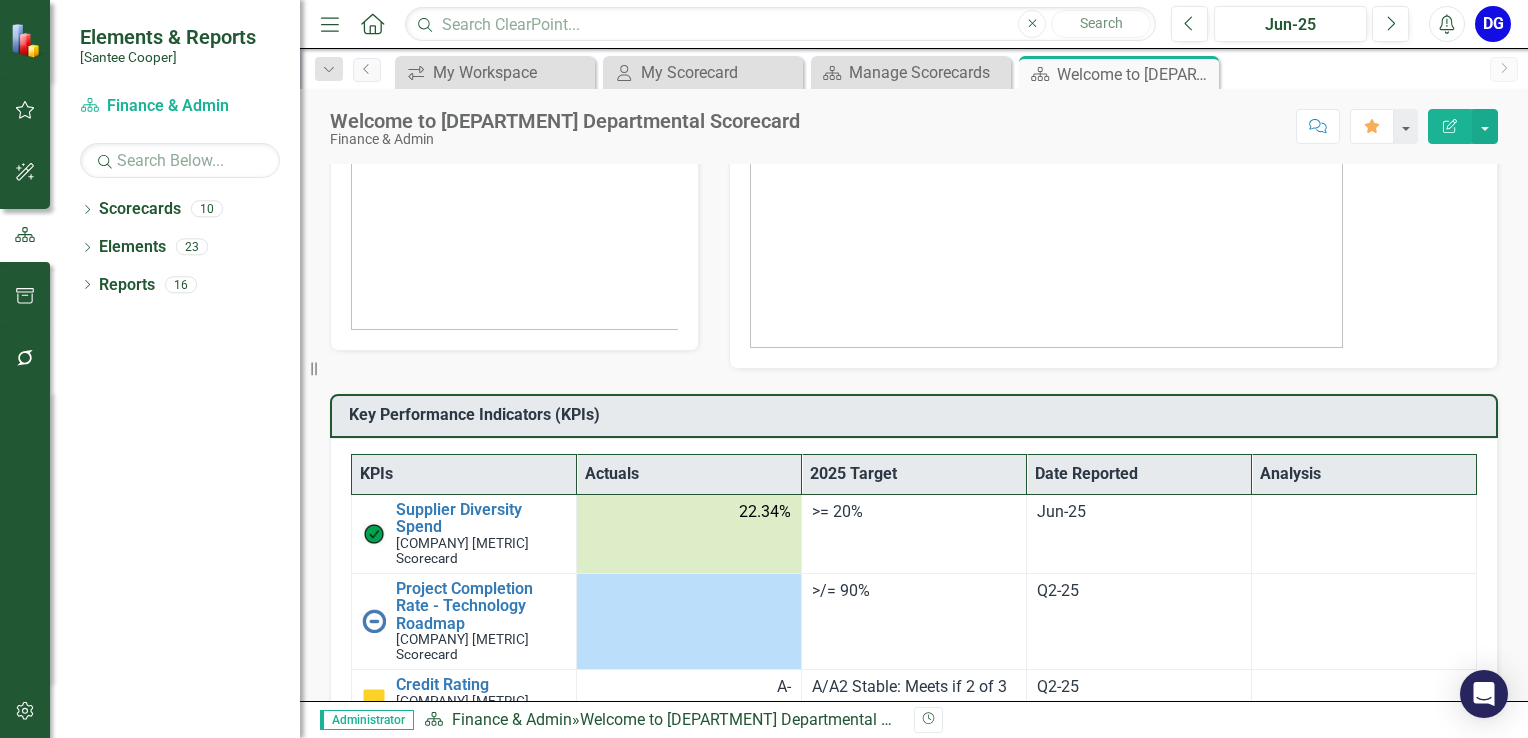 scroll, scrollTop: 100, scrollLeft: 0, axis: vertical 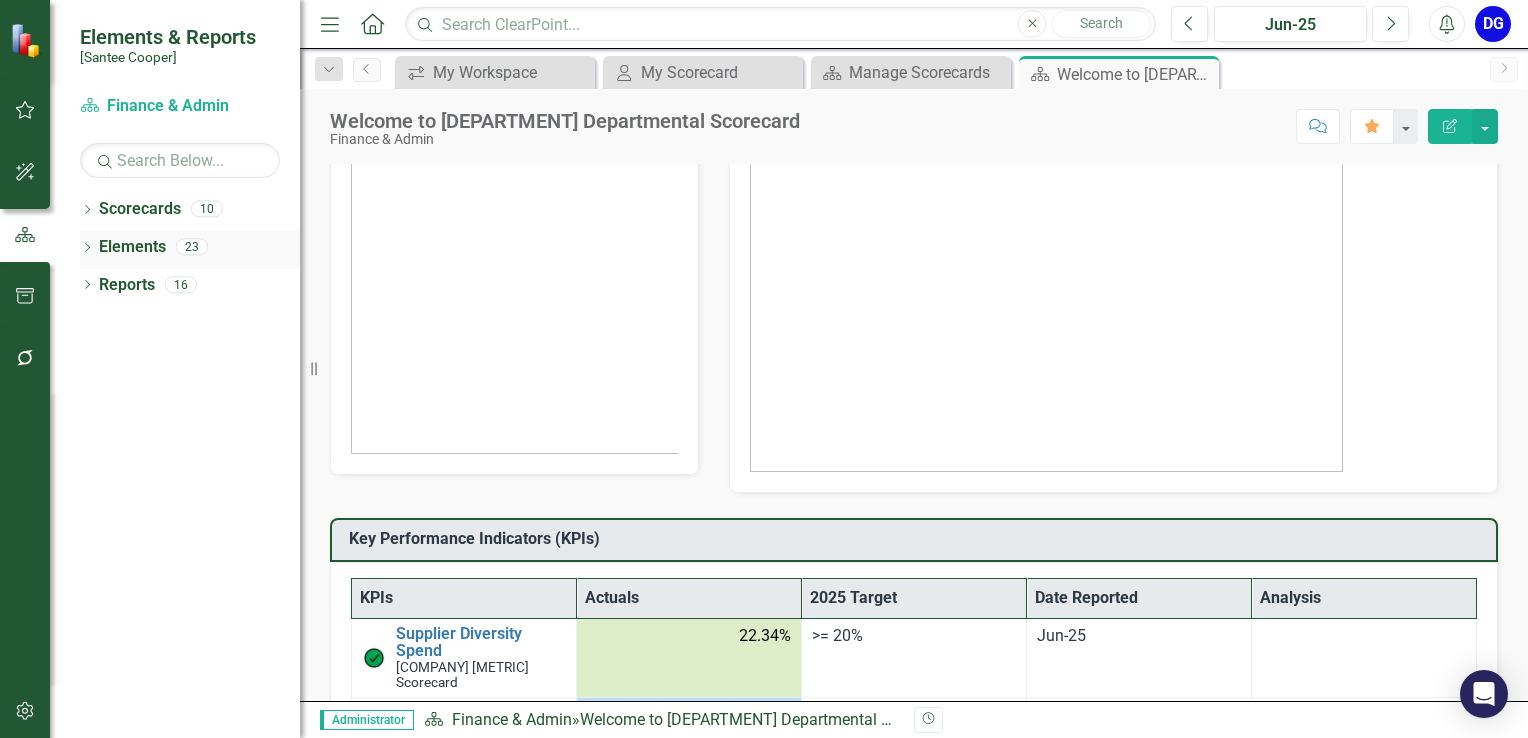 click on "Elements" at bounding box center (132, 247) 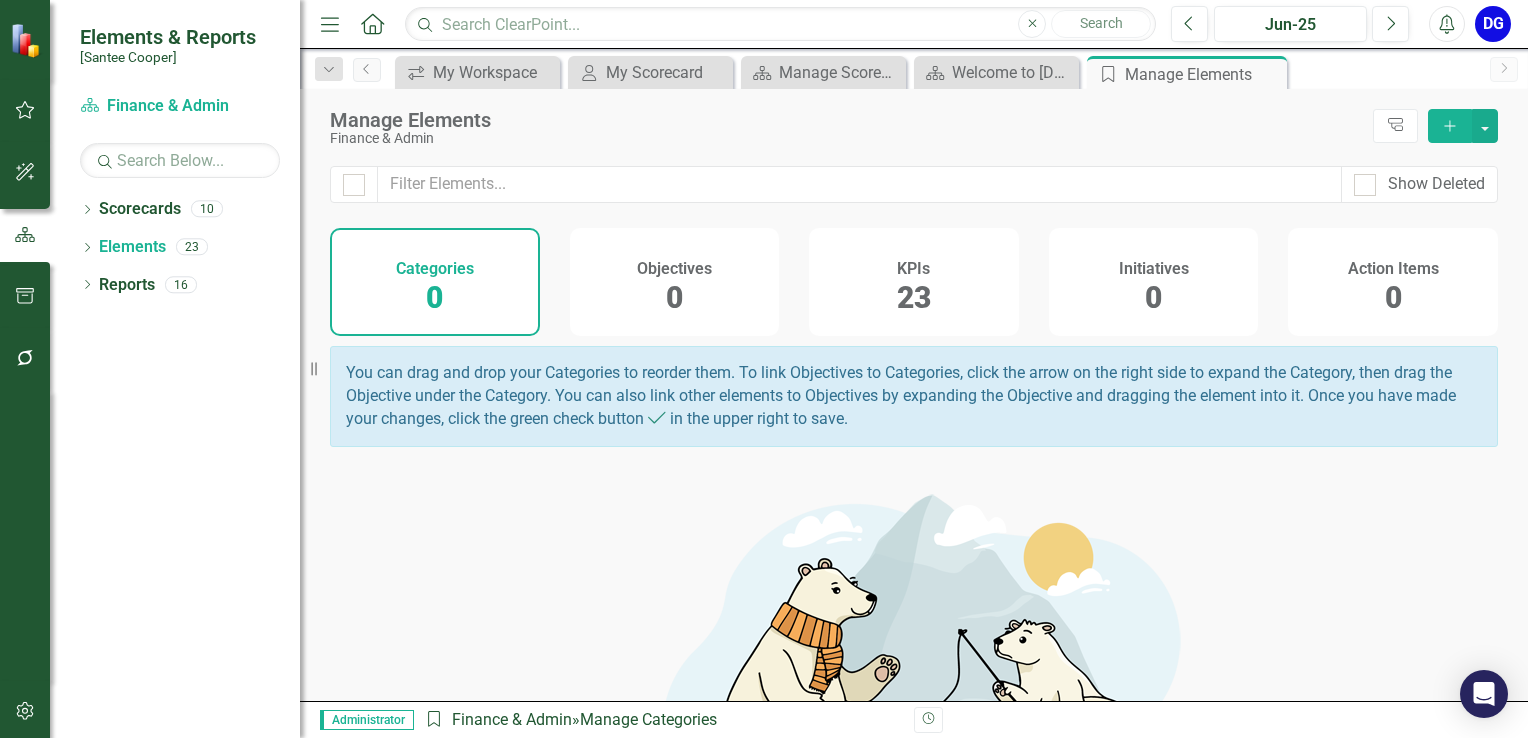 click on "23" at bounding box center (914, 297) 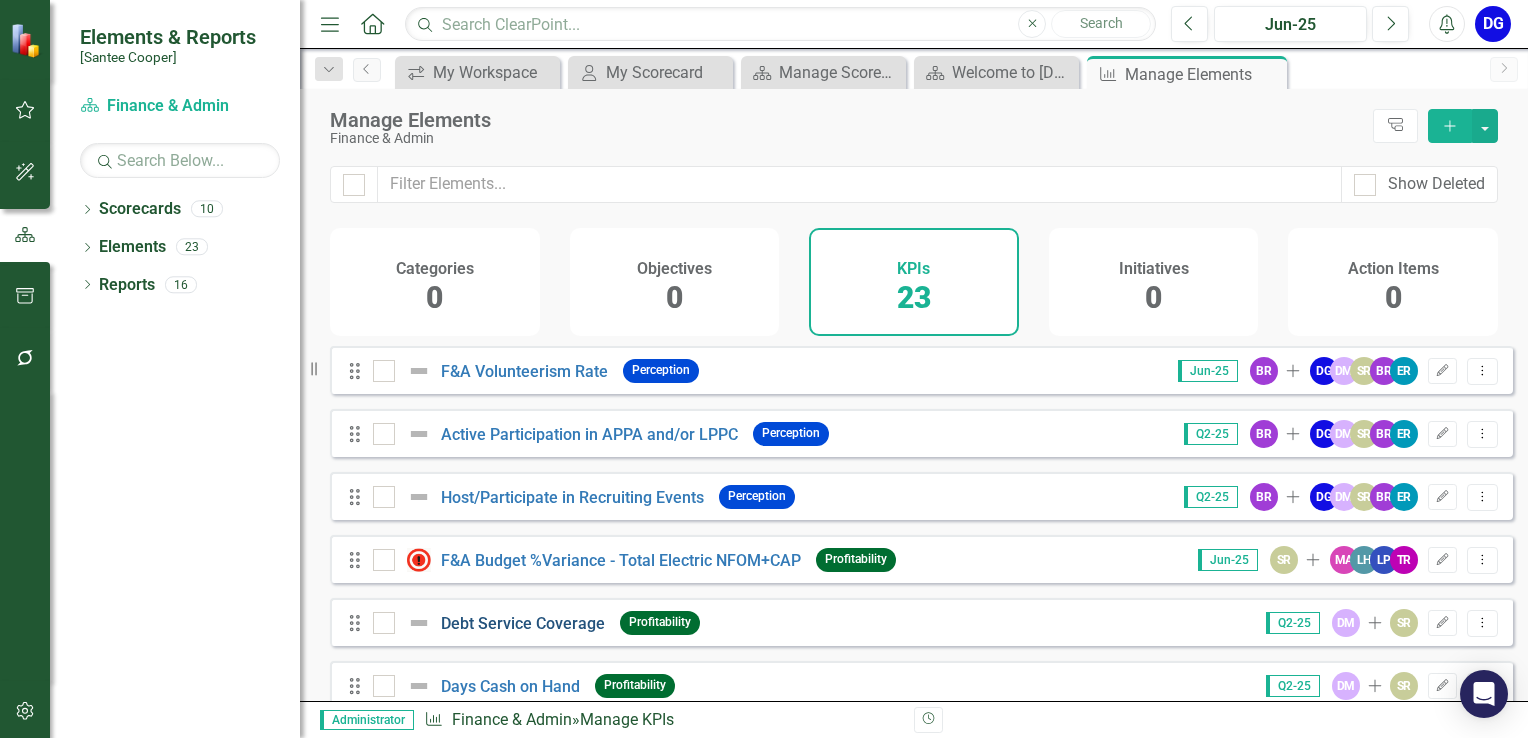 click on "Debt Service Coverage" at bounding box center (523, 623) 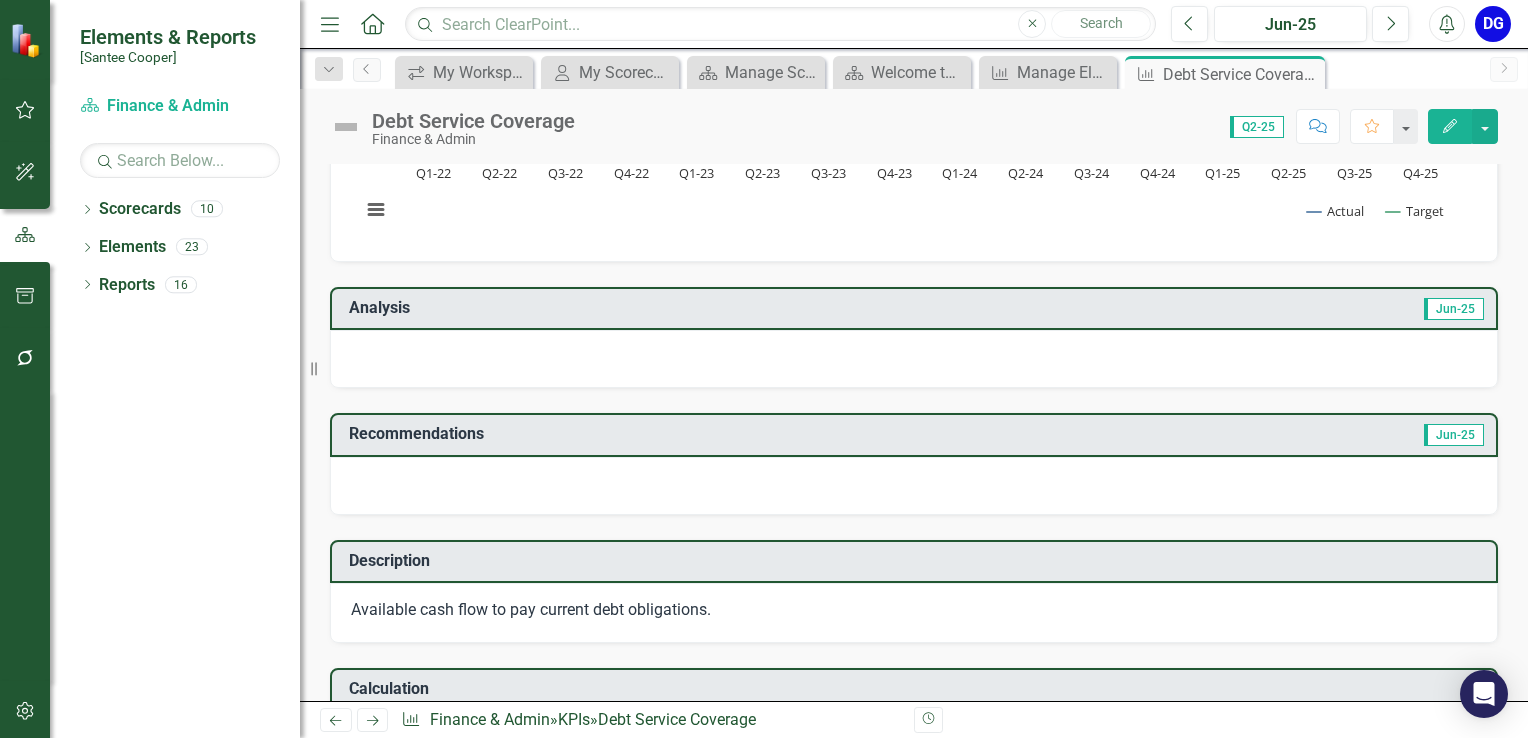 scroll, scrollTop: 221, scrollLeft: 0, axis: vertical 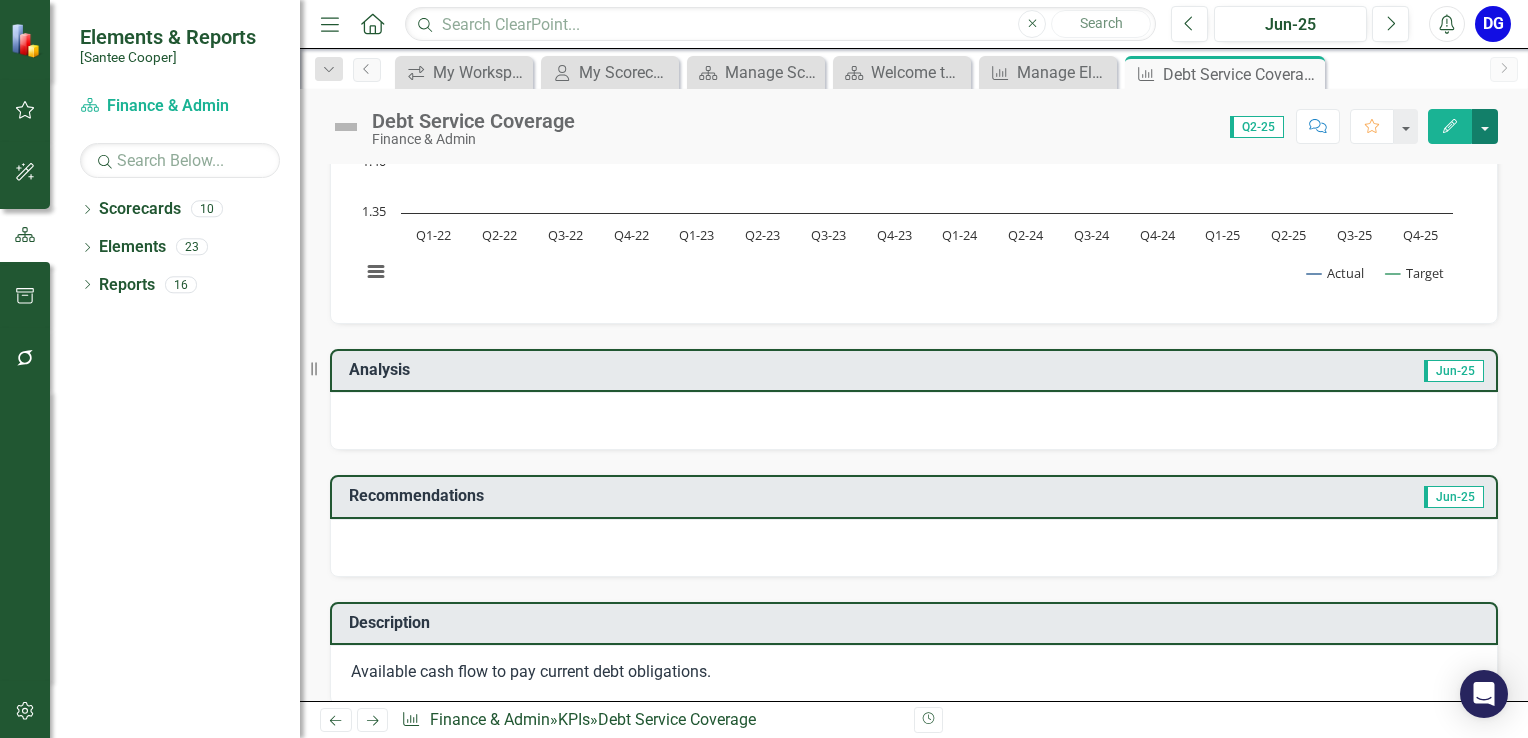 click at bounding box center [1485, 126] 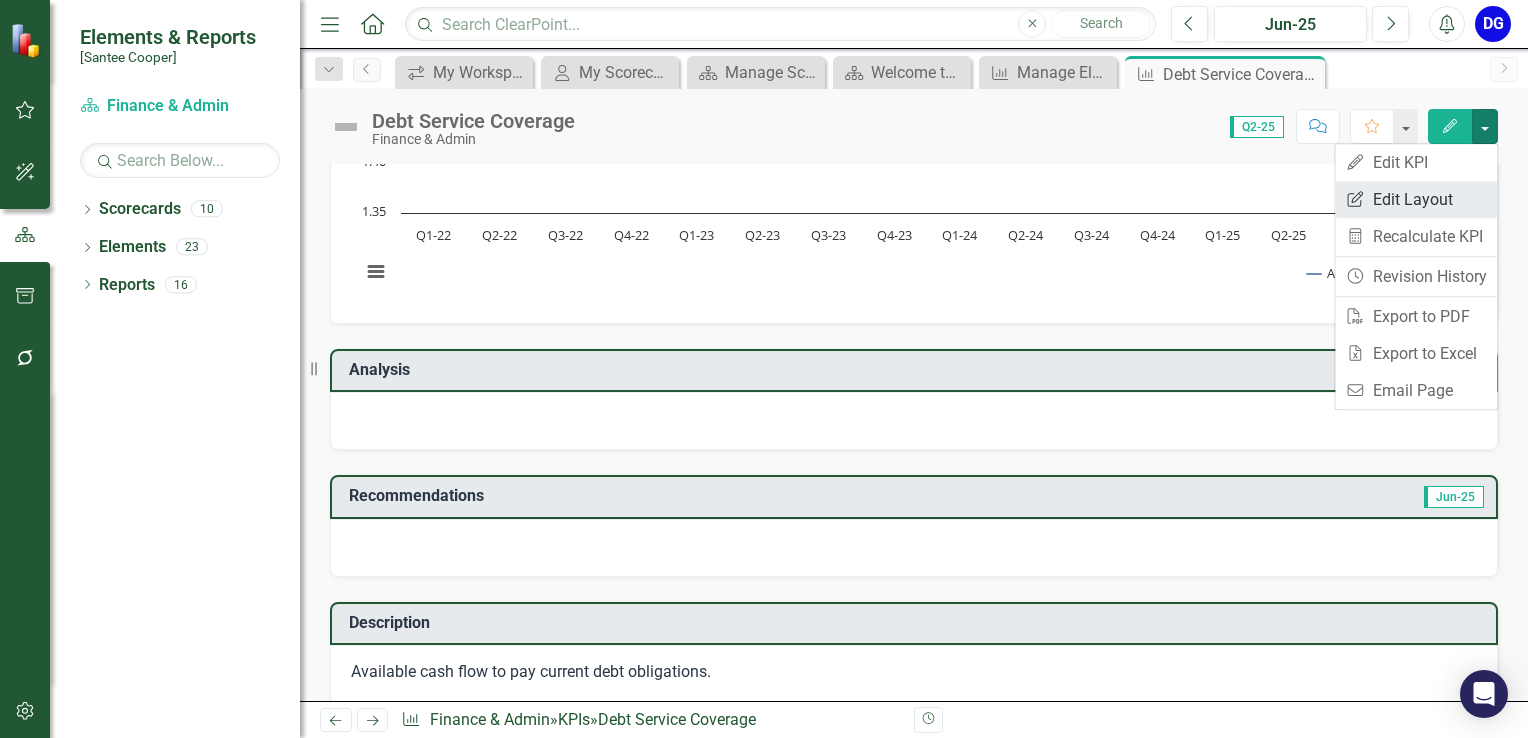 click on "Edit Report Edit Layout" at bounding box center [1416, 199] 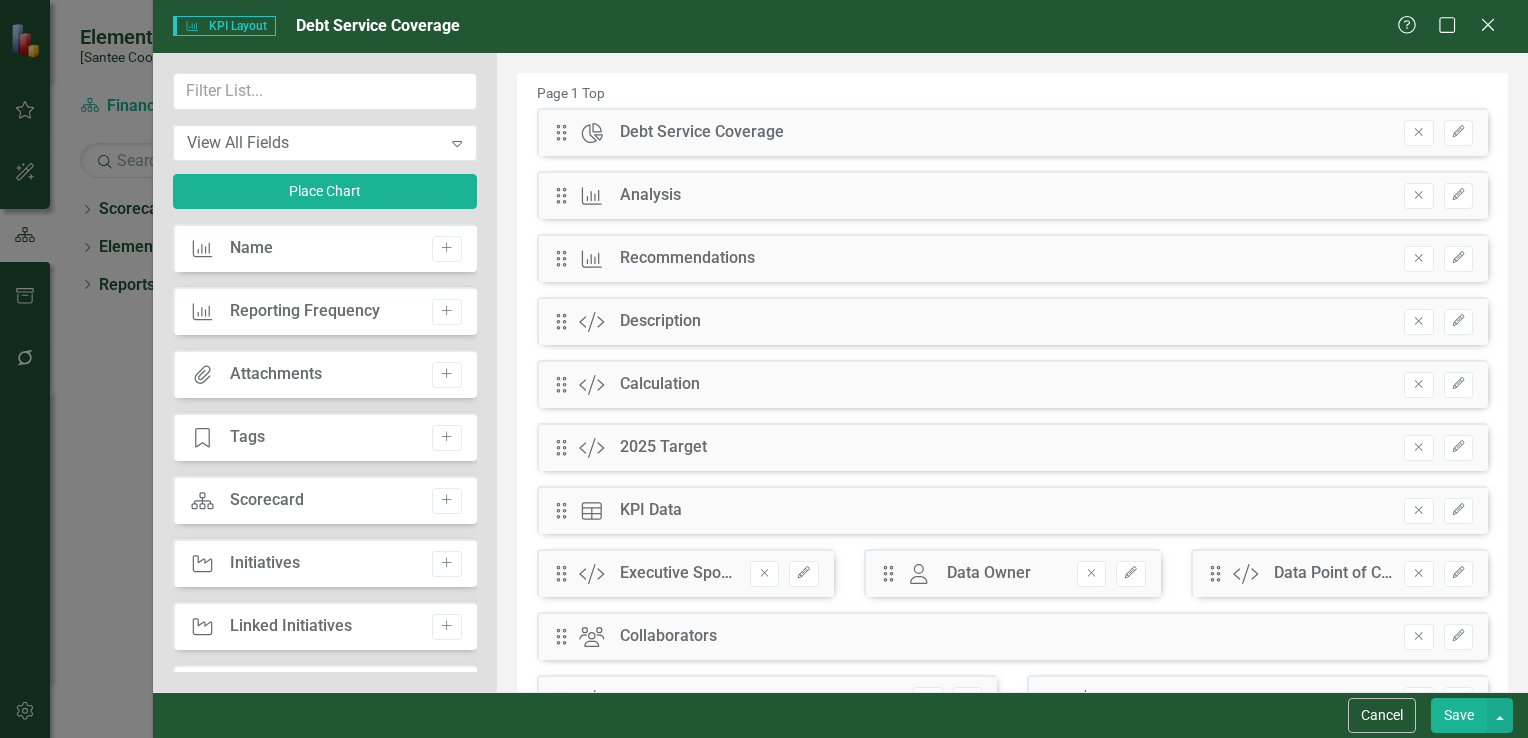 drag, startPoint x: 711, startPoint y: 198, endPoint x: 712, endPoint y: 546, distance: 348.00143 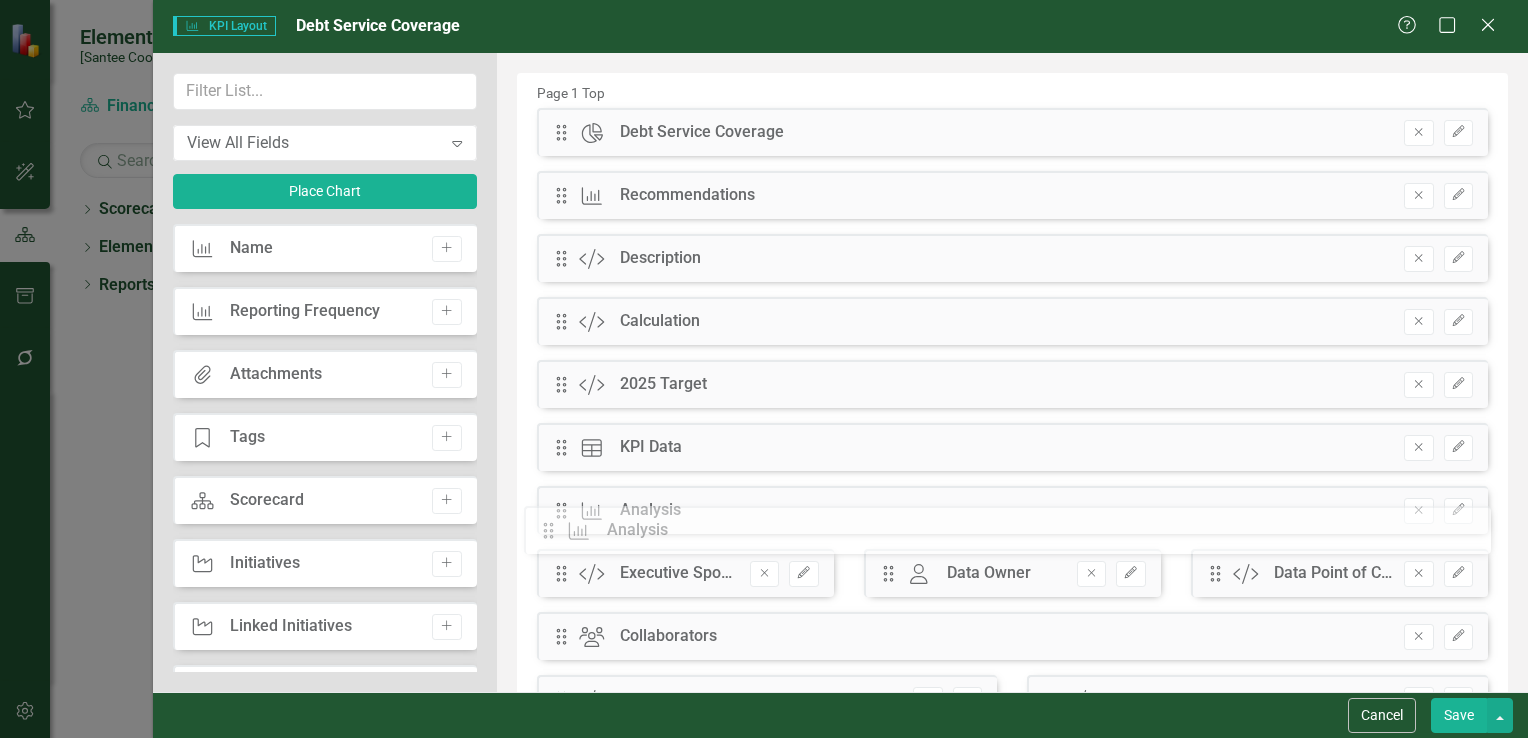 drag, startPoint x: 564, startPoint y: 199, endPoint x: 567, endPoint y: 528, distance: 329.01367 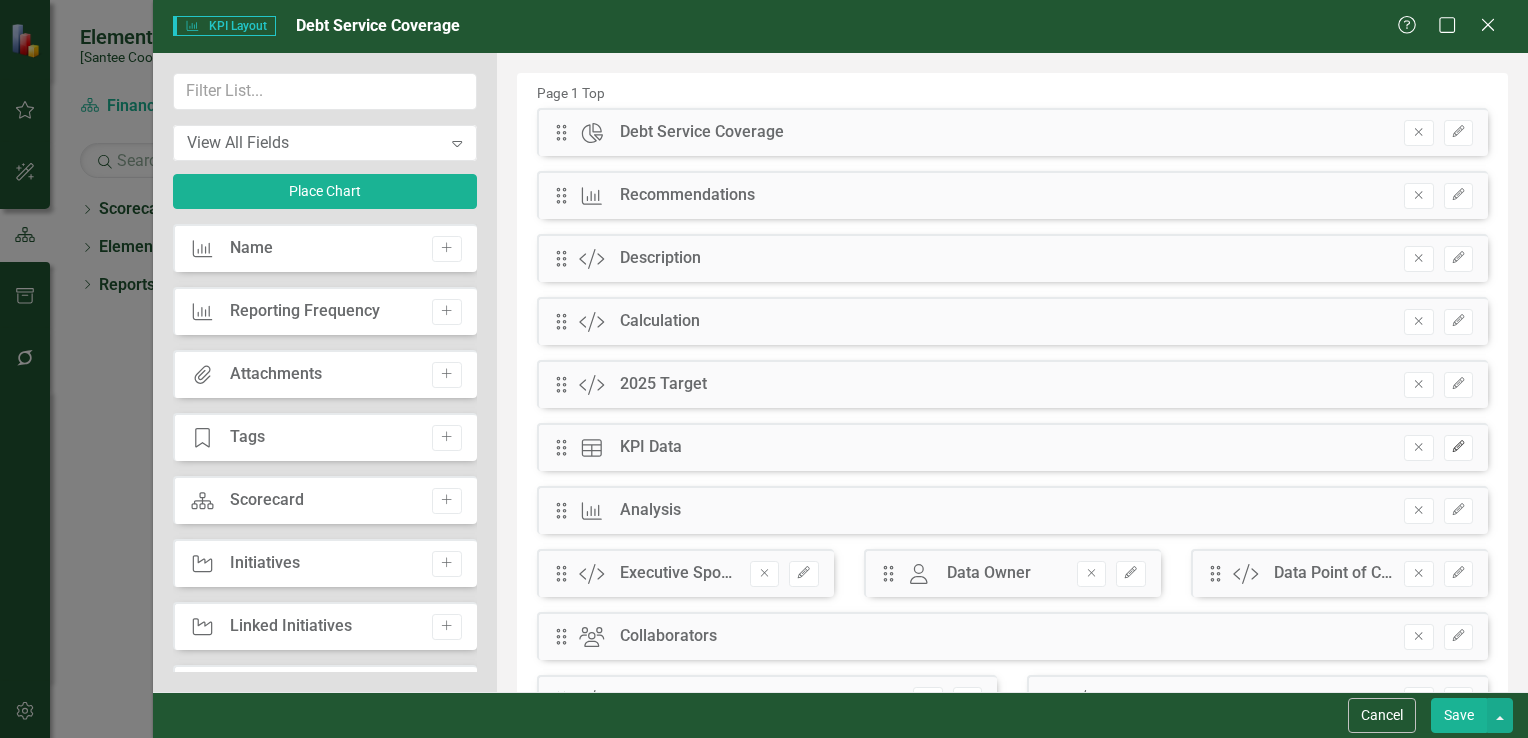 click at bounding box center [1458, 447] 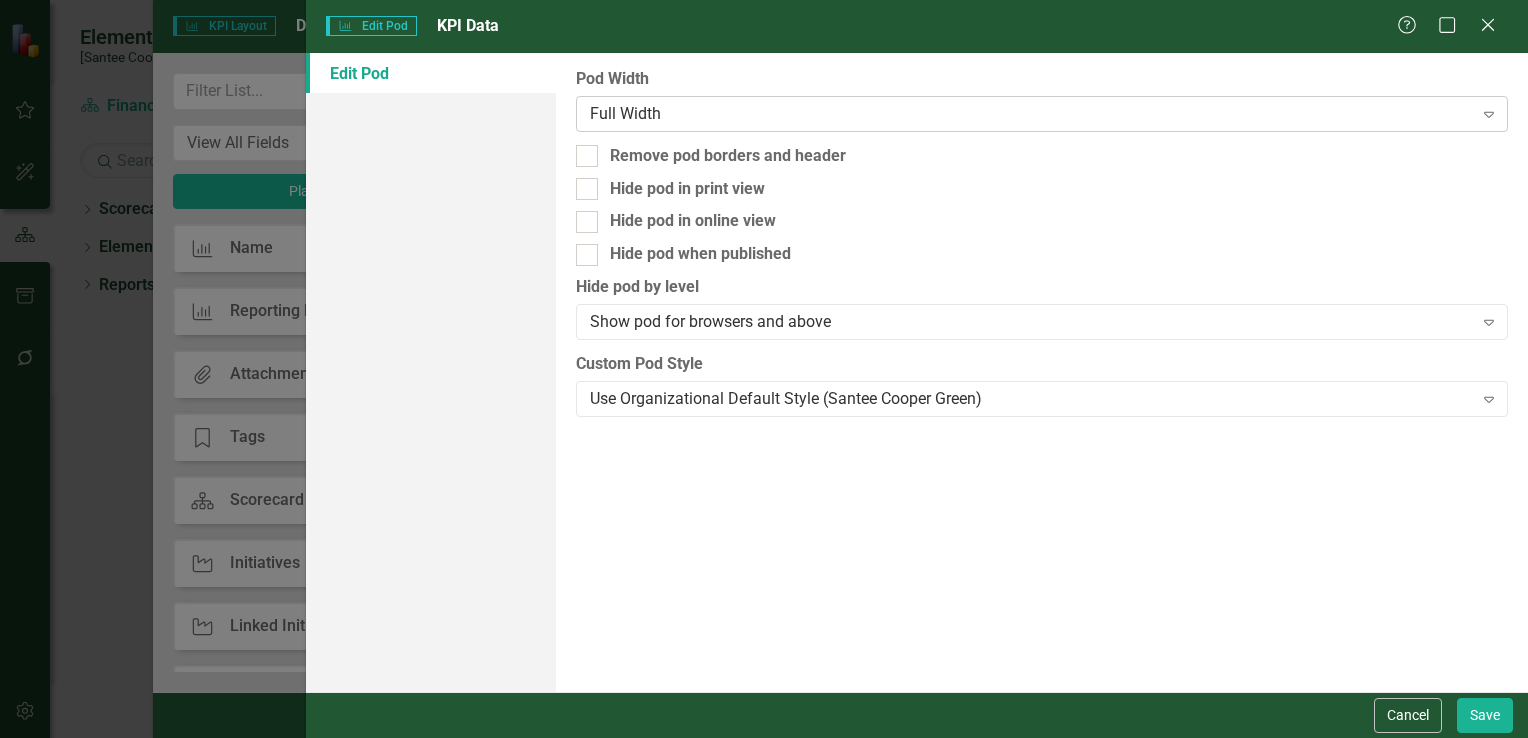 click on "Full Width" at bounding box center (1031, 113) 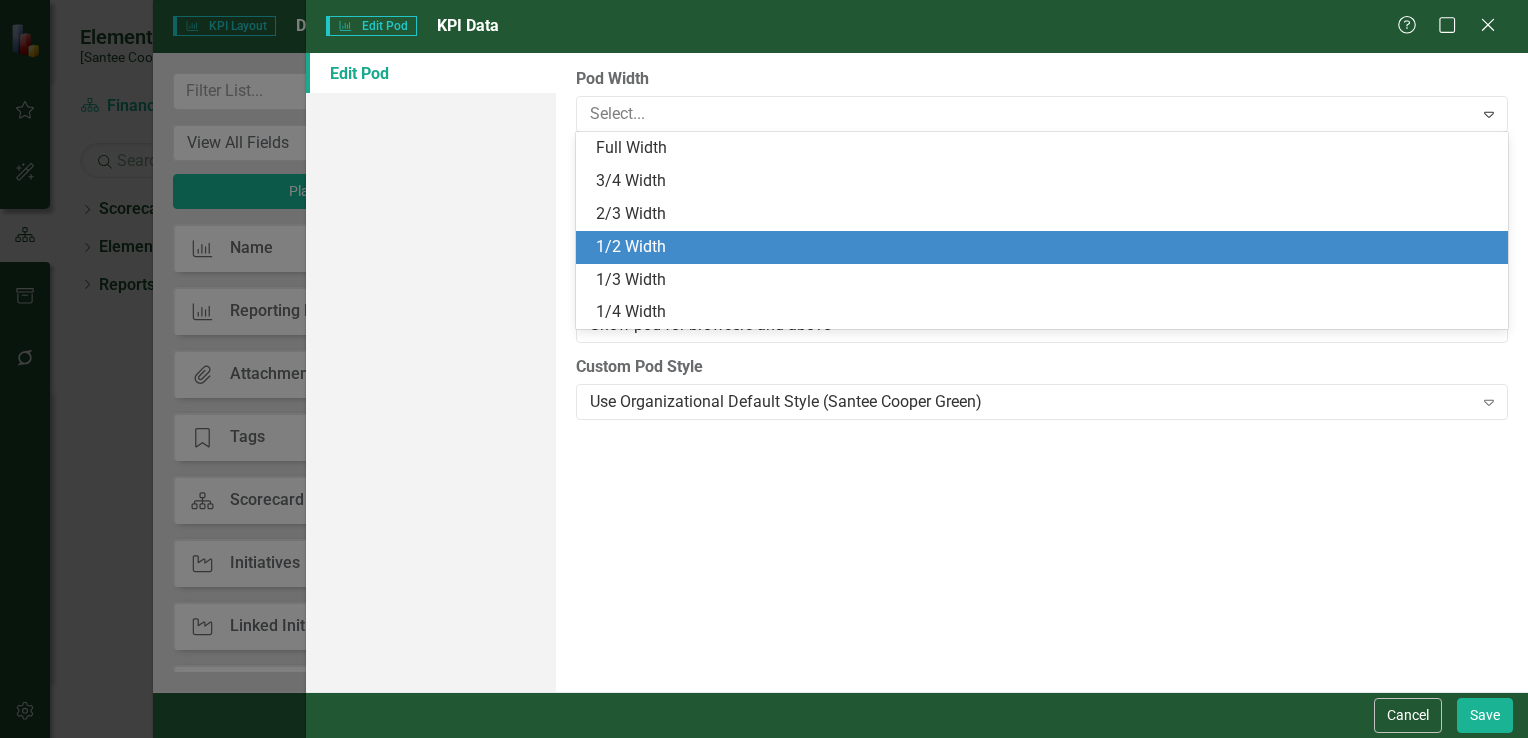 click on "1/2 Width" at bounding box center [1046, 247] 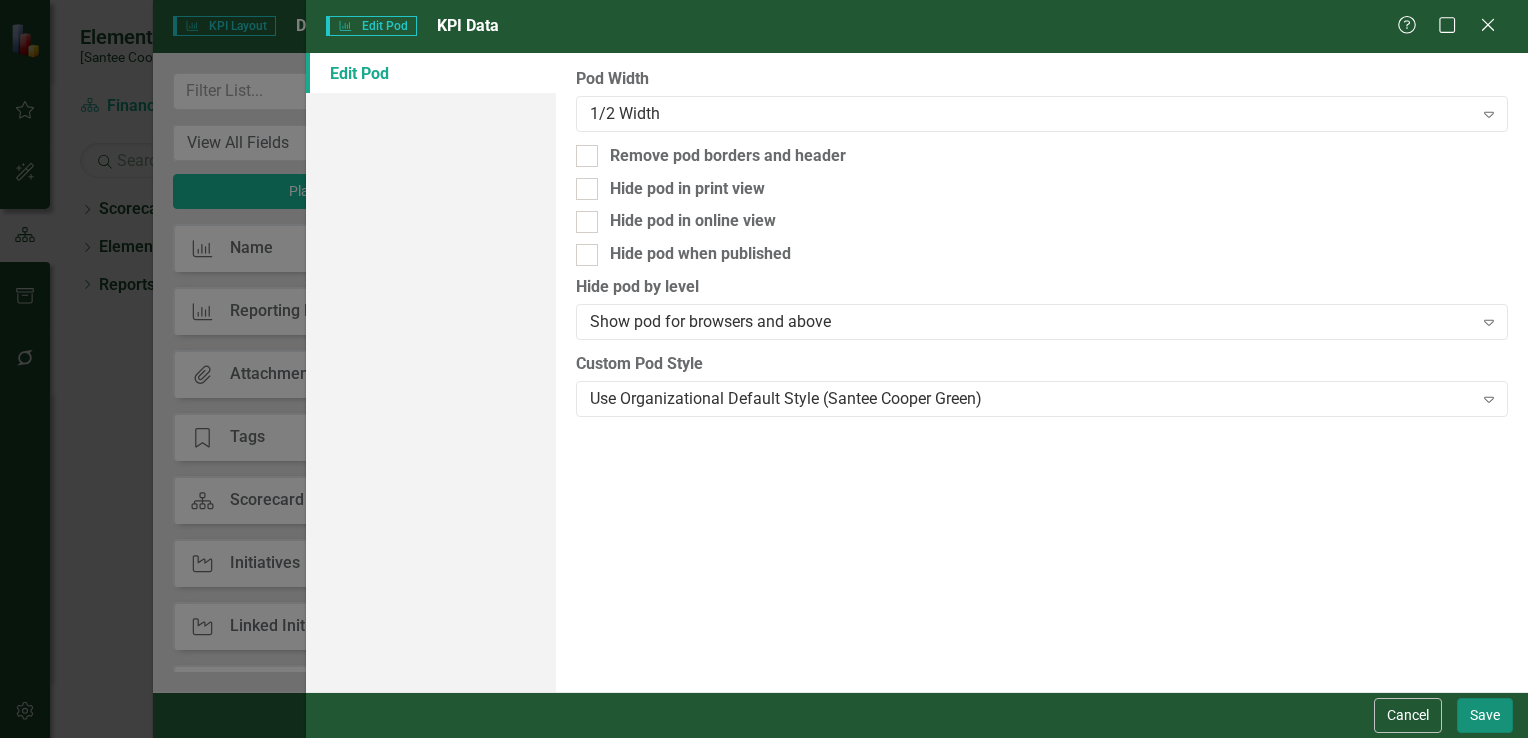click on "Save" at bounding box center [1485, 715] 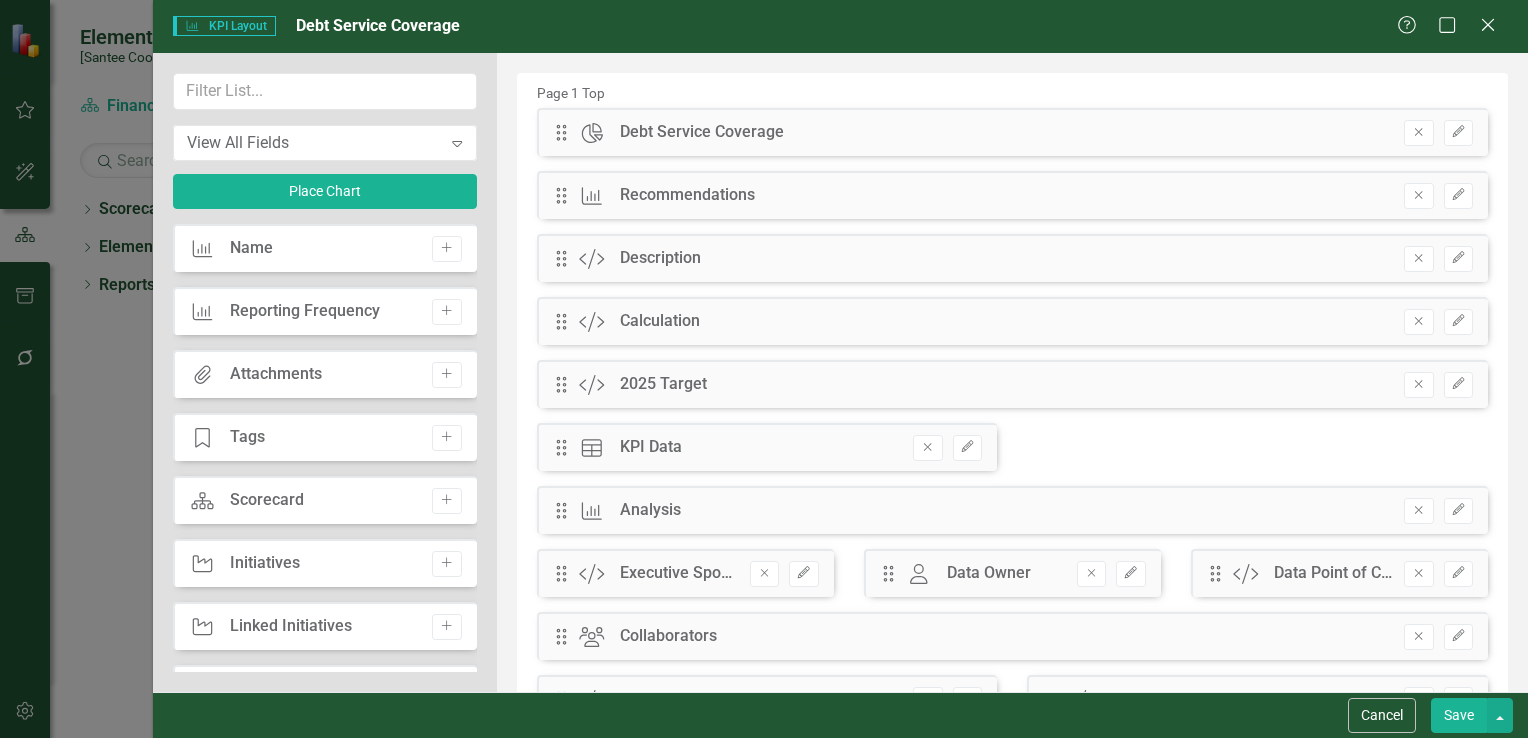 drag, startPoint x: 697, startPoint y: 189, endPoint x: 1114, endPoint y: 474, distance: 505.0881 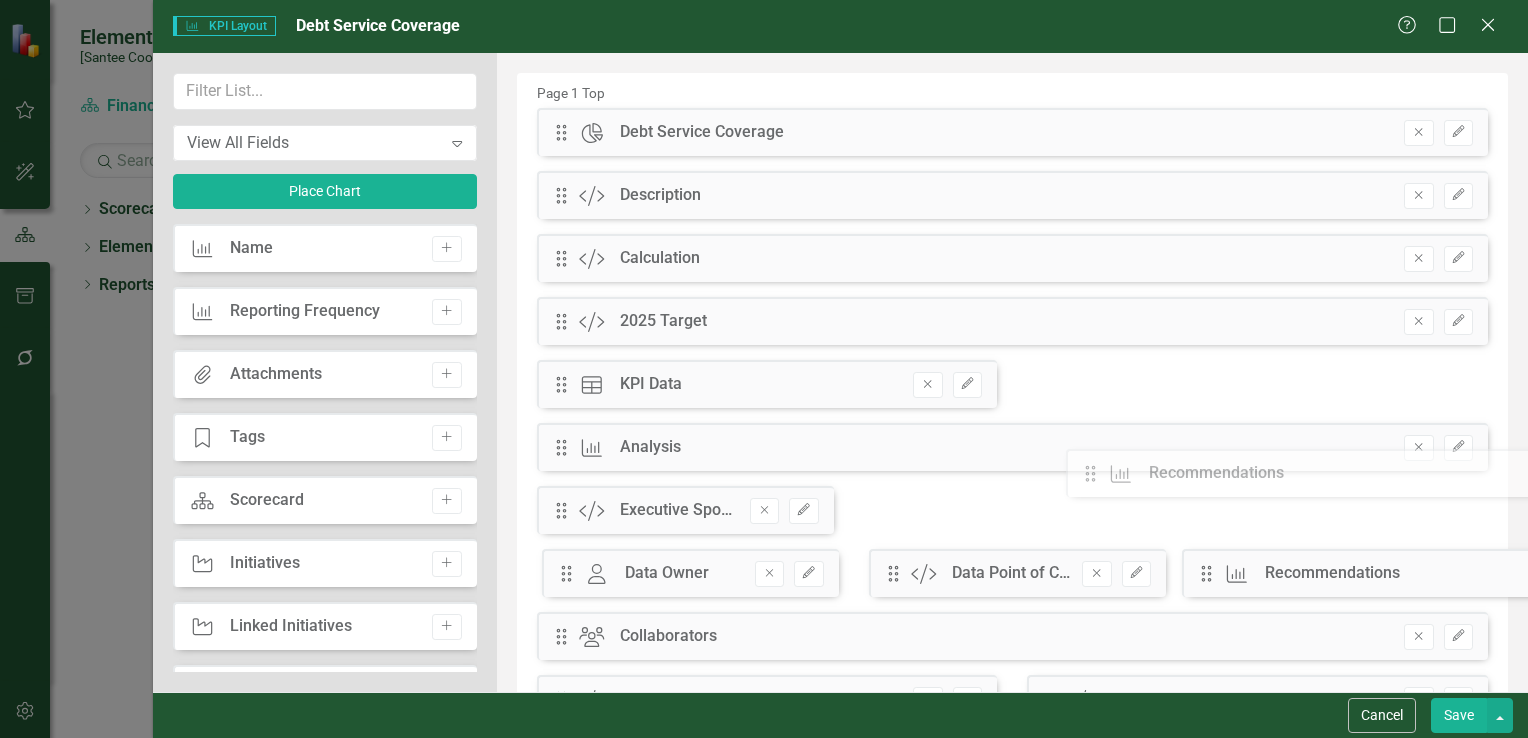 drag, startPoint x: 560, startPoint y: 198, endPoint x: 1107, endPoint y: 468, distance: 610.0074 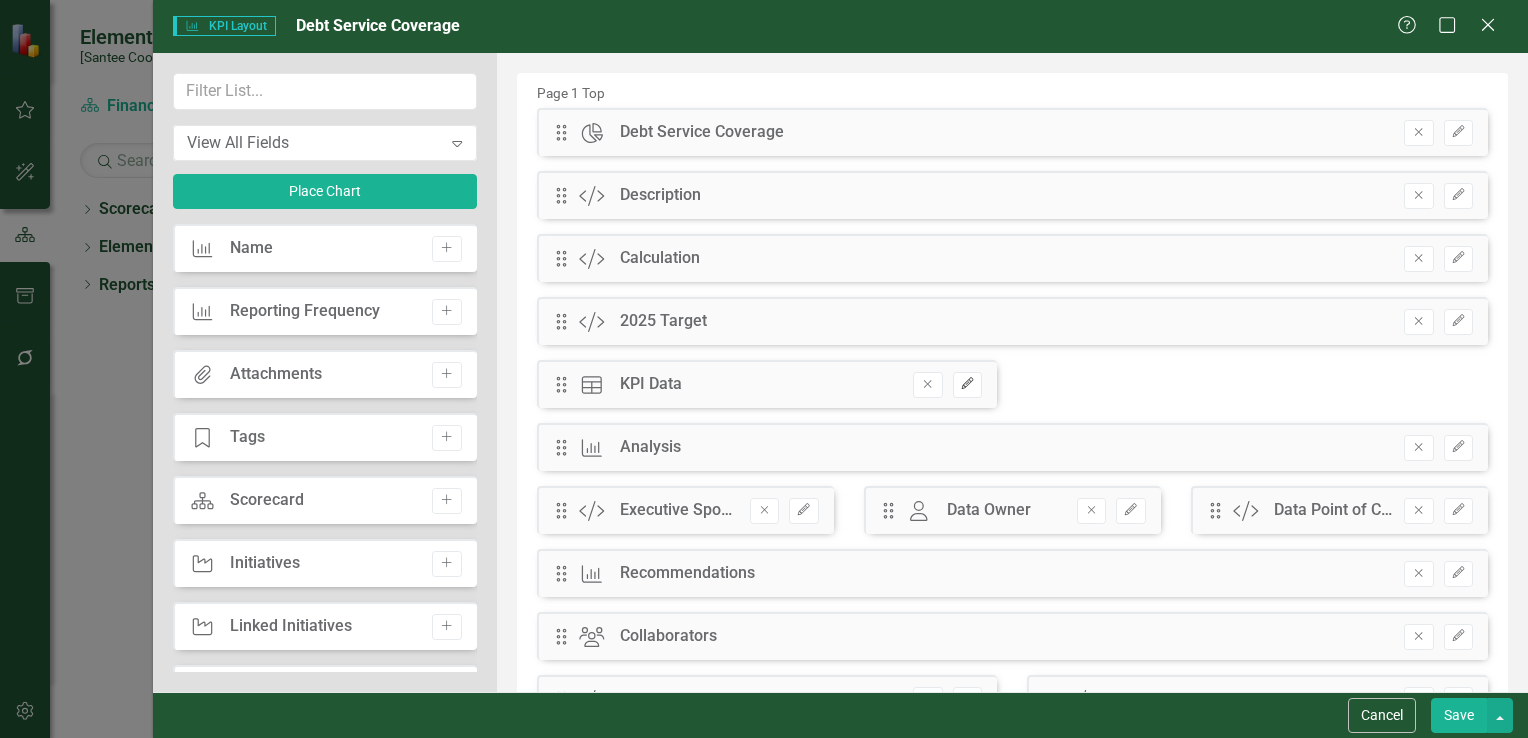click on "Edit" at bounding box center [967, 384] 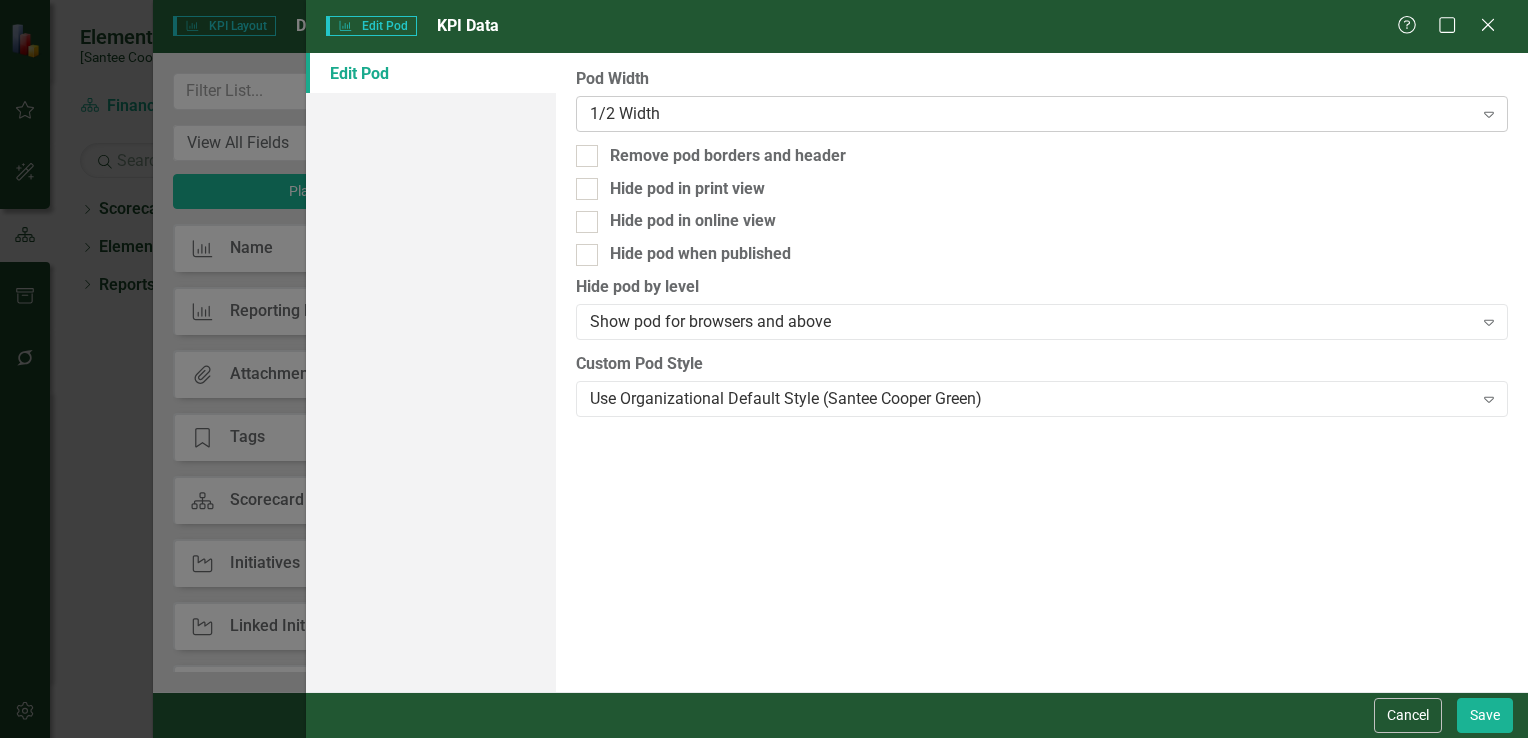 click on "1/2 Width" at bounding box center [1031, 113] 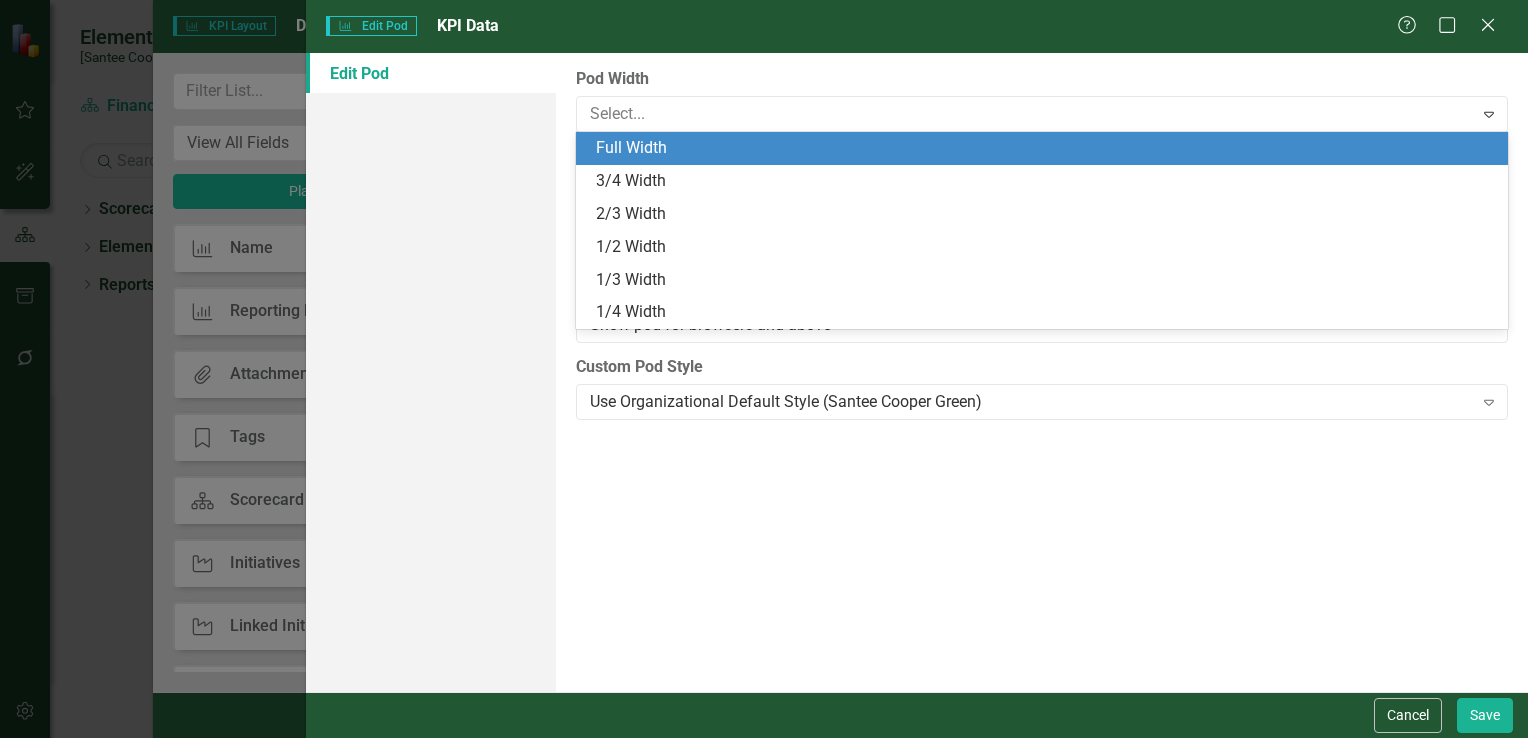 click on "Full Width" at bounding box center (1046, 148) 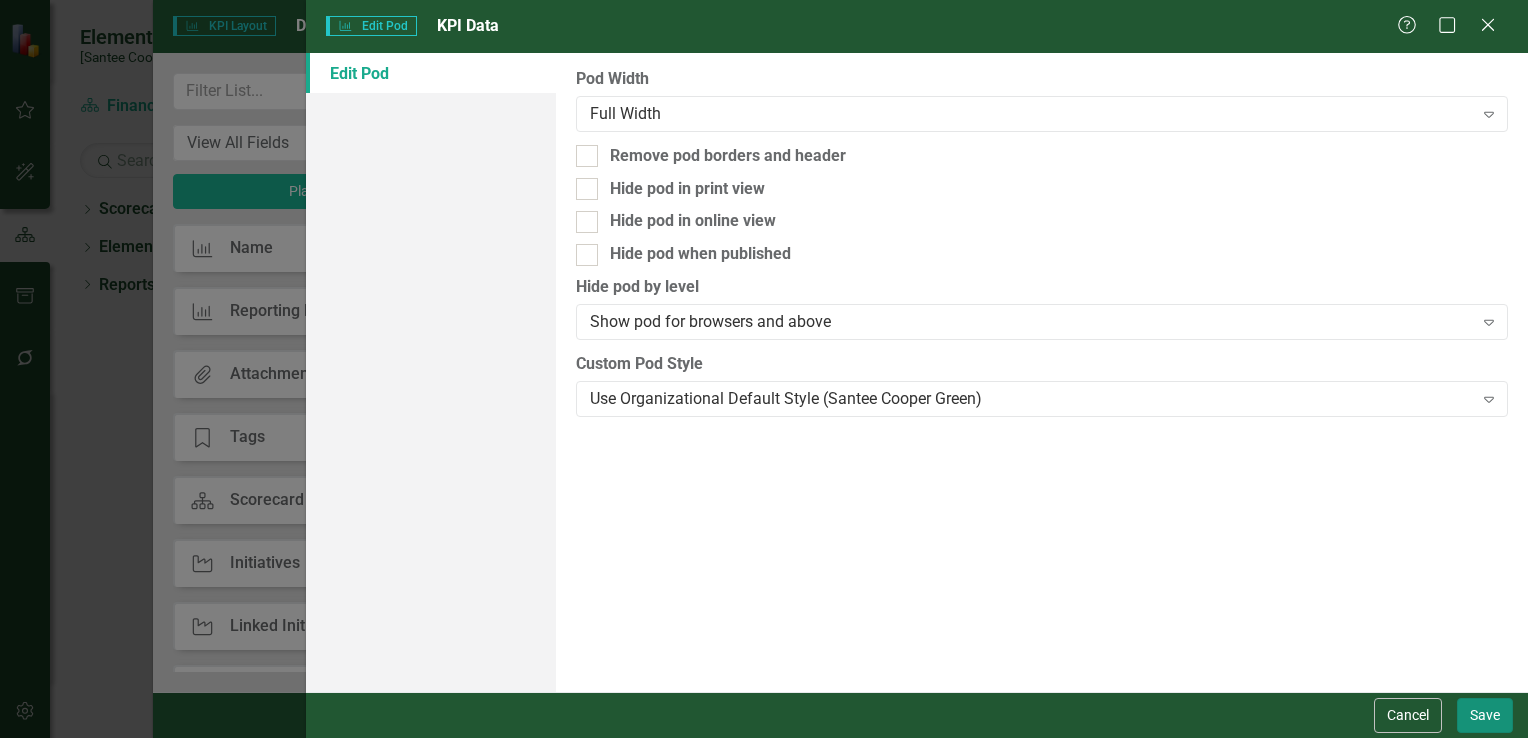 click on "Save" at bounding box center [1485, 715] 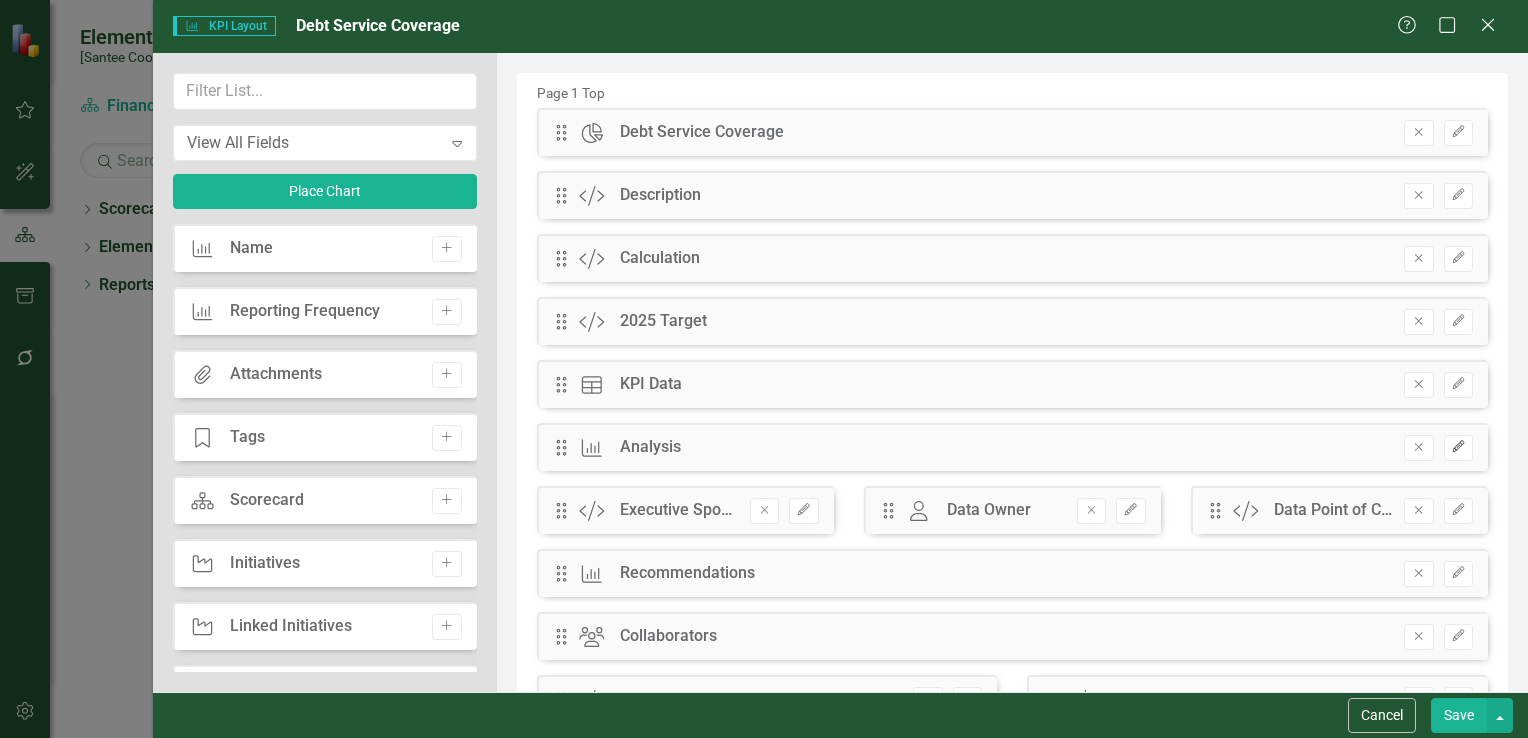 click on "Edit" at bounding box center (1458, 448) 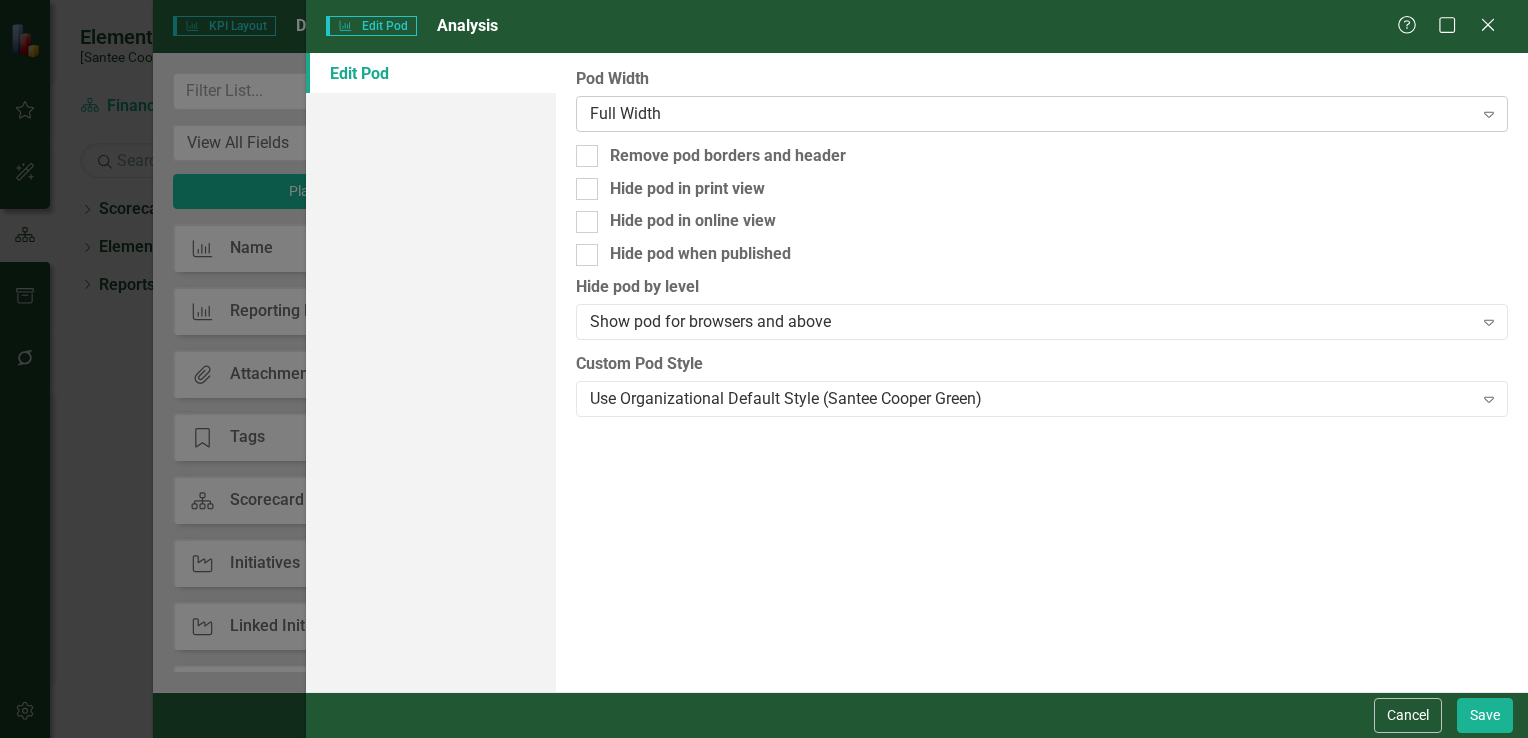 click on "Full Width" at bounding box center [1031, 113] 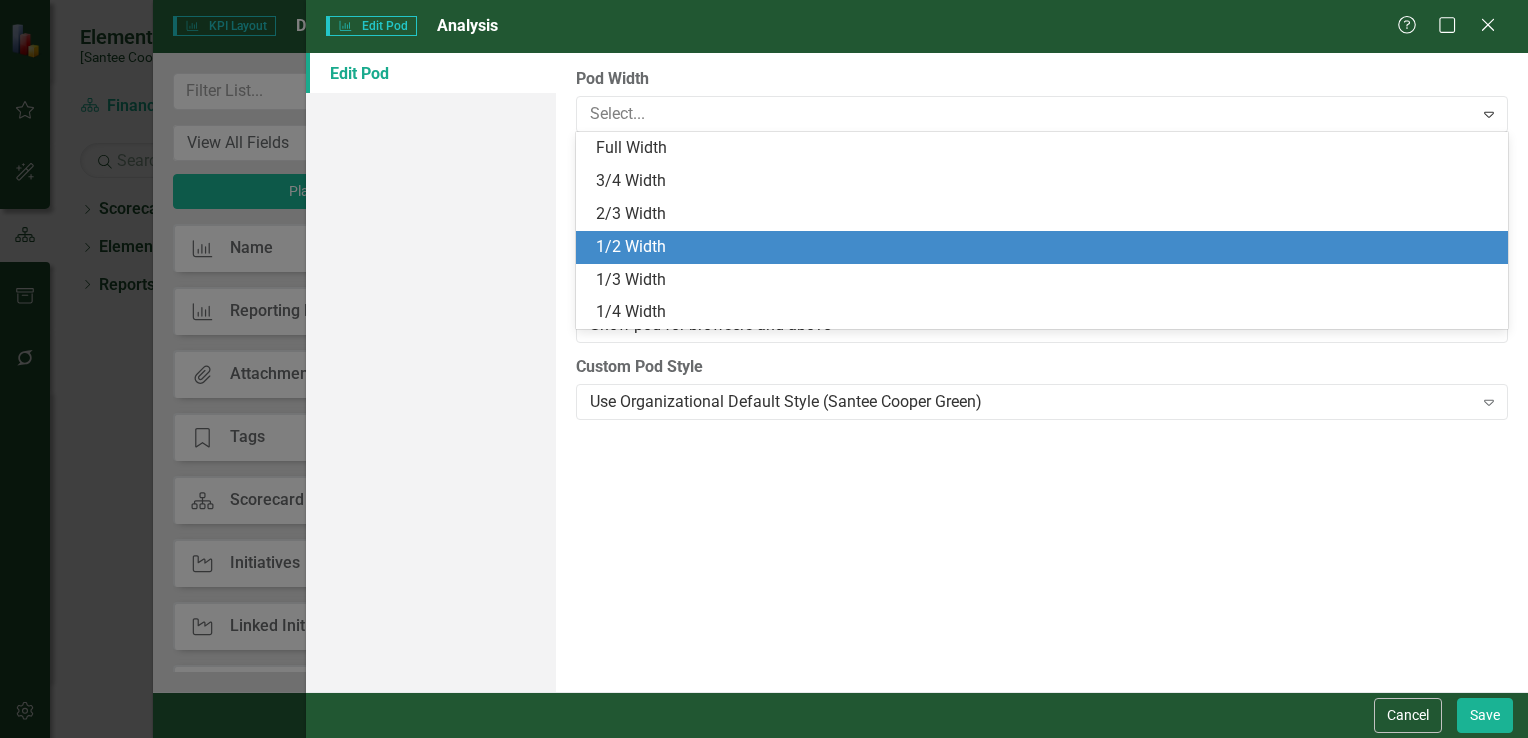 click on "1/2 Width" at bounding box center [1046, 247] 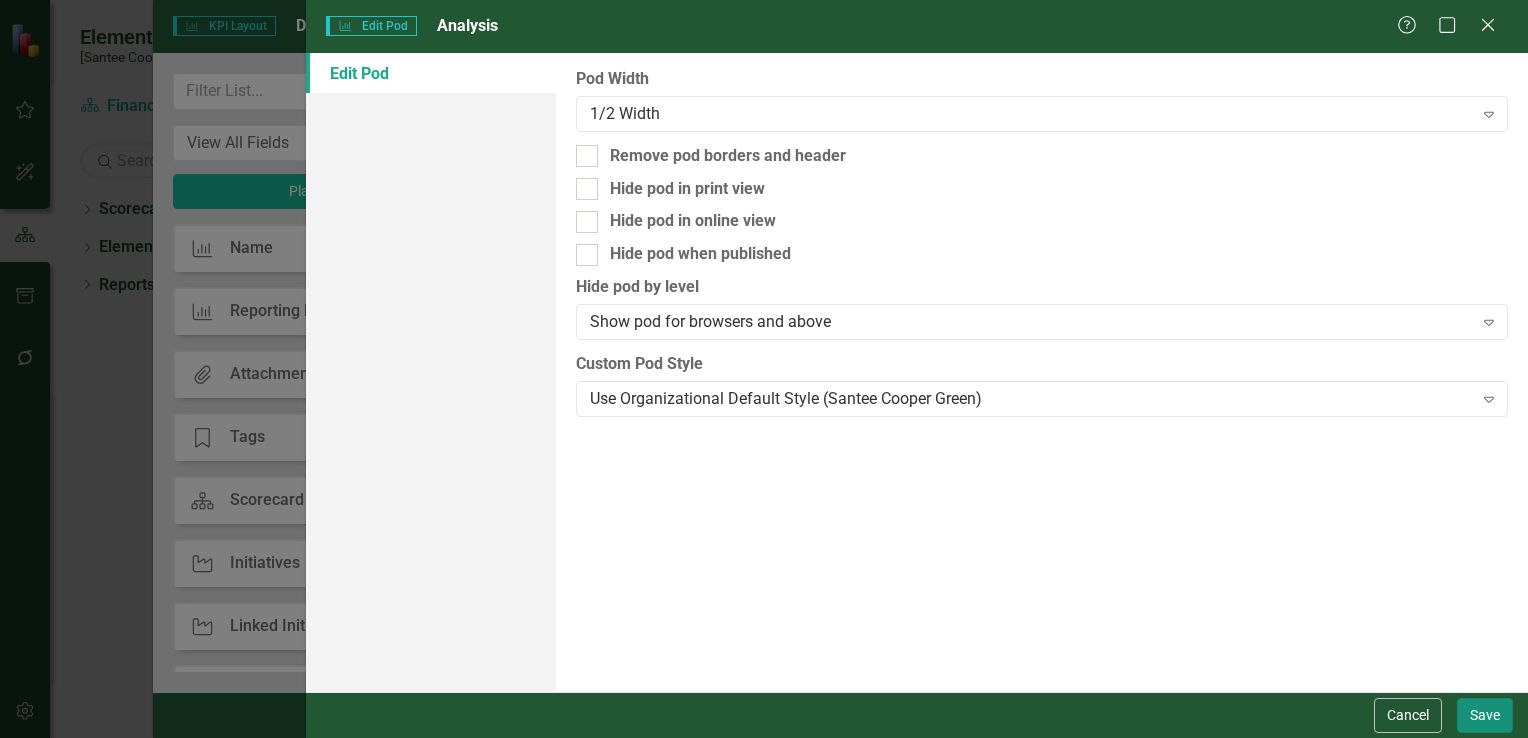 click on "Save" at bounding box center (1485, 715) 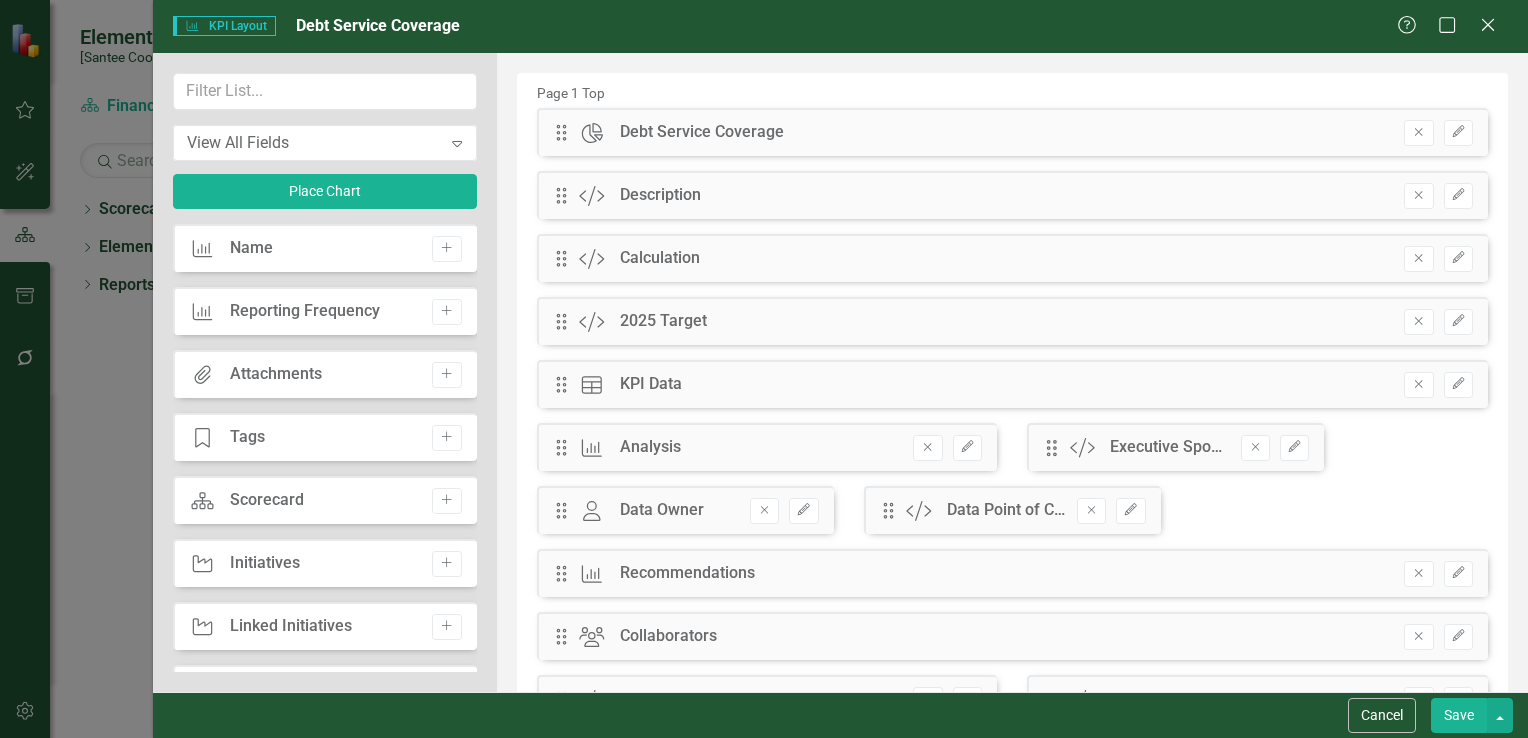 drag, startPoint x: 772, startPoint y: 572, endPoint x: 928, endPoint y: 539, distance: 159.4522 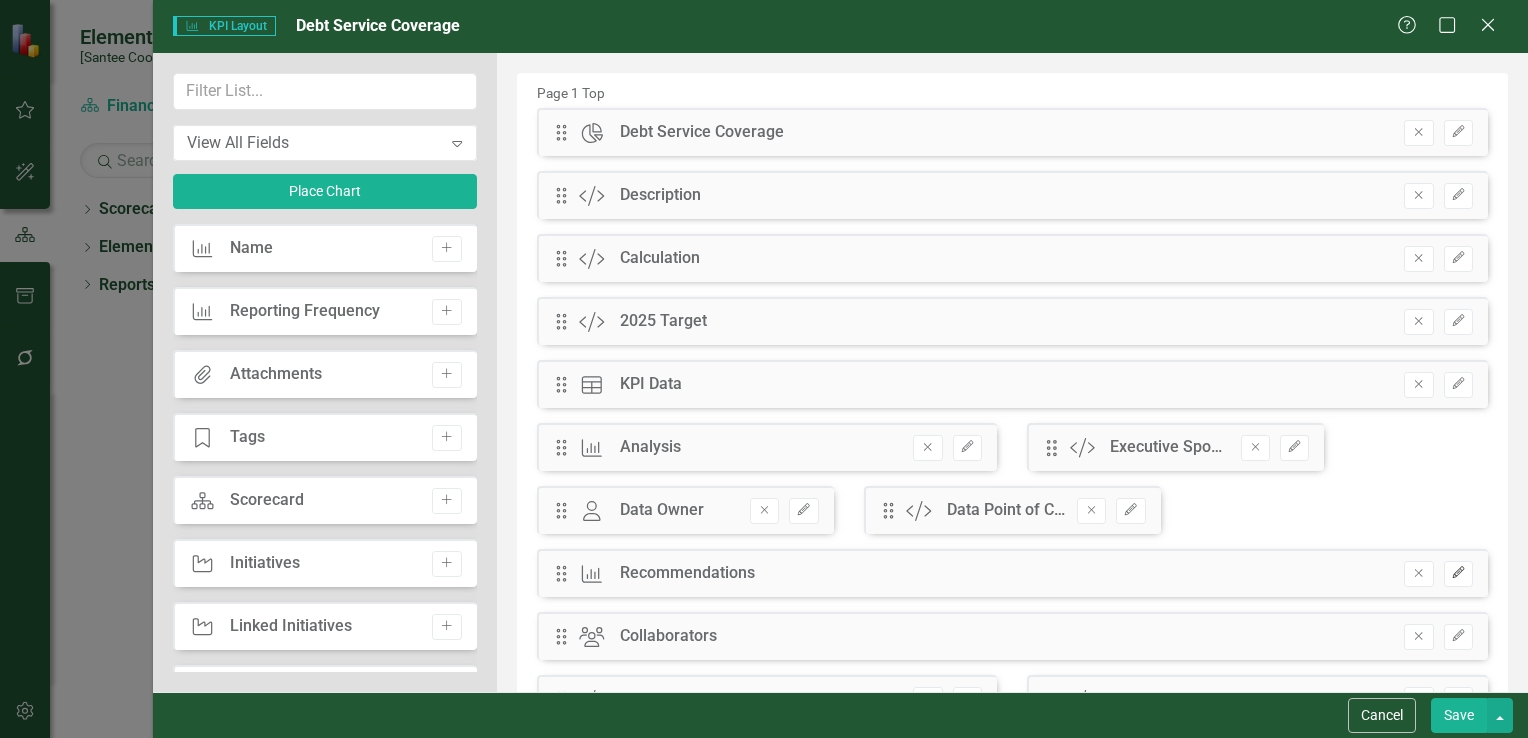 click on "Edit" at bounding box center (1458, 573) 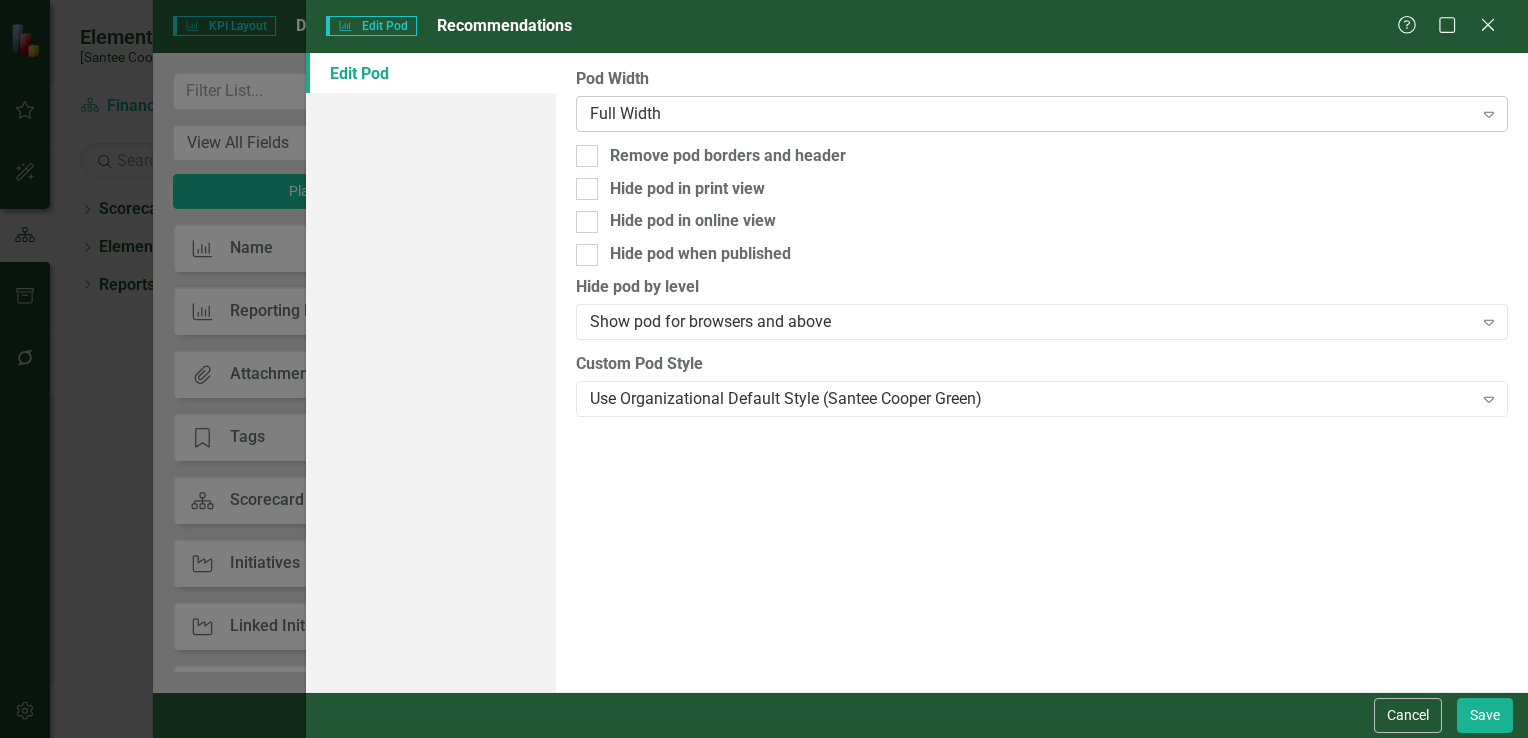 click on "Full Width" at bounding box center [1031, 113] 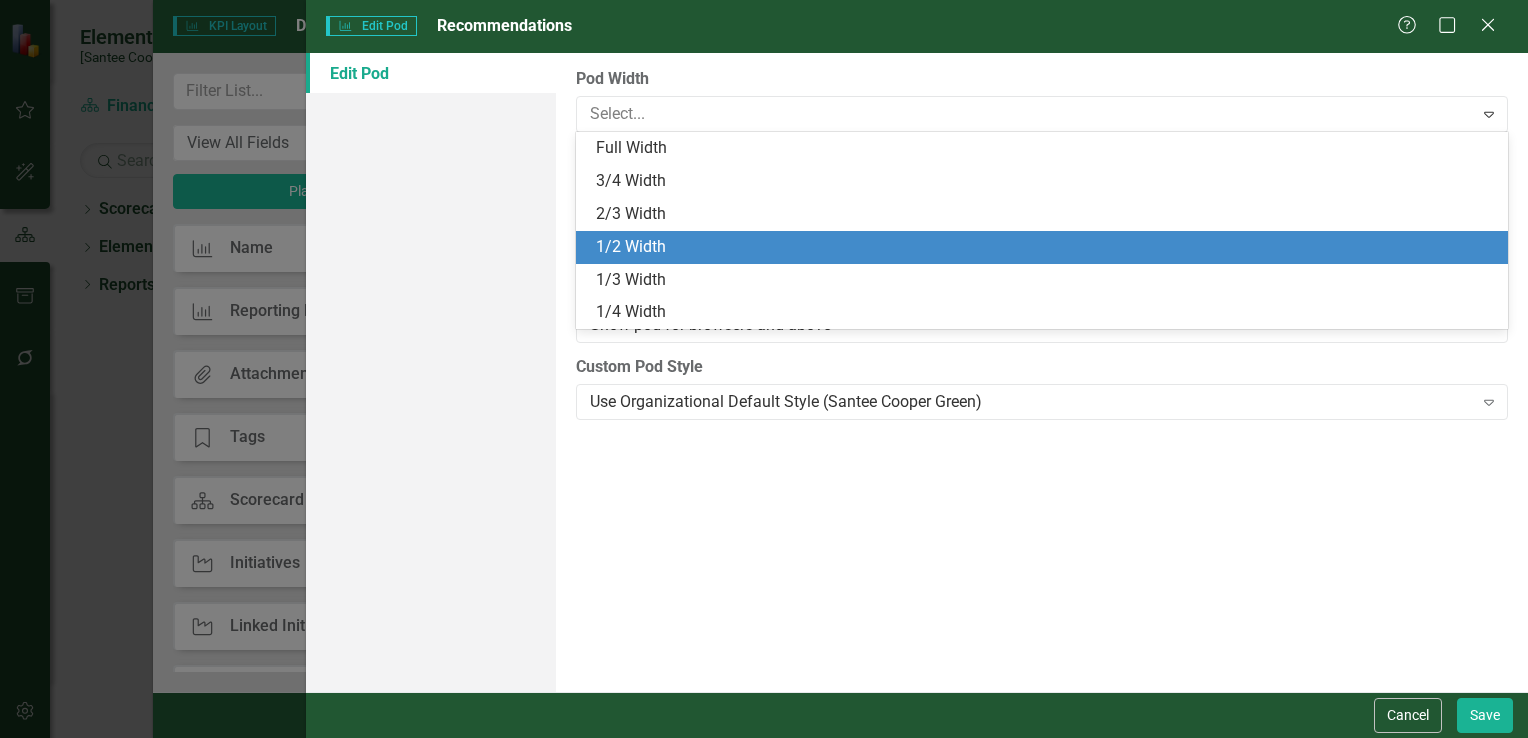 click on "1/2 Width" at bounding box center [1046, 247] 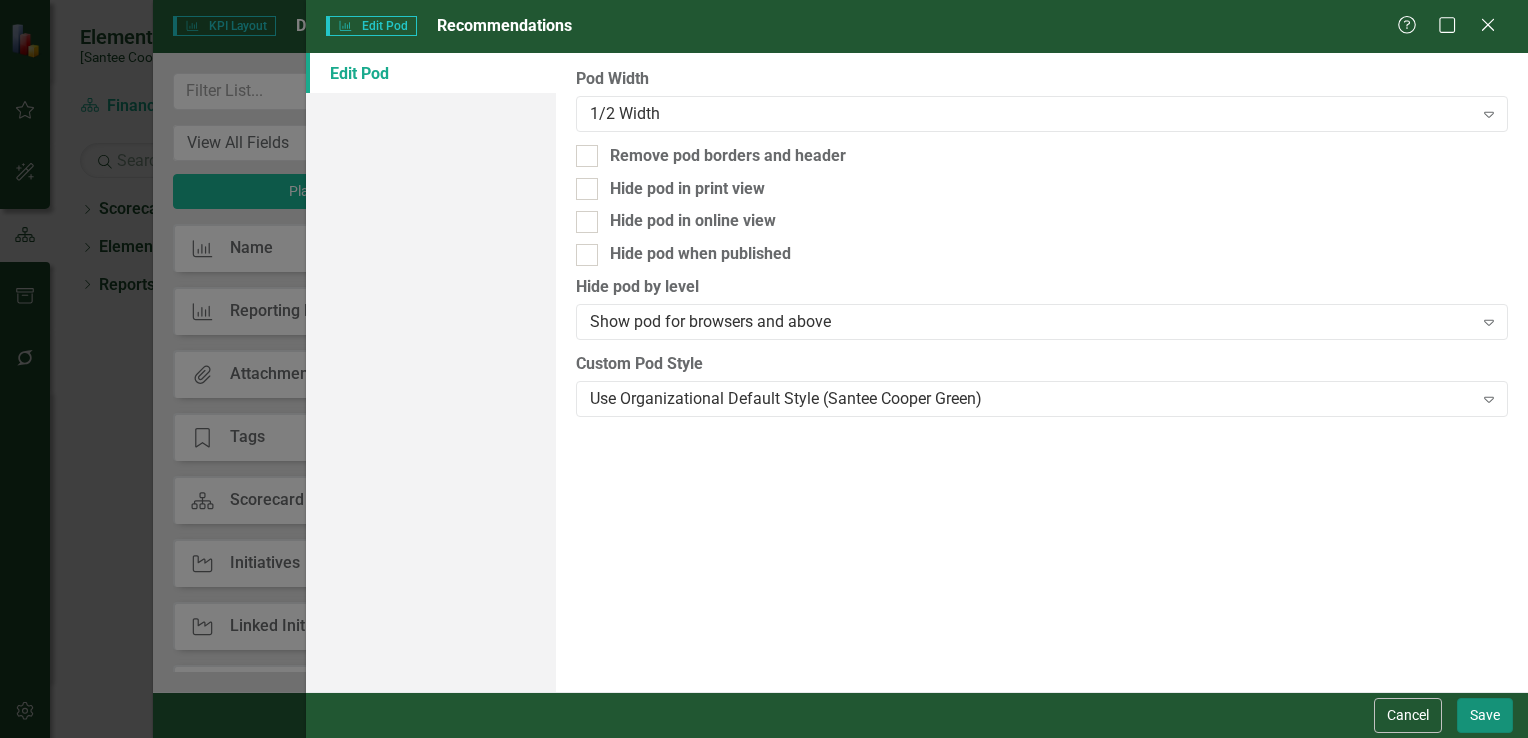 click on "Save" at bounding box center [1485, 715] 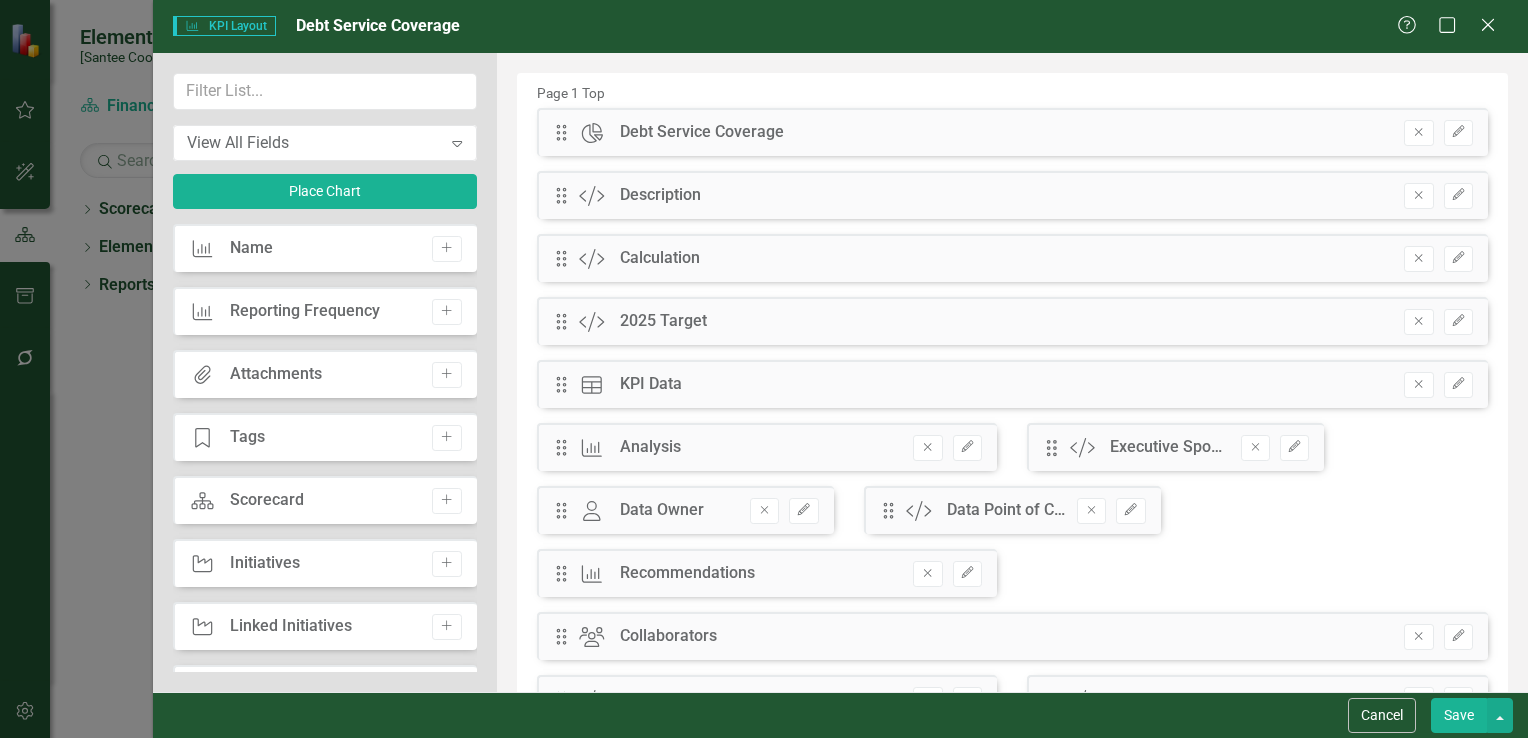 drag, startPoint x: 840, startPoint y: 578, endPoint x: 1045, endPoint y: 475, distance: 229.421 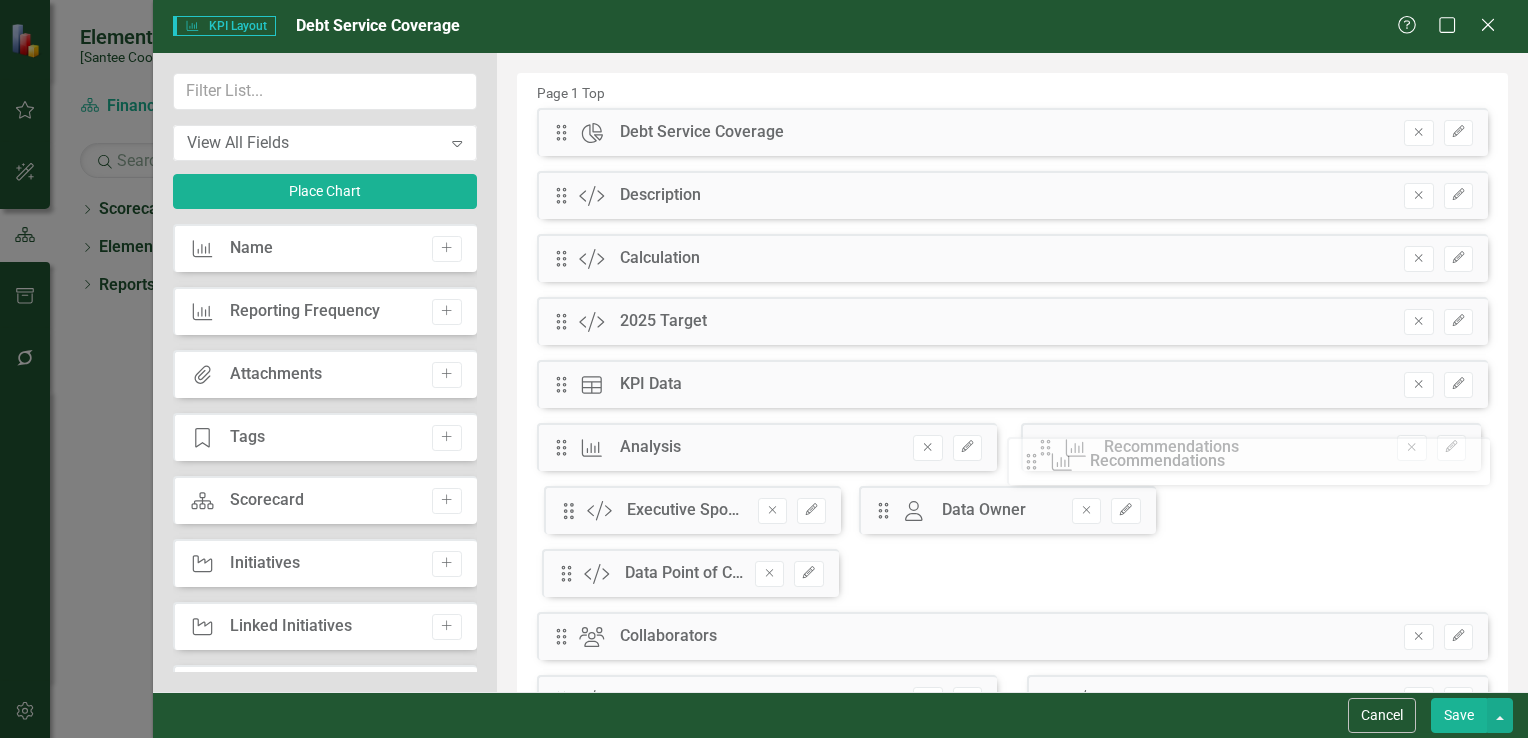 drag, startPoint x: 563, startPoint y: 580, endPoint x: 1048, endPoint y: 468, distance: 497.764 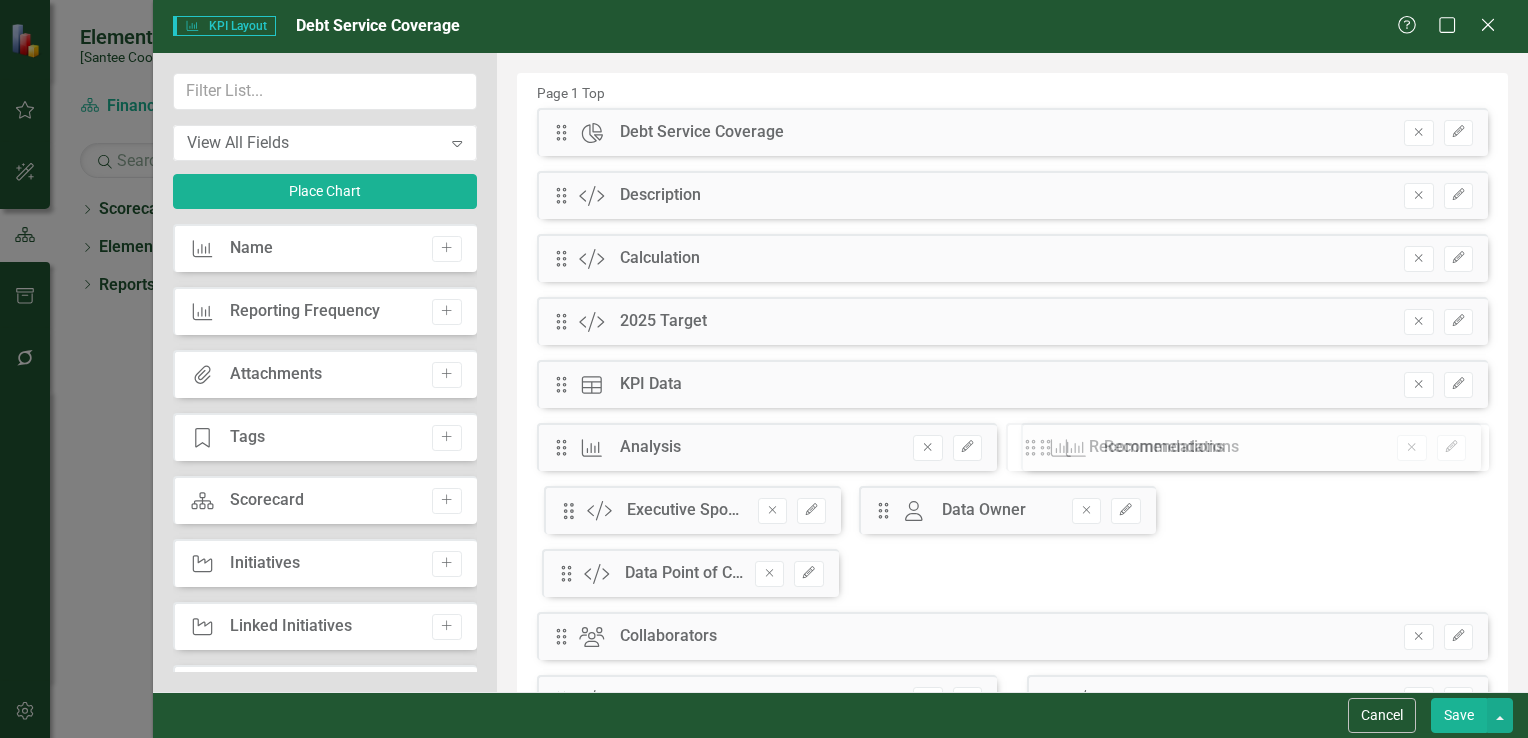 click on "The fields (or pods) that are available for you to include on the detail page are listed to the left. You can simply drag and drop to add or arrange the page to meet your needs. Learn more in the ClearPoint Support Center. Close Help Page 1 Top Drag Chart Debt Service Coverage Hidden Pod Online Hidden Pod Printed Hidden Pod Published Remove Edit Drag Custom Description Hidden Pod Online Hidden Pod Printed Hidden Pod Published Remove Edit Drag Custom Calculation Hidden Pod Online Hidden Pod Printed Hidden Pod Published Remove Edit Drag Custom 2025 Target Hidden Pod Online Hidden Pod Printed Hidden Pod Published Remove Edit Drag Data Table KPI Data Hidden Pod Online Hidden Pod Printed Hidden Pod Published Remove Edit Drag KPI Analysis Hidden Pod Online Hidden Pod Printed Hidden Pod Published Remove Edit Drag Custom Executive Sponsor Hidden Pod Online Hidden Pod Printed Hidden Pod Published Remove Edit Drag Owner Data Owner Hidden Pod Online Hidden Pod Printed Hidden Pod" at bounding box center (1012, 547) 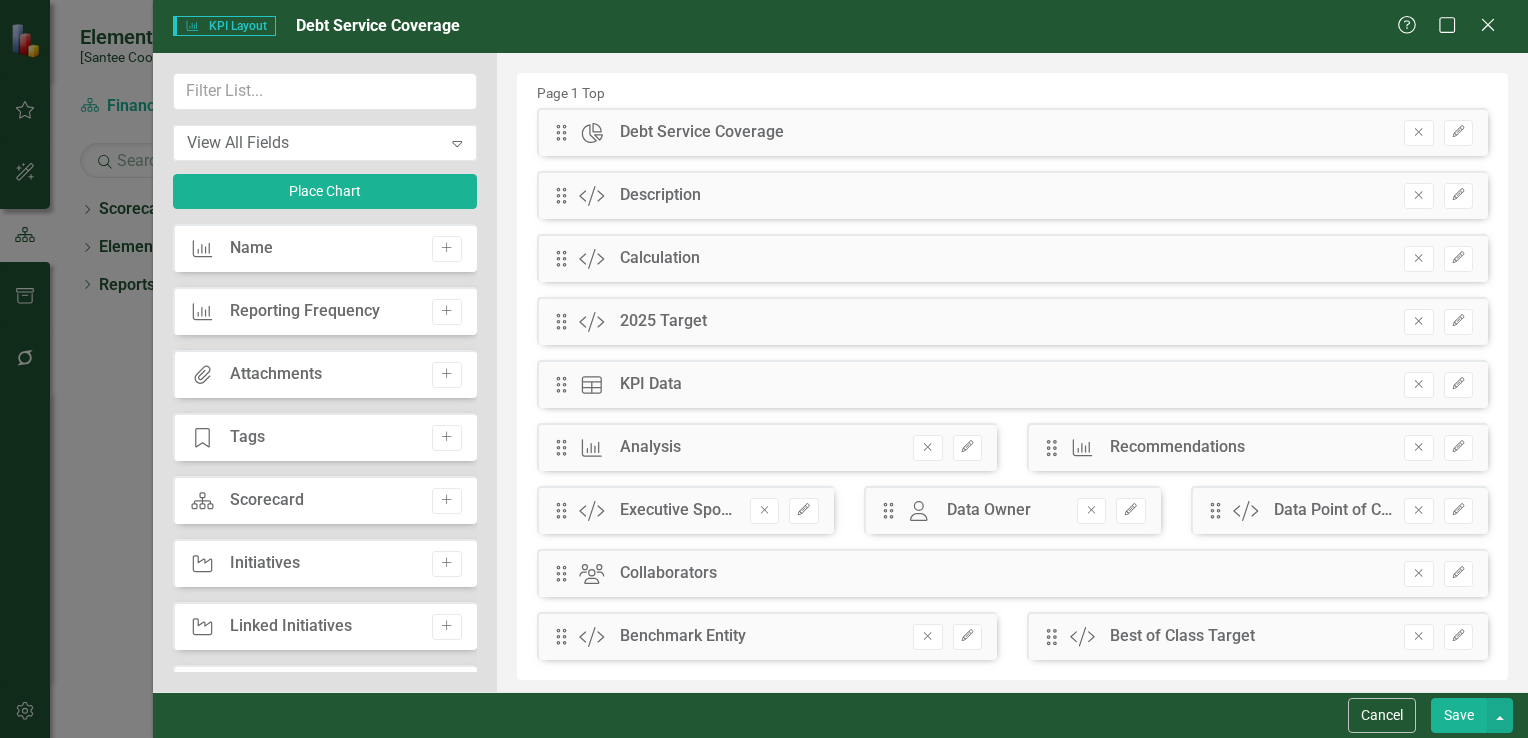 click on "Save" at bounding box center [1459, 715] 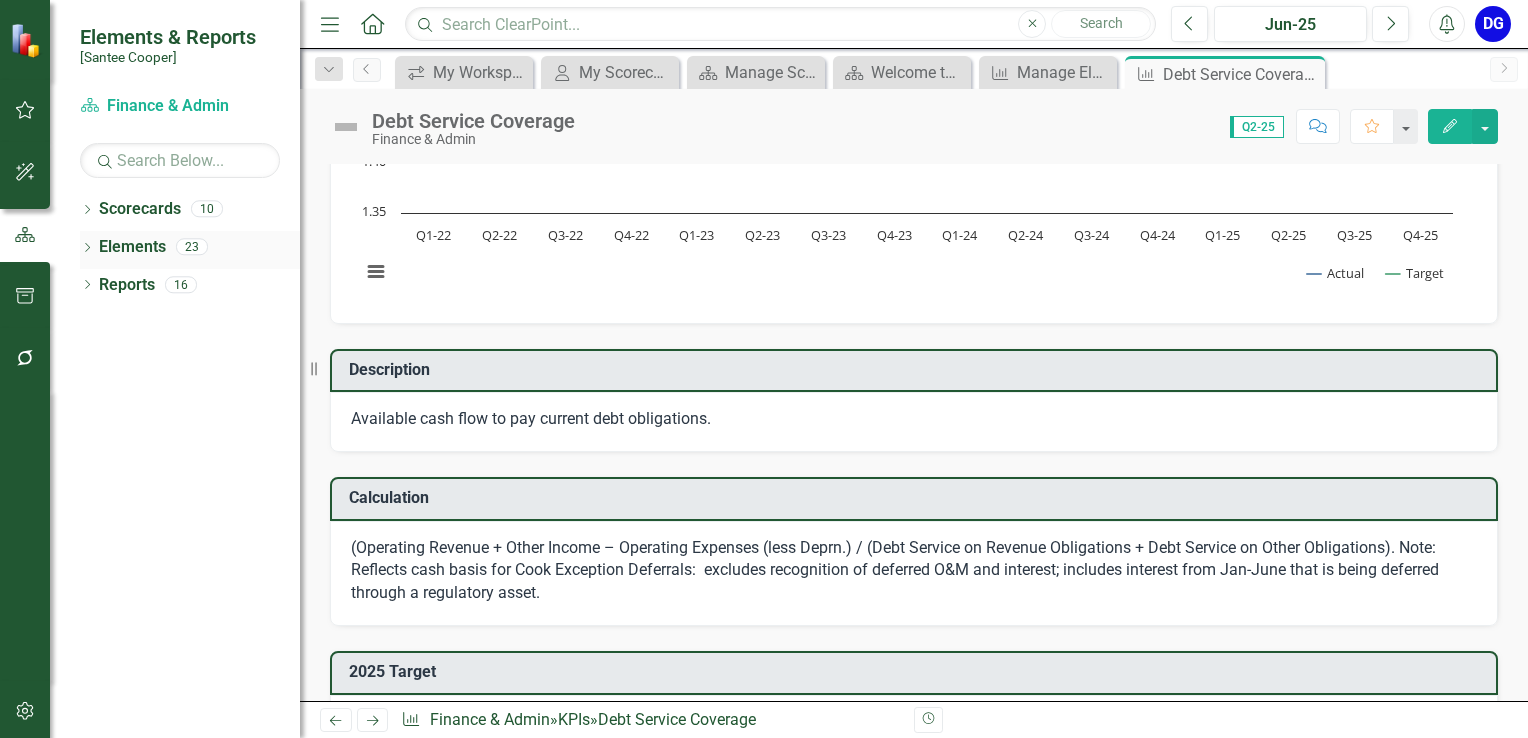 click on "Elements" at bounding box center (132, 247) 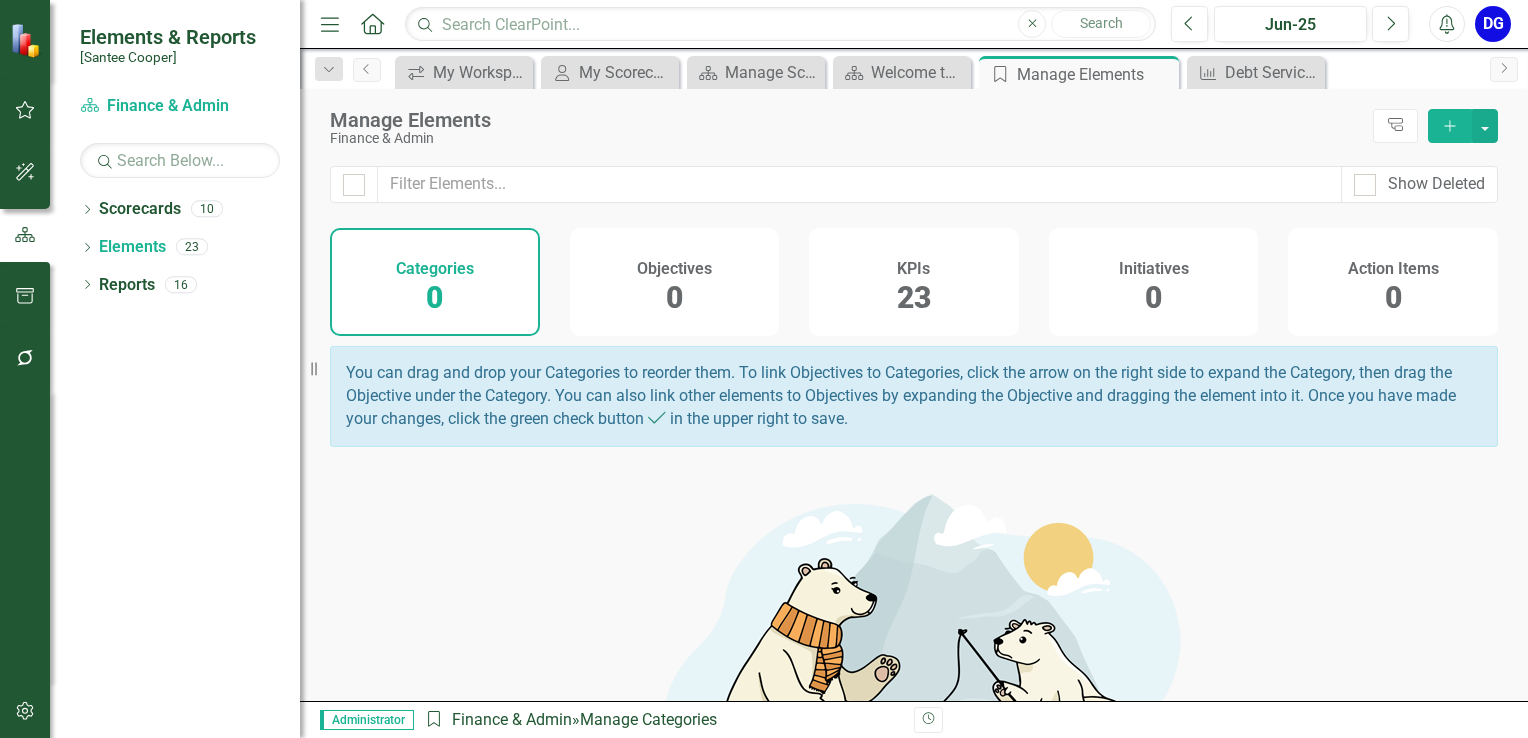 click on "23" at bounding box center [914, 297] 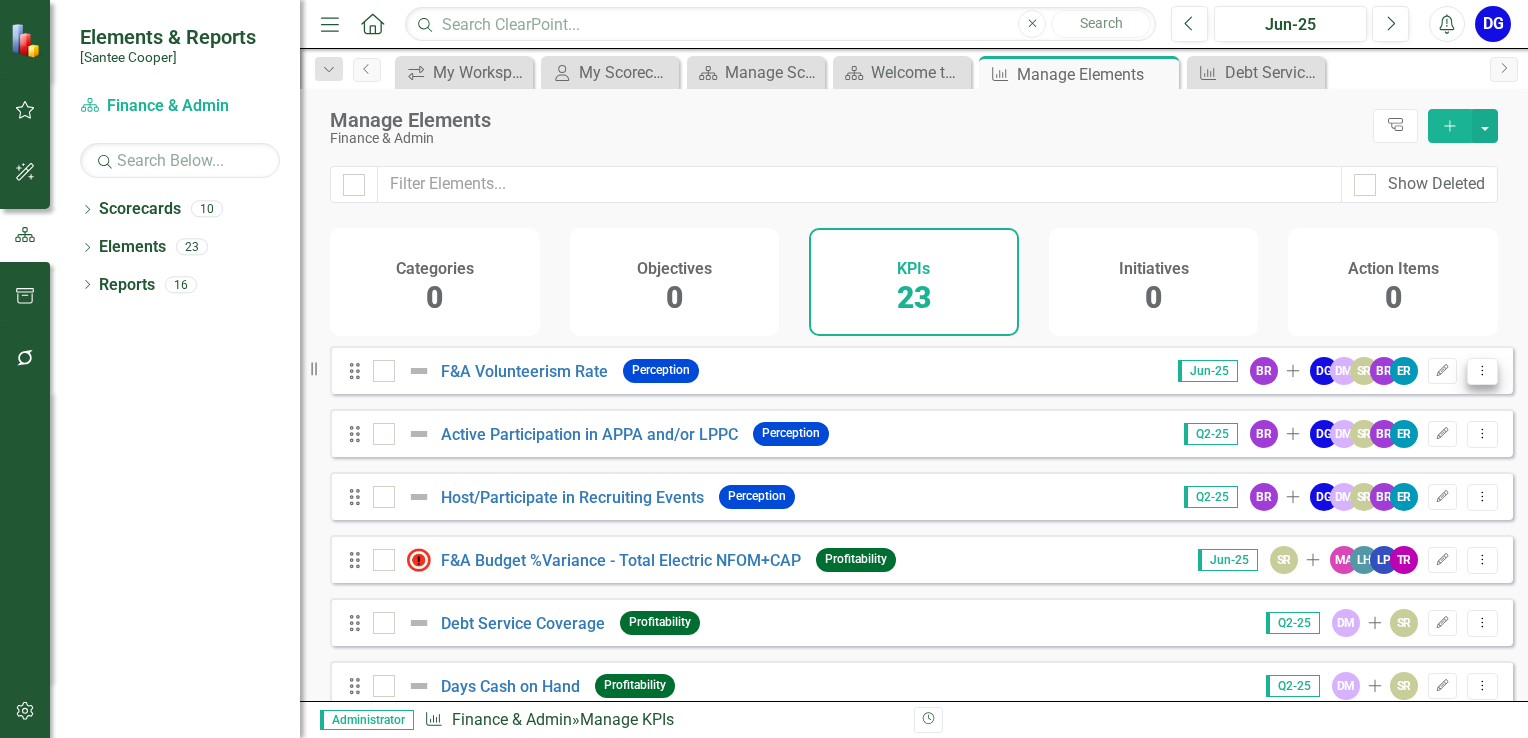 click on "Dropdown Menu" at bounding box center [1482, 370] 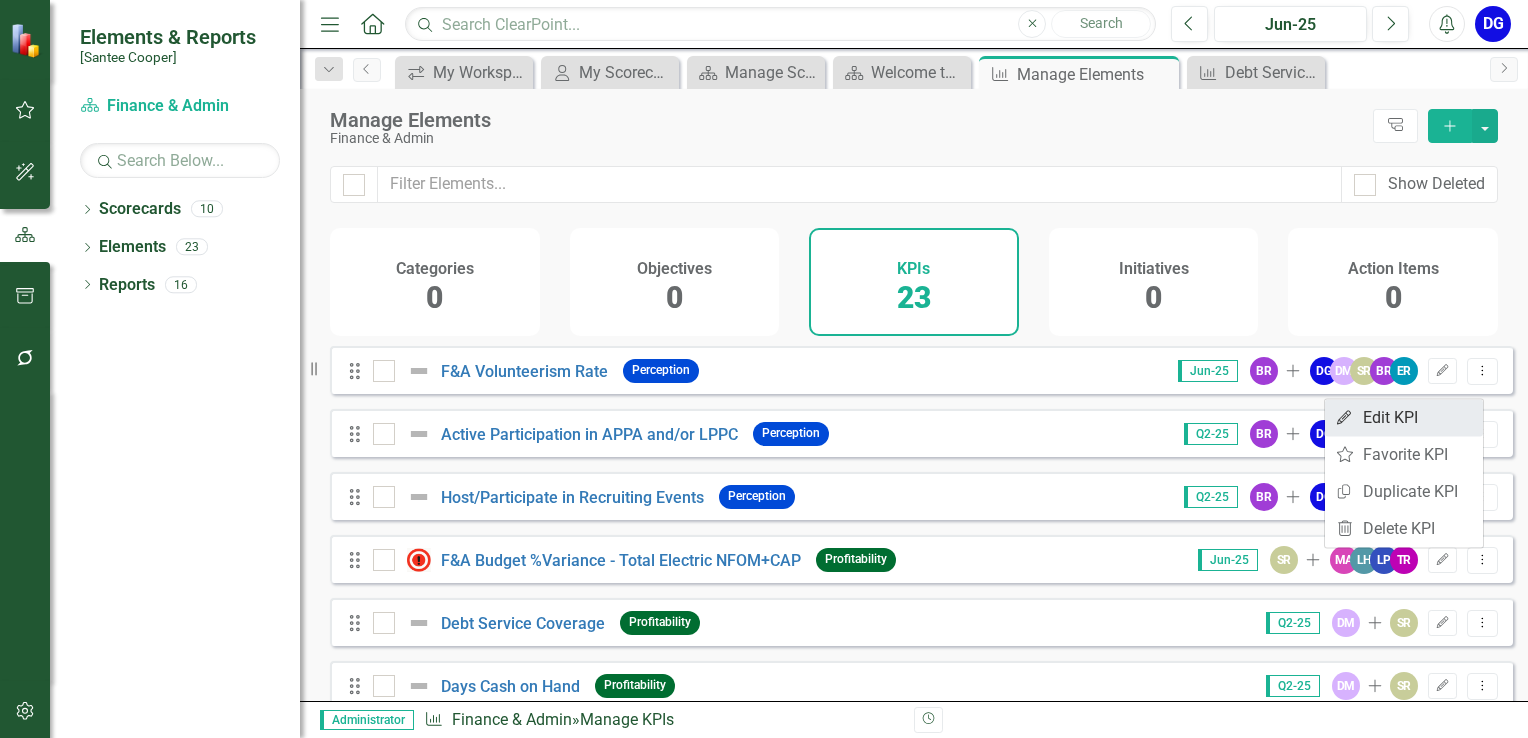 click on "Edit Edit KPI" at bounding box center [1404, 417] 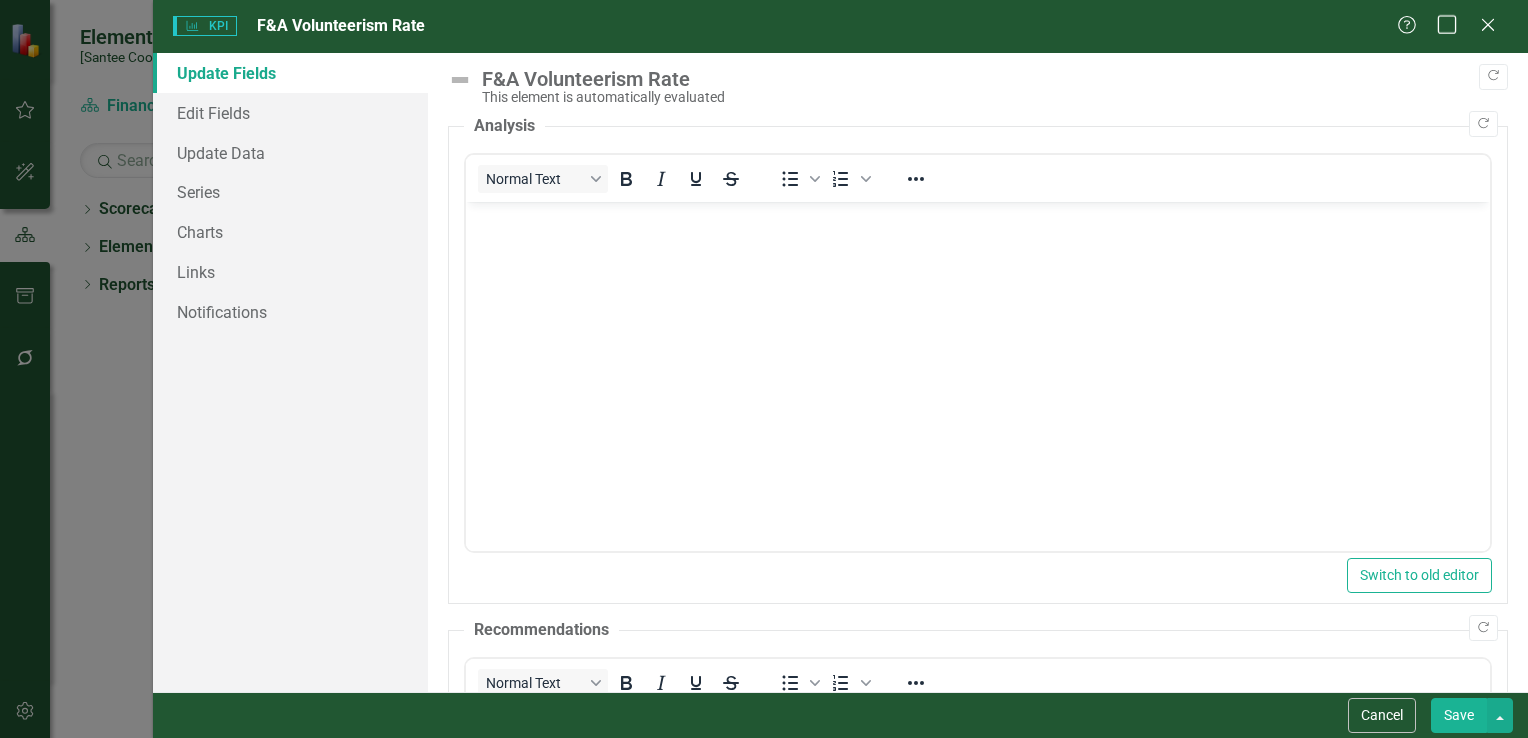 scroll, scrollTop: 0, scrollLeft: 0, axis: both 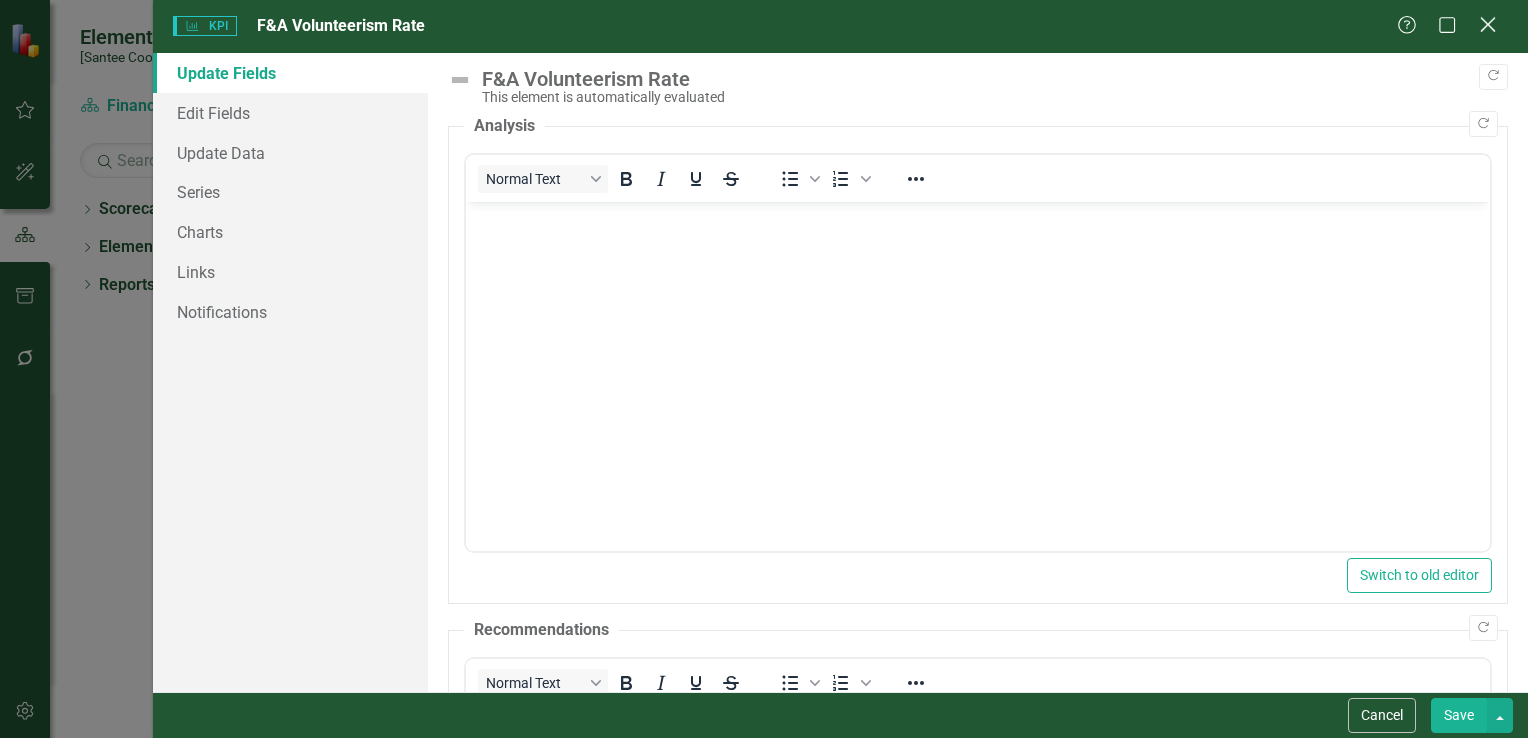 click at bounding box center [1487, 24] 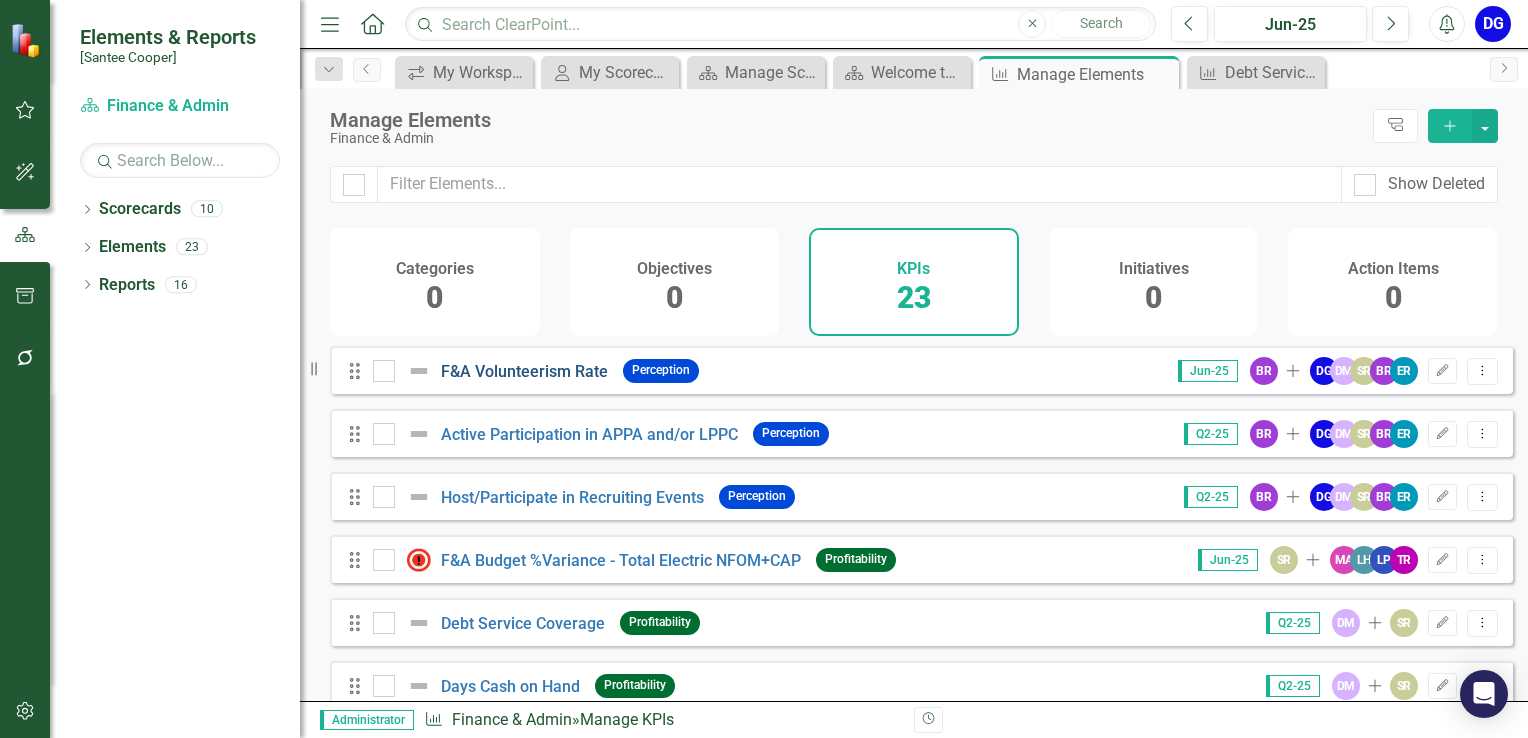 click on "F&A Volunteerism Rate" at bounding box center [524, 371] 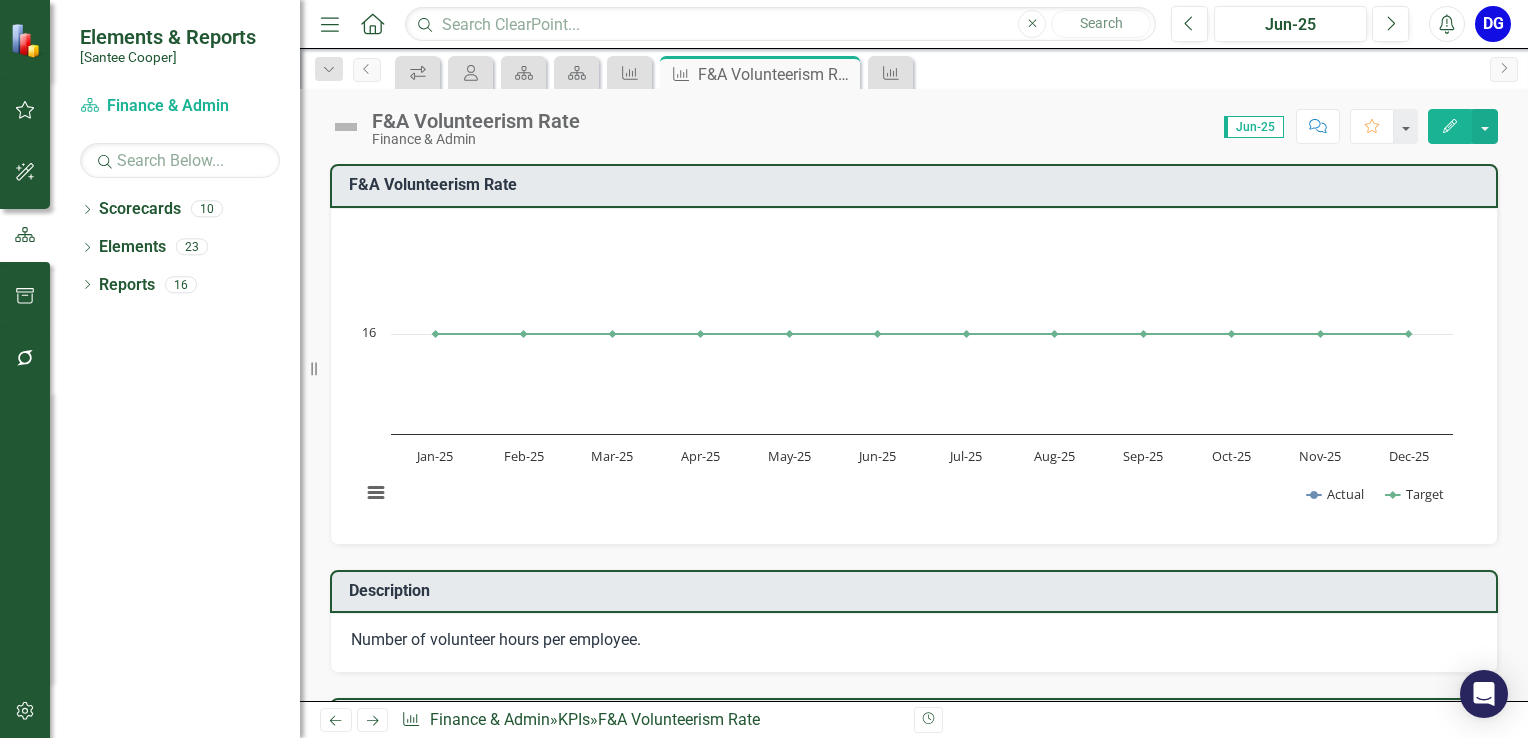 click at bounding box center [1485, 126] 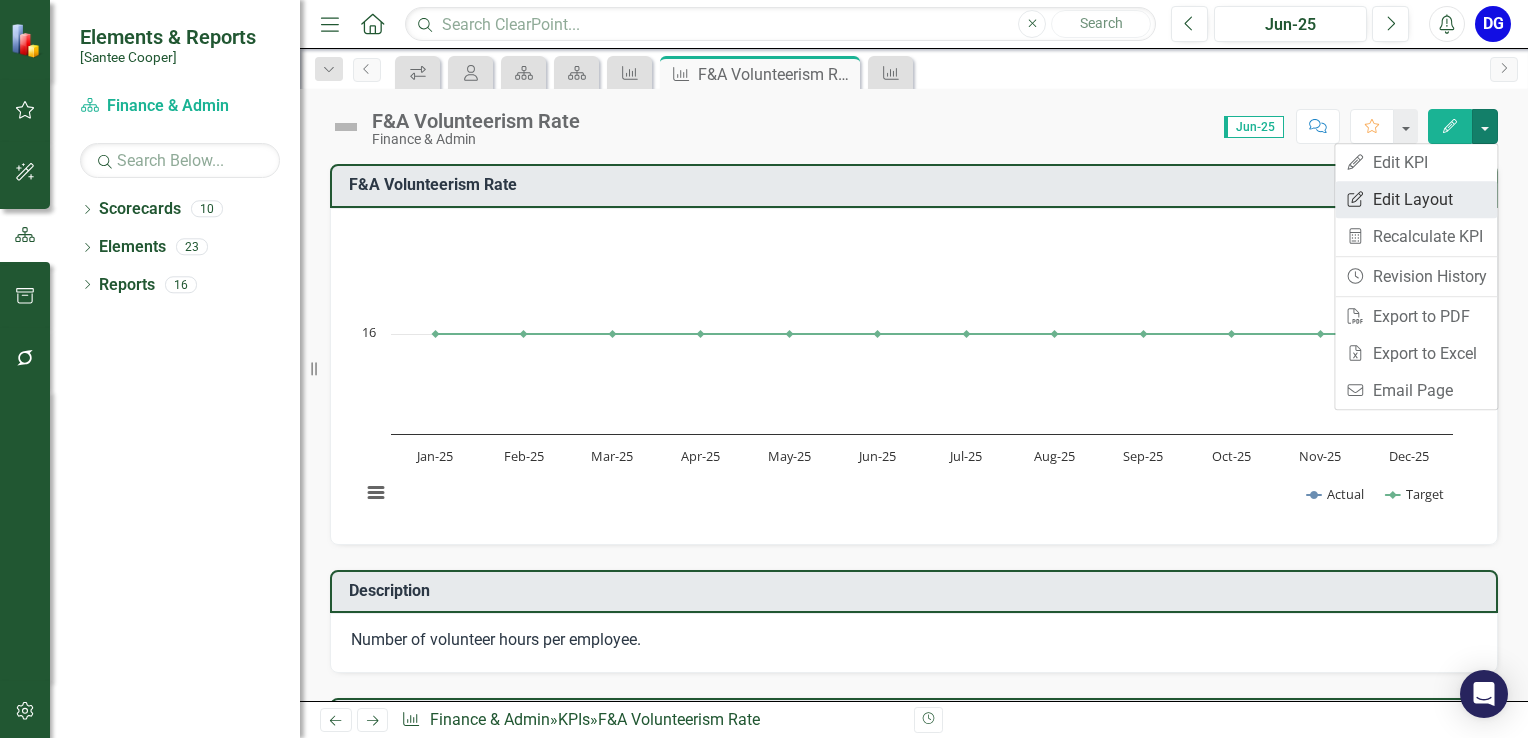 click on "Edit Report Edit Layout" at bounding box center [1416, 199] 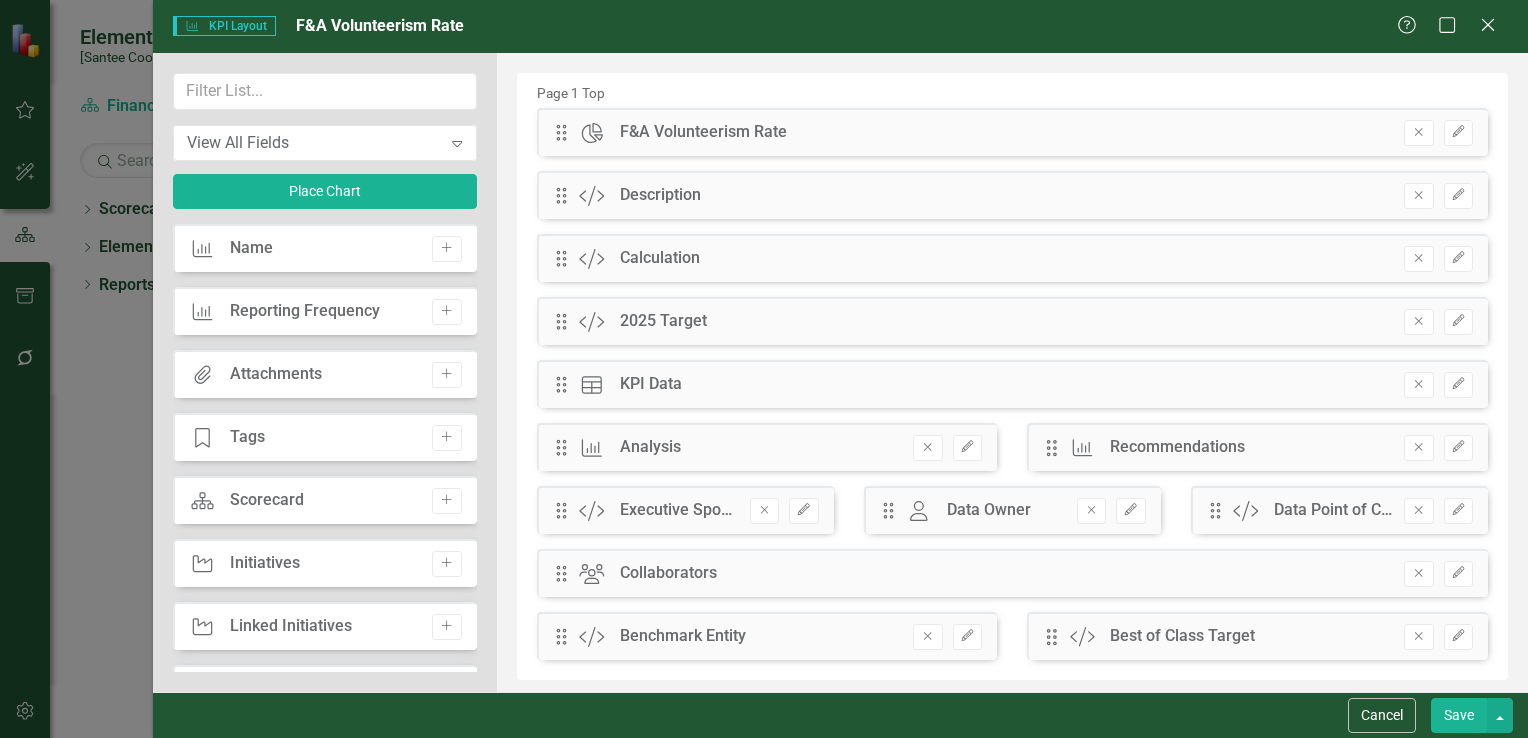 click on "Save" at bounding box center [1459, 715] 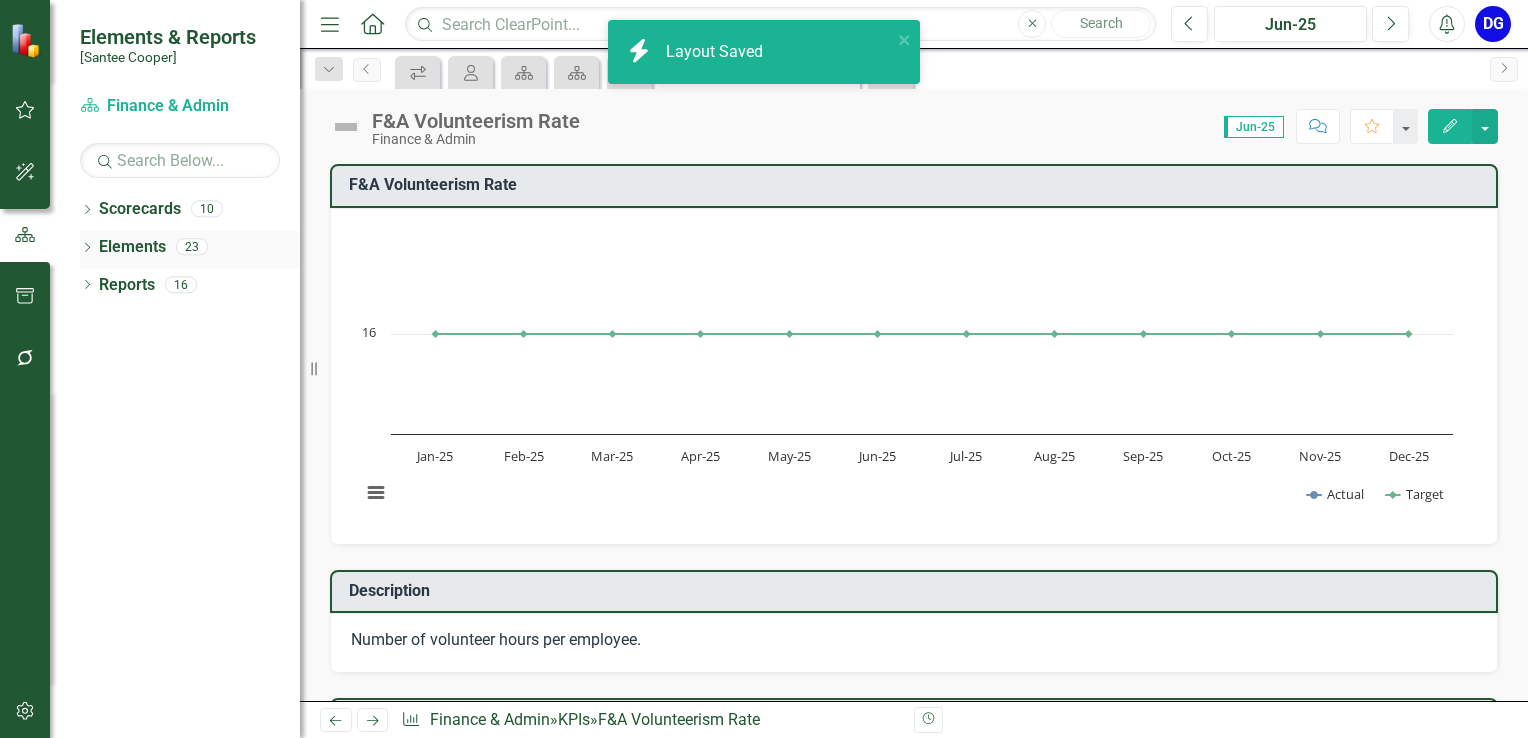 click on "Elements" at bounding box center [132, 247] 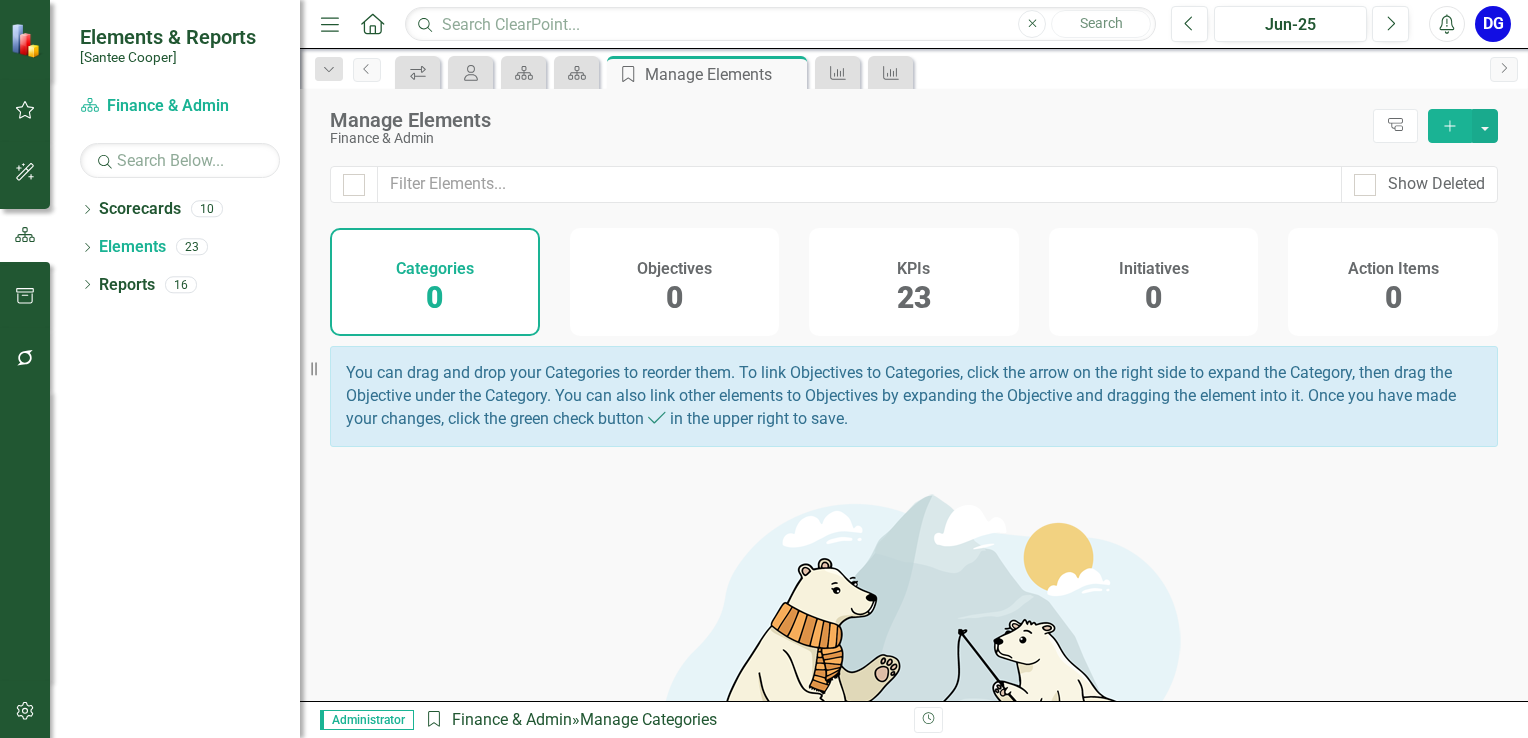 click on "23" at bounding box center [914, 297] 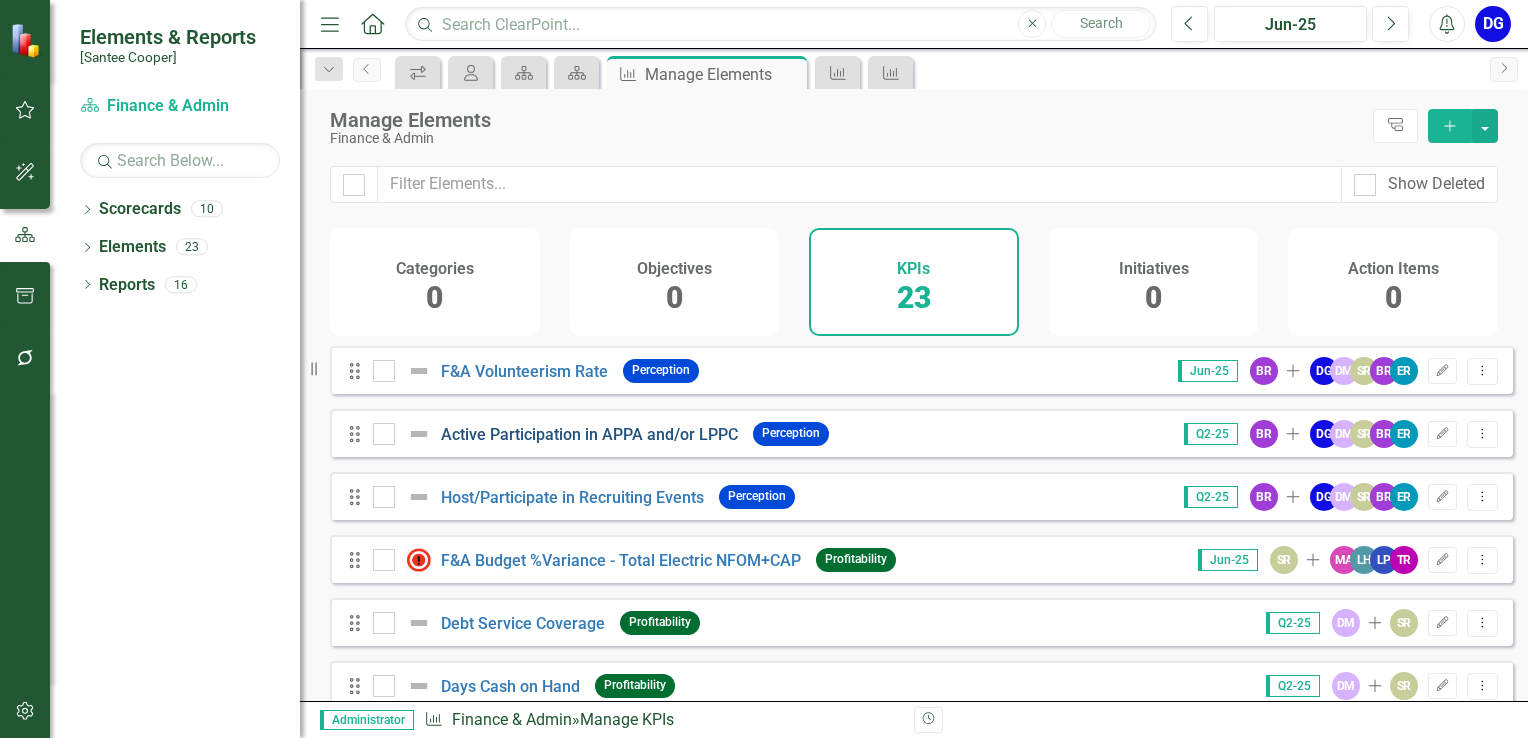 click on "Active Participation in APPA and/or LPPC" at bounding box center [589, 434] 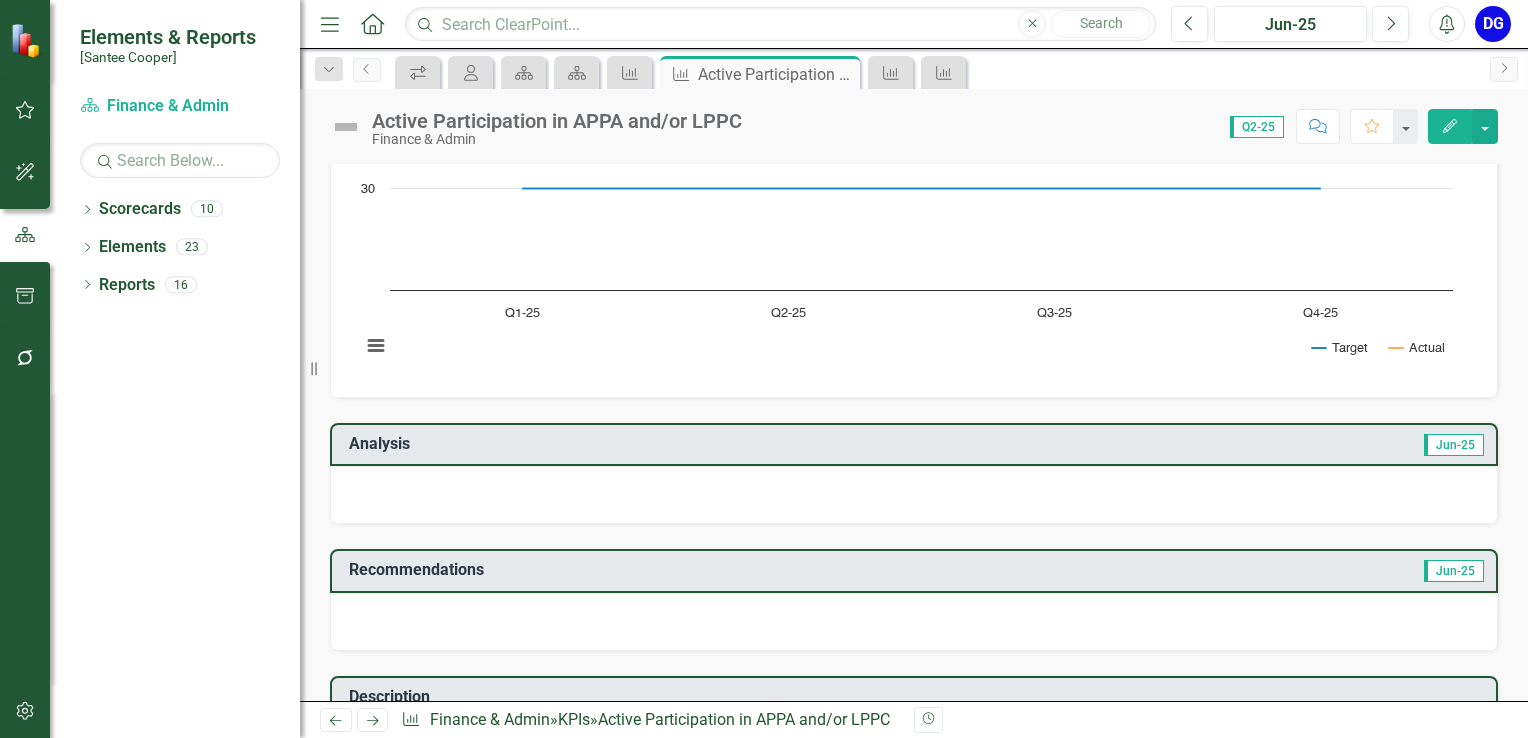 scroll, scrollTop: 92, scrollLeft: 0, axis: vertical 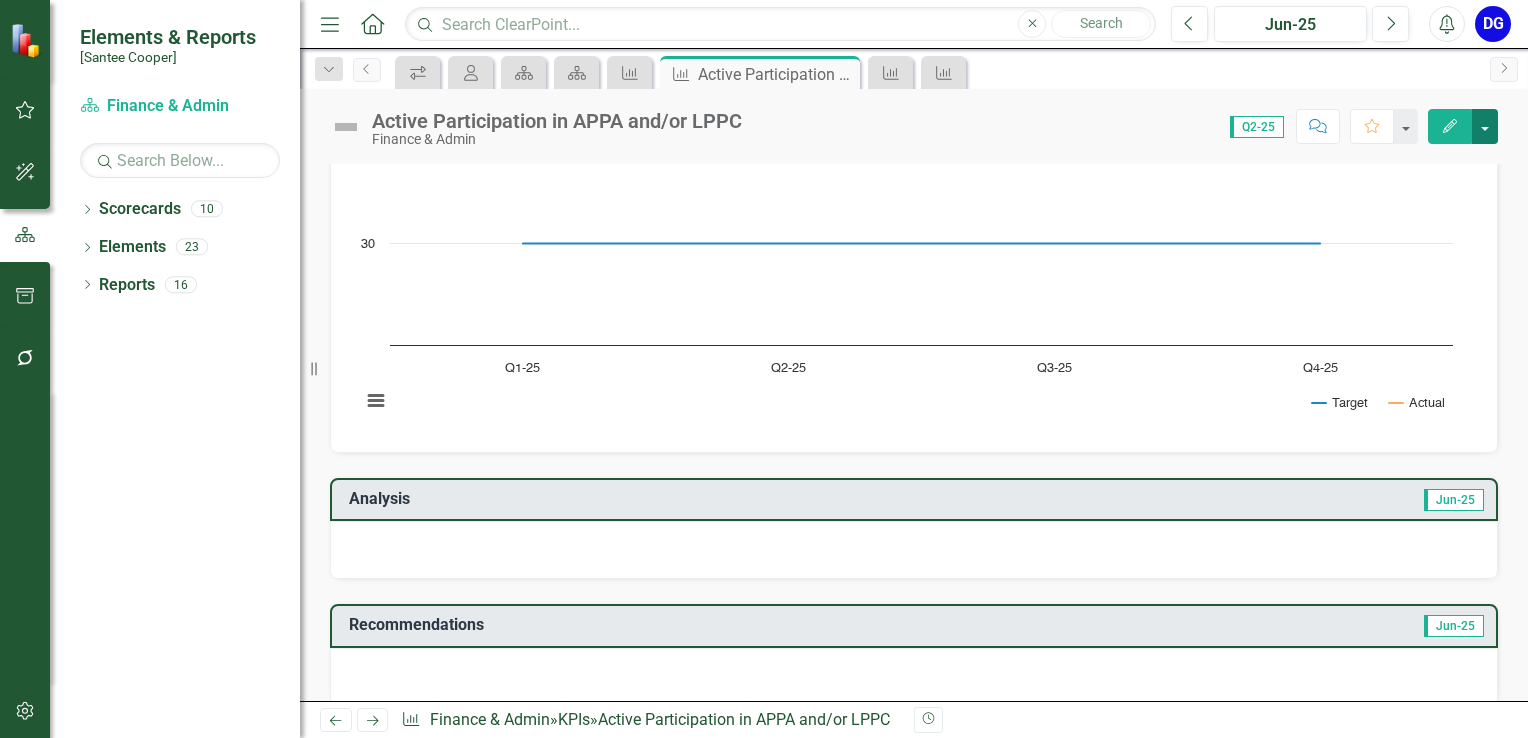 click at bounding box center [1485, 126] 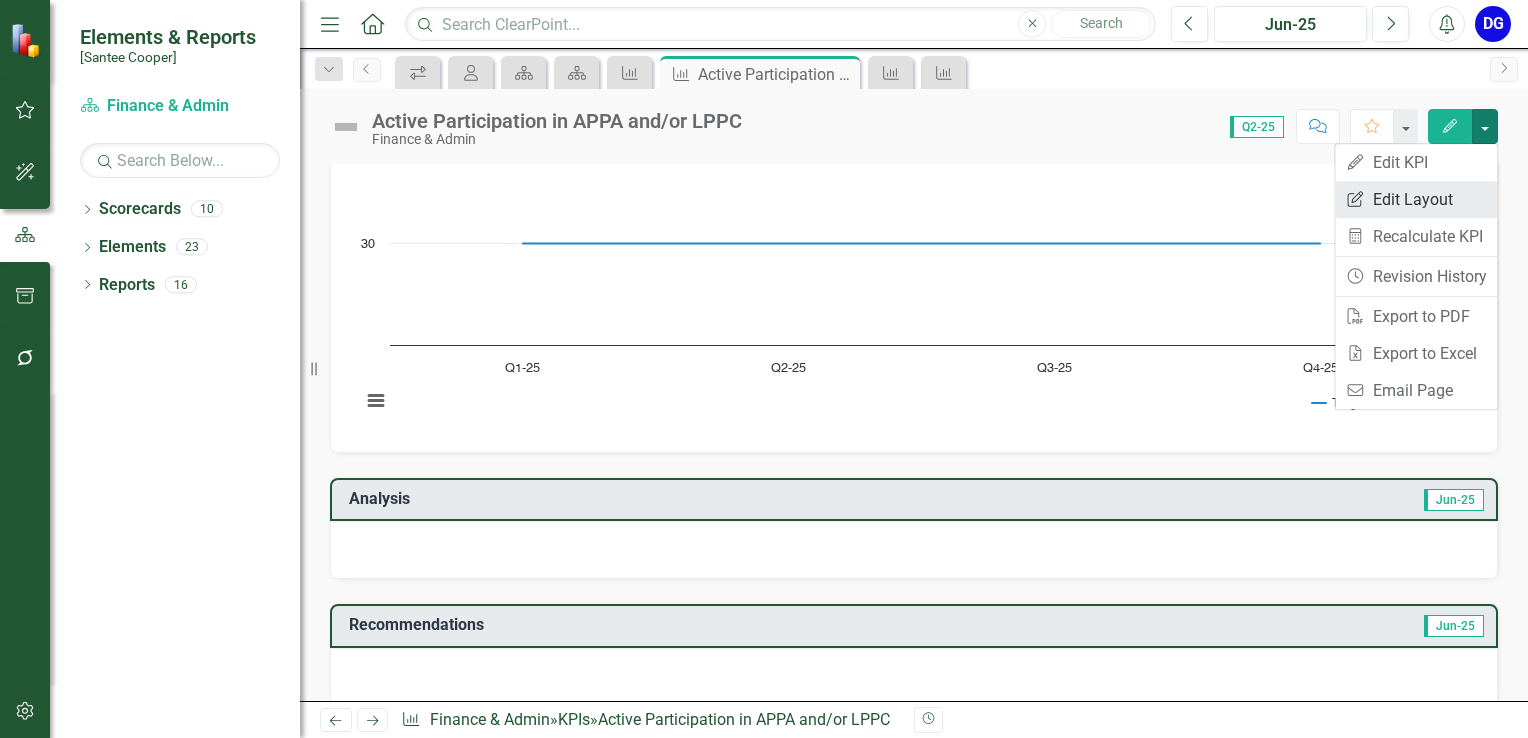 click on "Edit Report Edit Layout" at bounding box center (1416, 199) 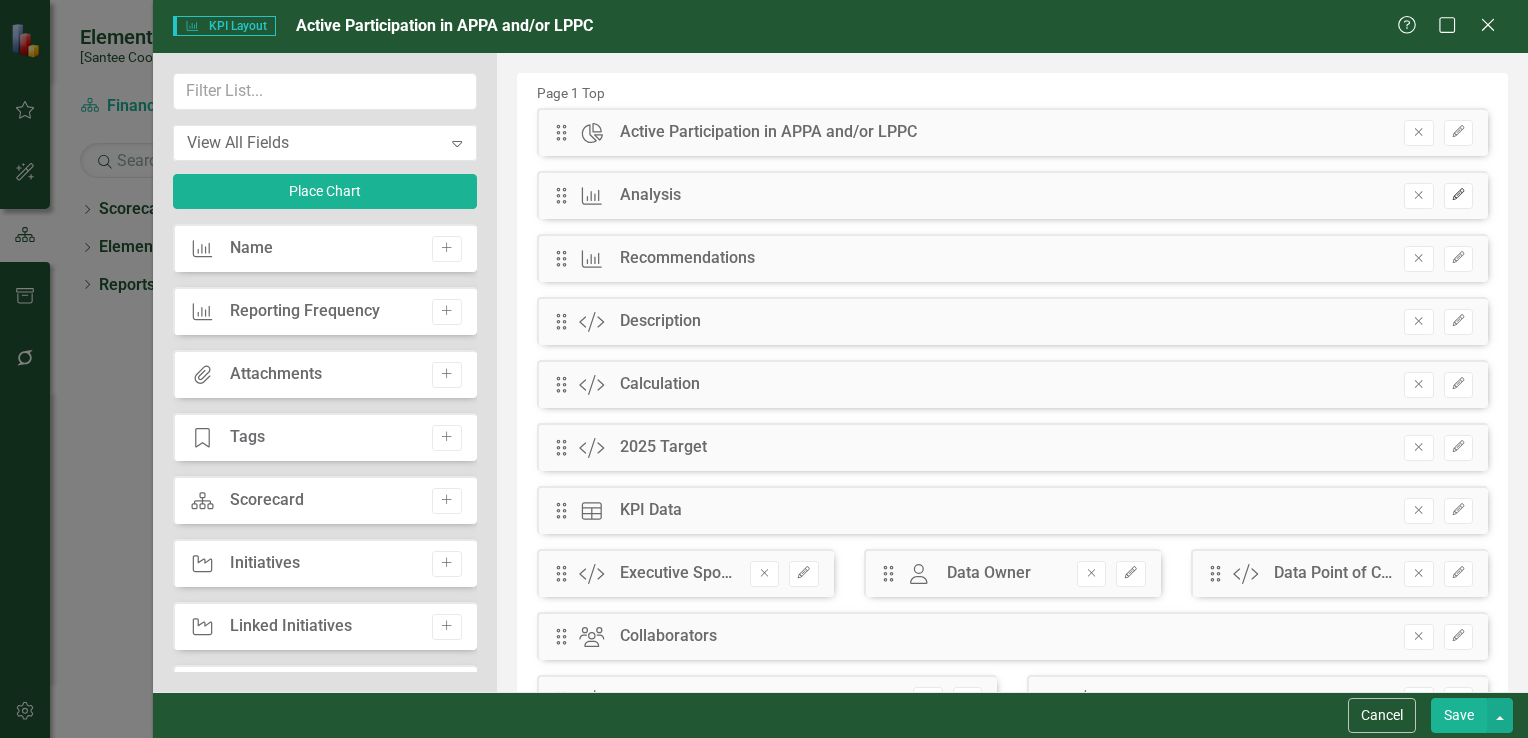 click on "Edit" at bounding box center [1458, 196] 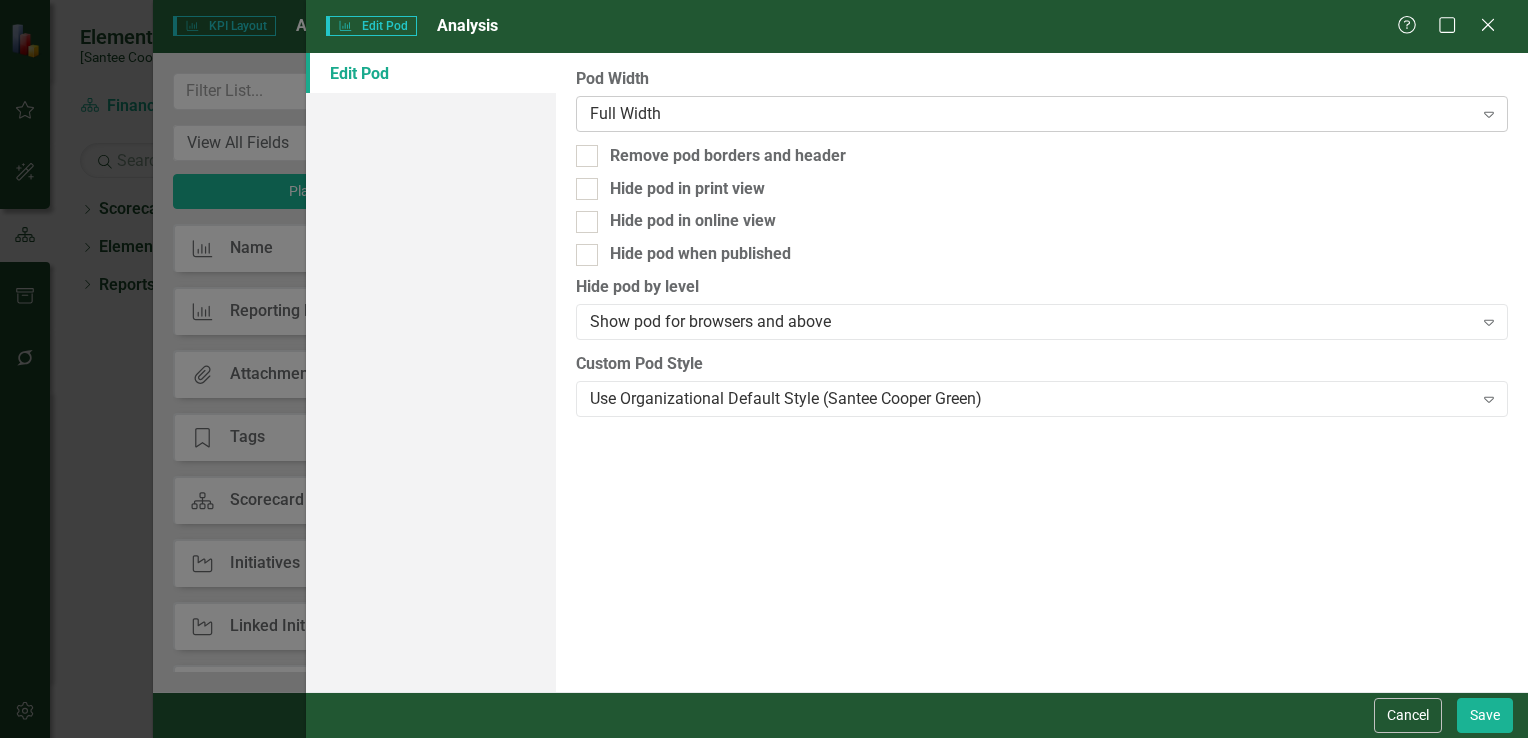 click on "Full Width" at bounding box center [1031, 113] 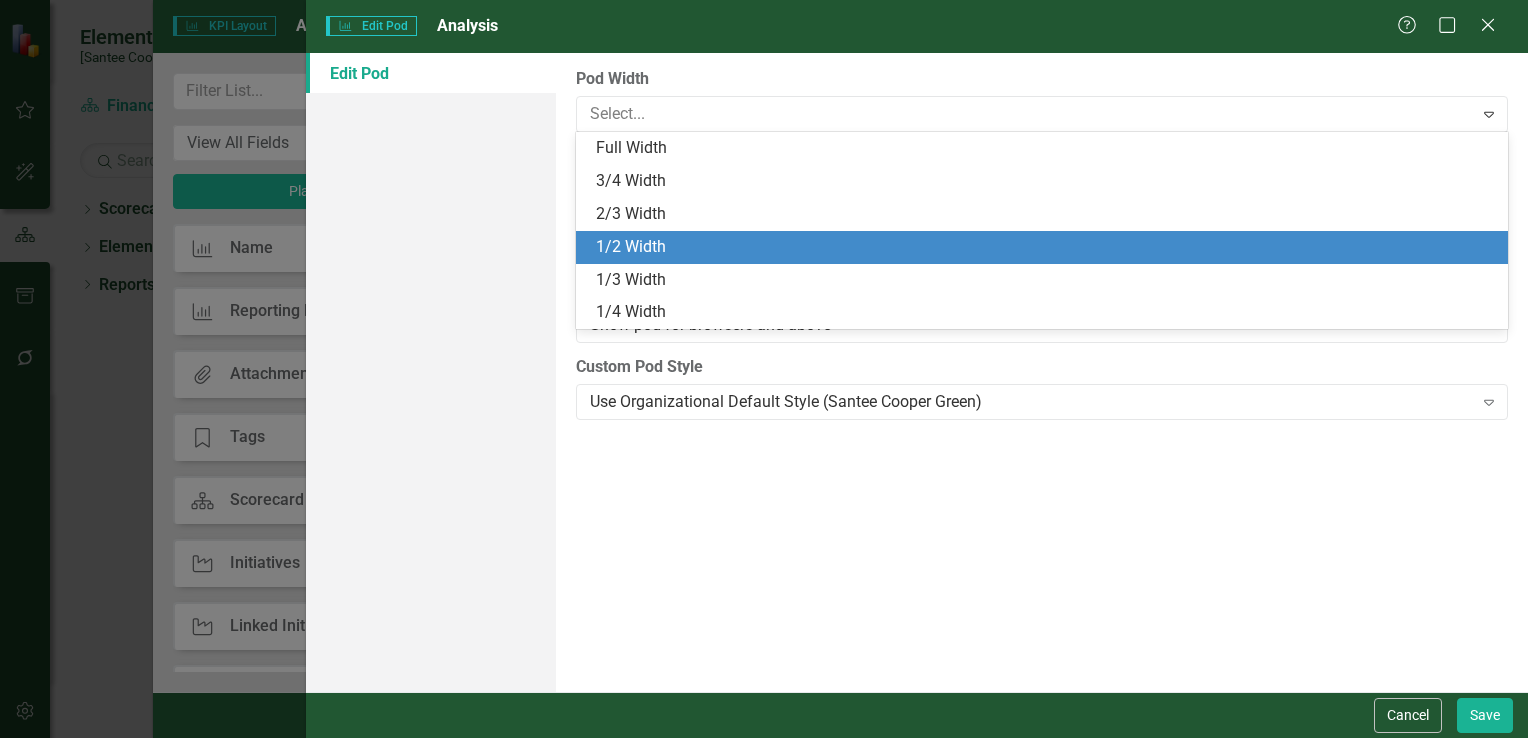 click on "1/2 Width" at bounding box center [1046, 247] 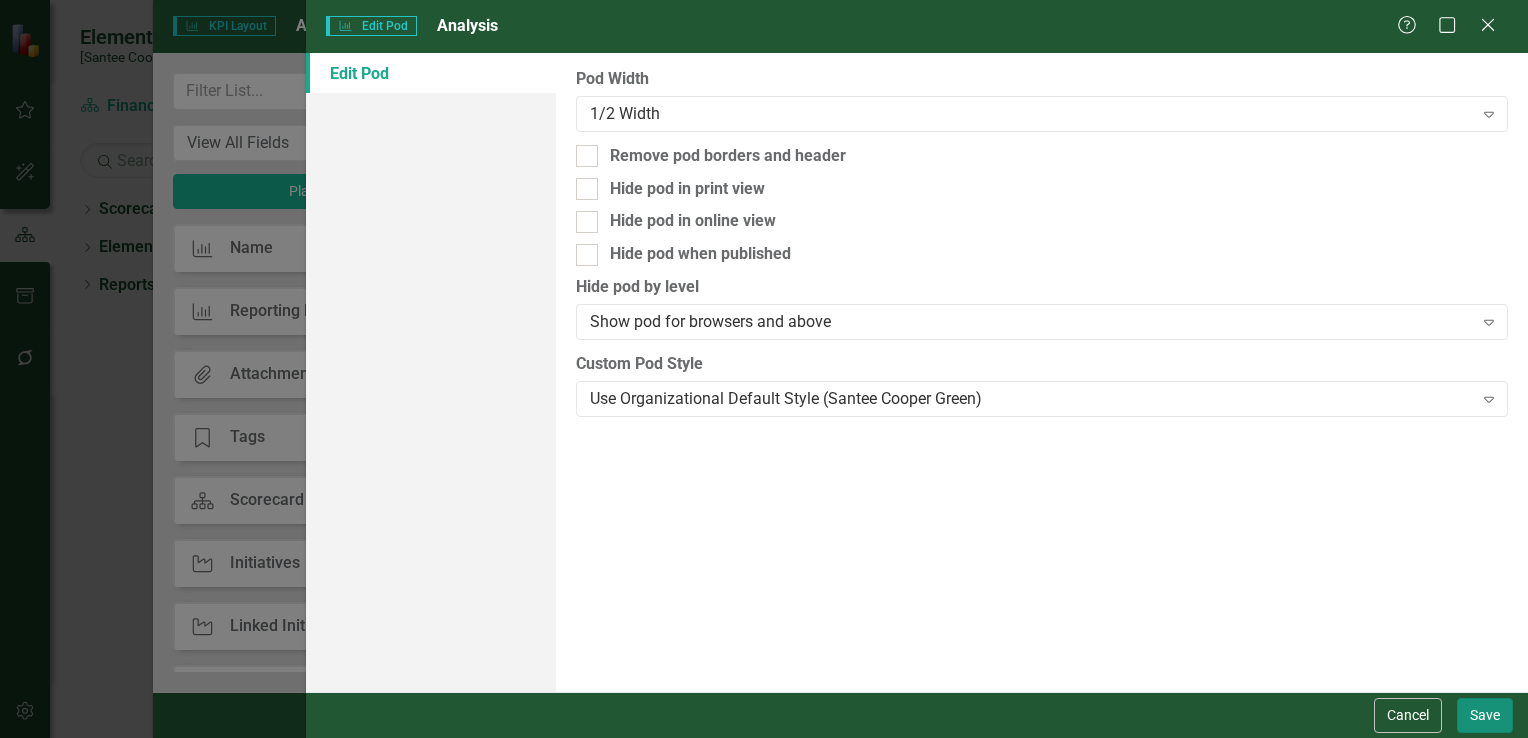 click on "Save" at bounding box center (1485, 715) 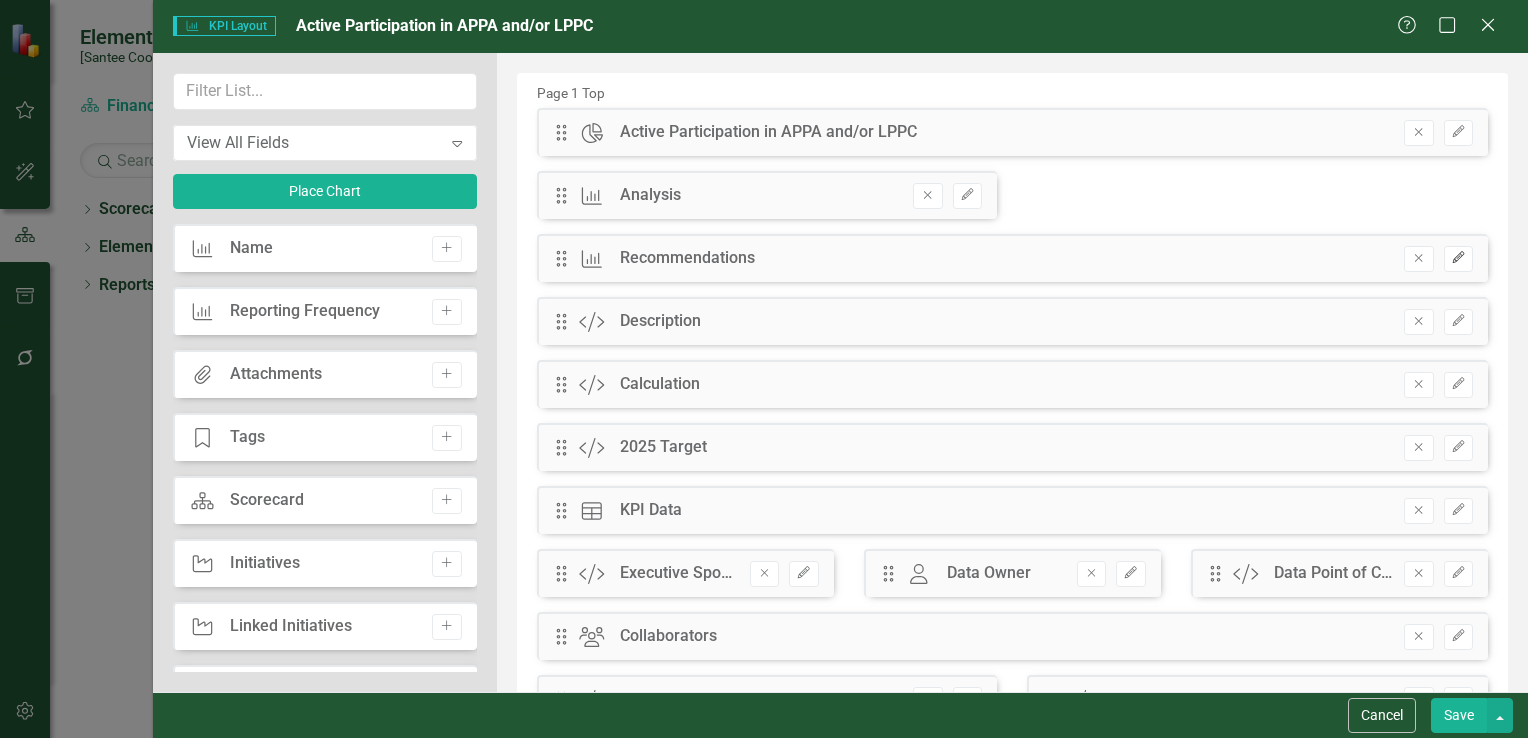click on "Edit" at bounding box center (1458, 258) 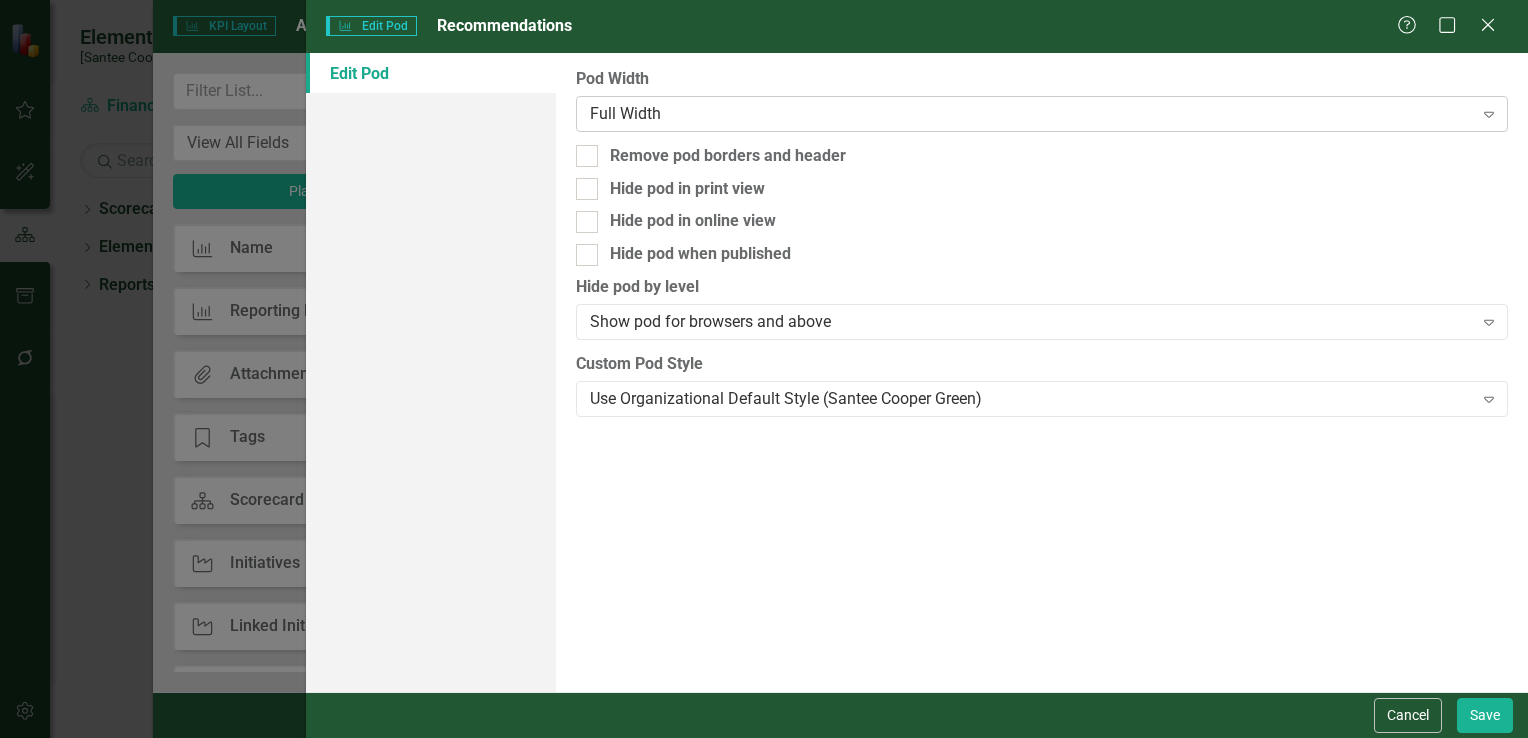 click on "Full Width" at bounding box center [1031, 113] 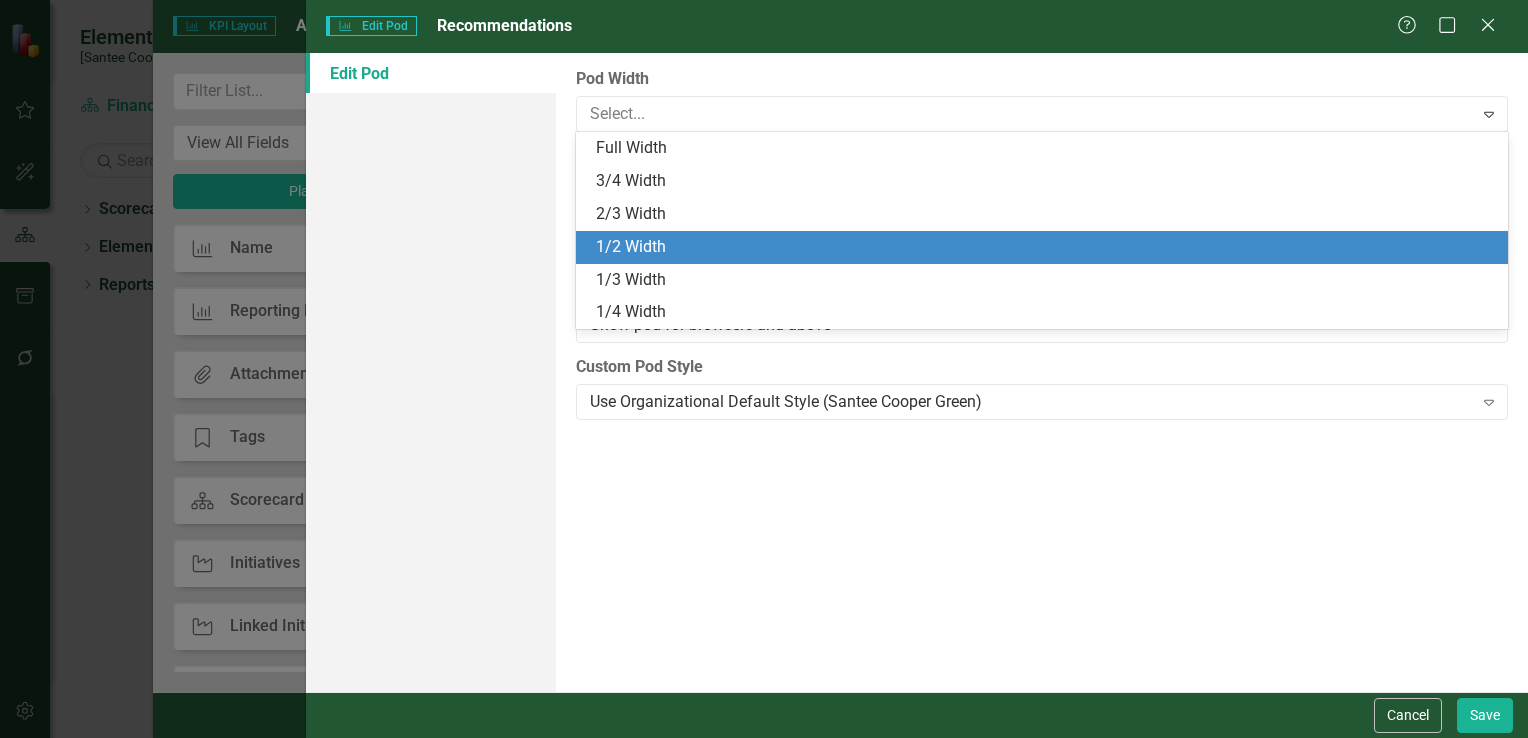 click on "1/2 Width" at bounding box center (1046, 247) 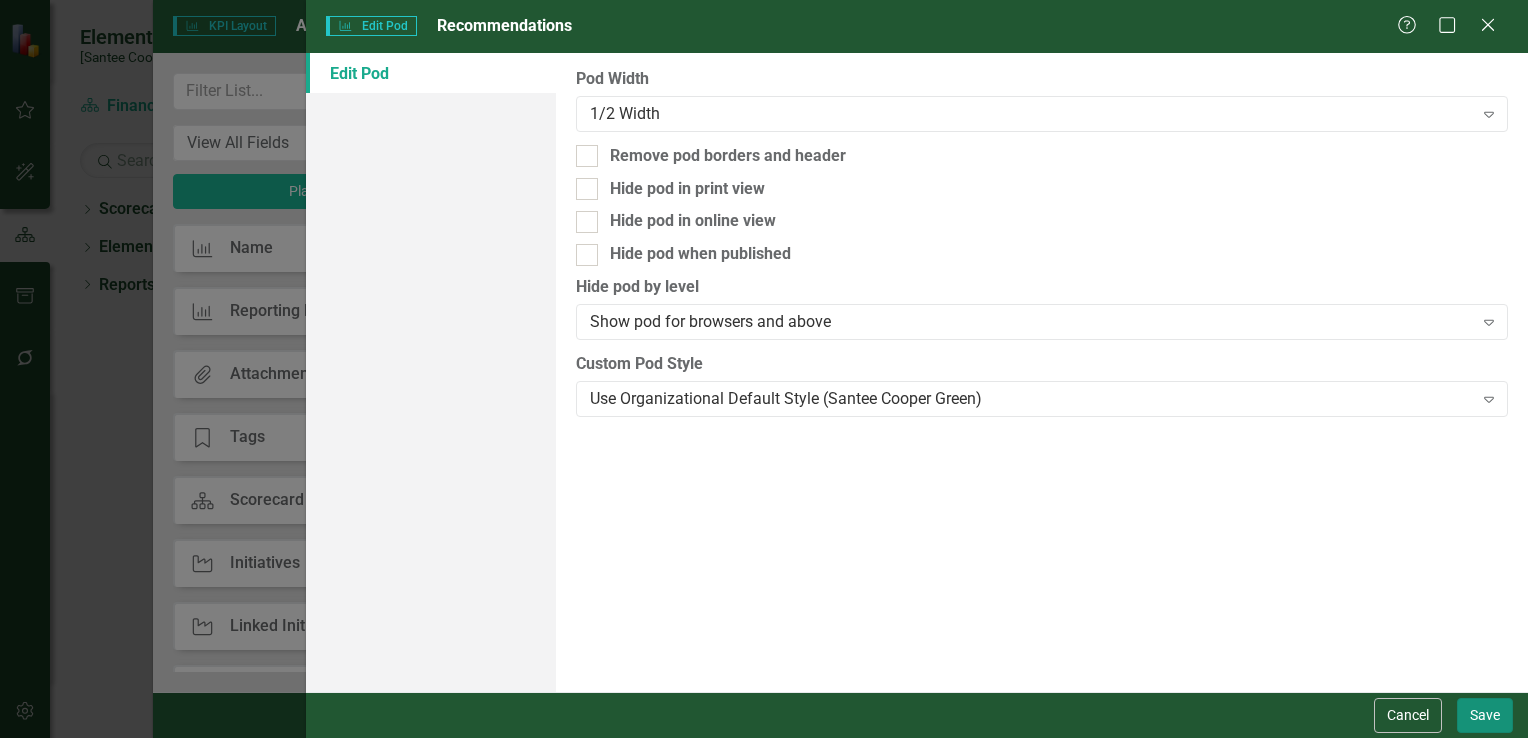 click on "Save" at bounding box center (1485, 715) 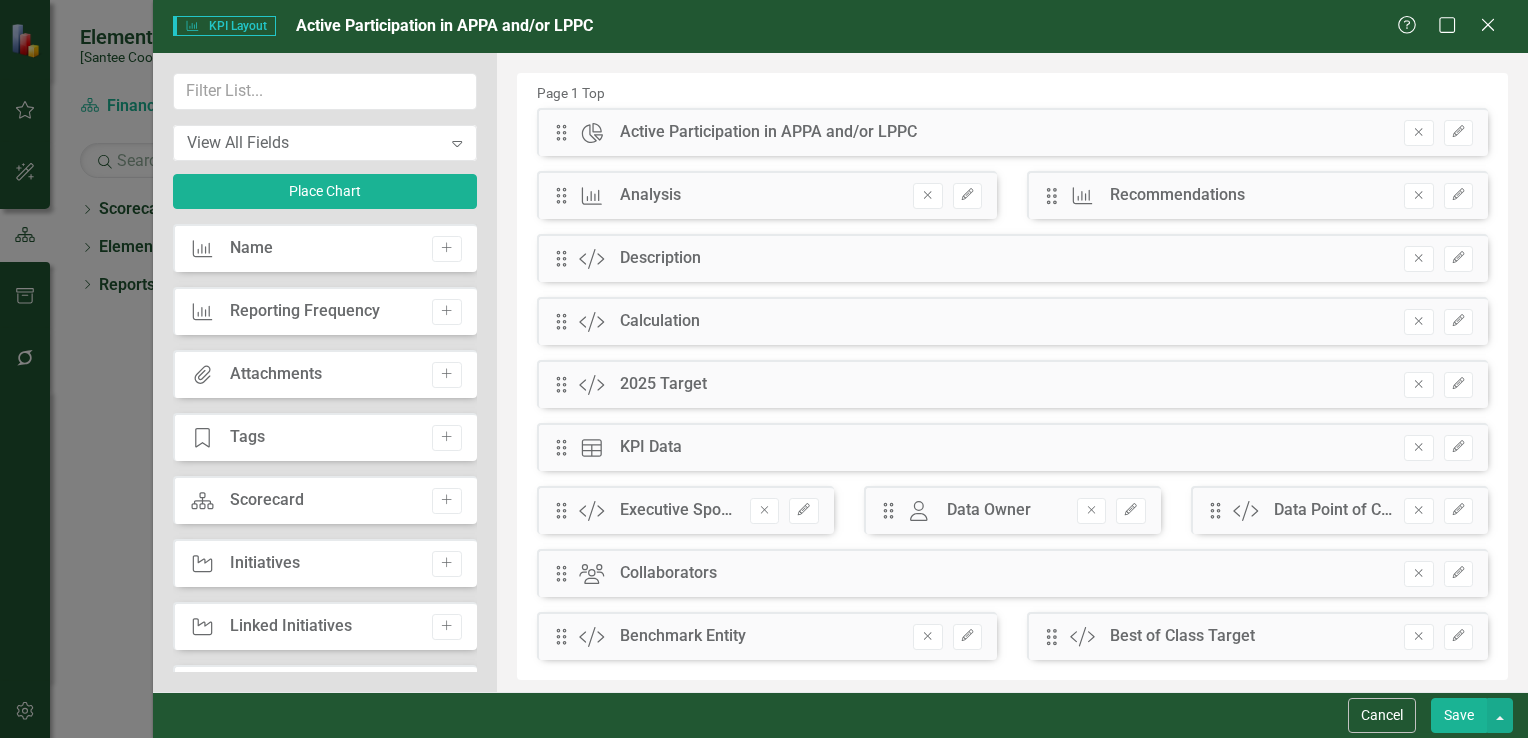 drag, startPoint x: 812, startPoint y: 194, endPoint x: 782, endPoint y: 479, distance: 286.5746 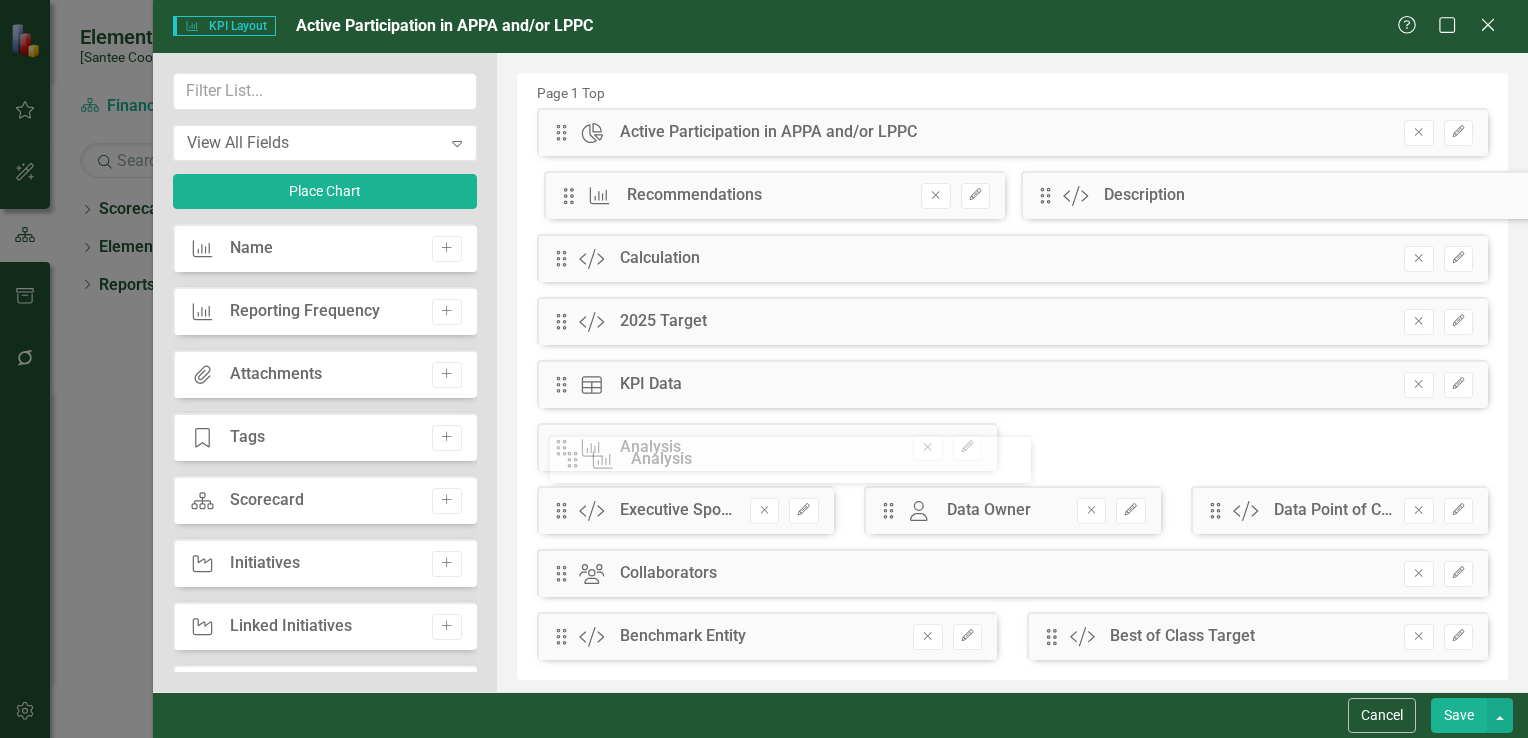 drag, startPoint x: 558, startPoint y: 197, endPoint x: 639, endPoint y: 441, distance: 257.09335 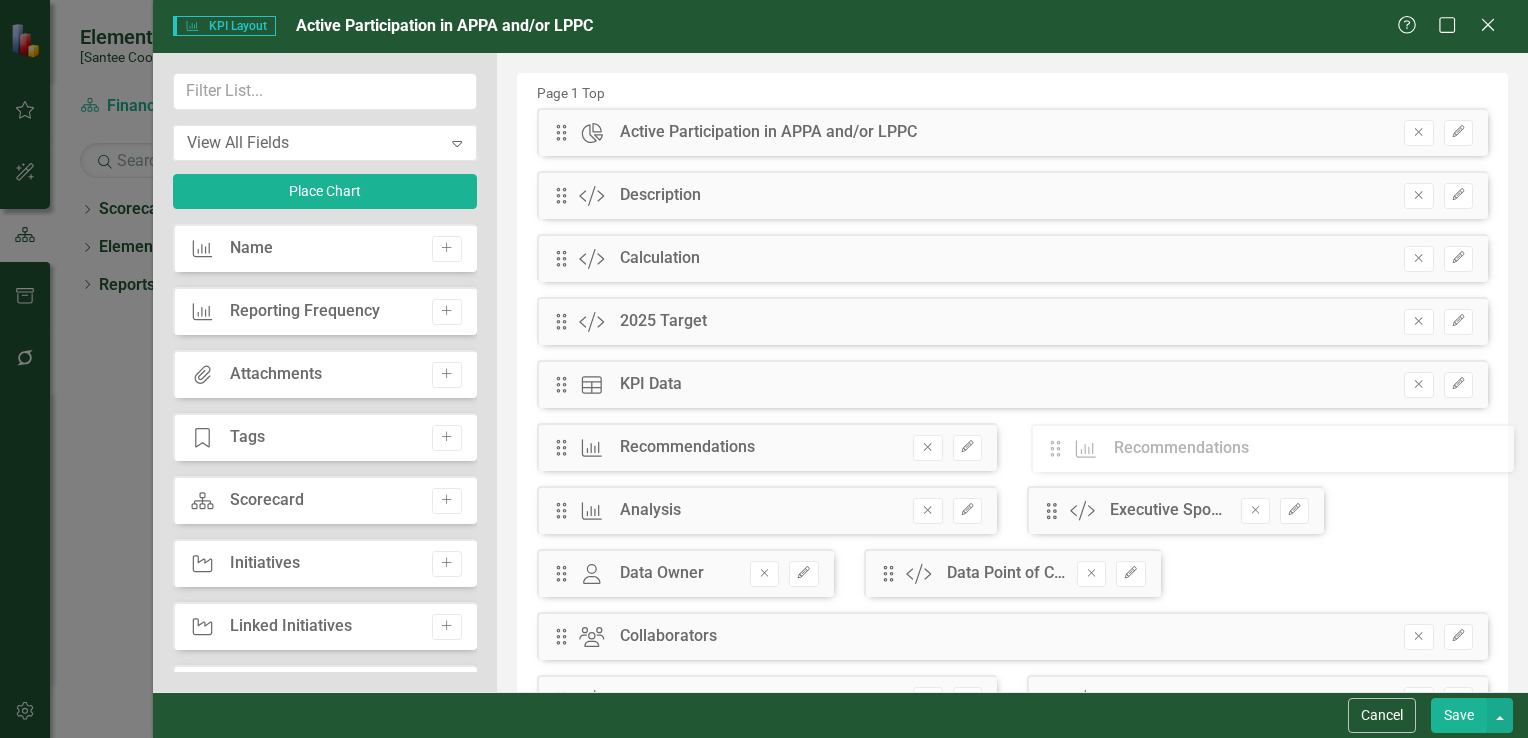 drag, startPoint x: 559, startPoint y: 194, endPoint x: 1068, endPoint y: 447, distance: 568.41003 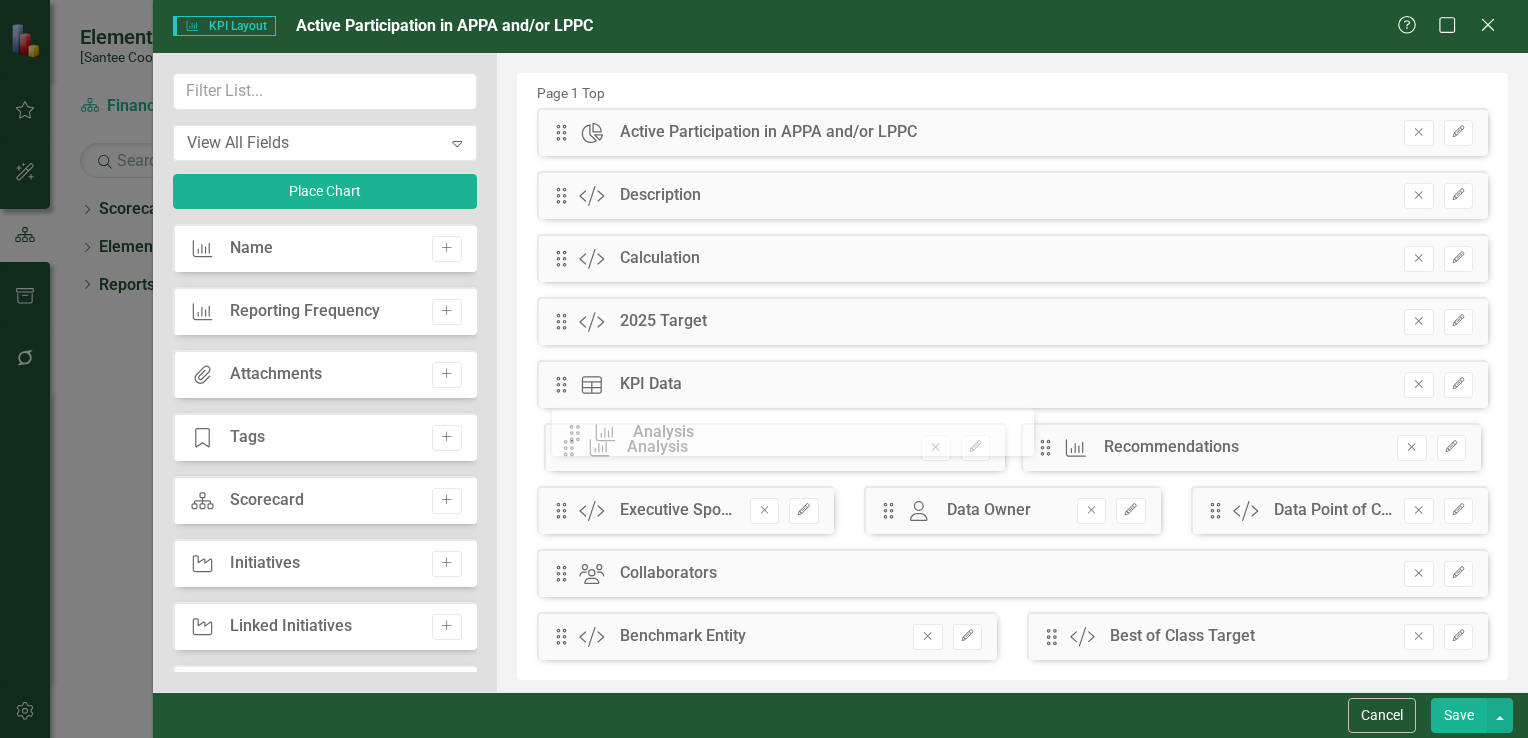 drag, startPoint x: 1045, startPoint y: 447, endPoint x: 590, endPoint y: 432, distance: 455.2472 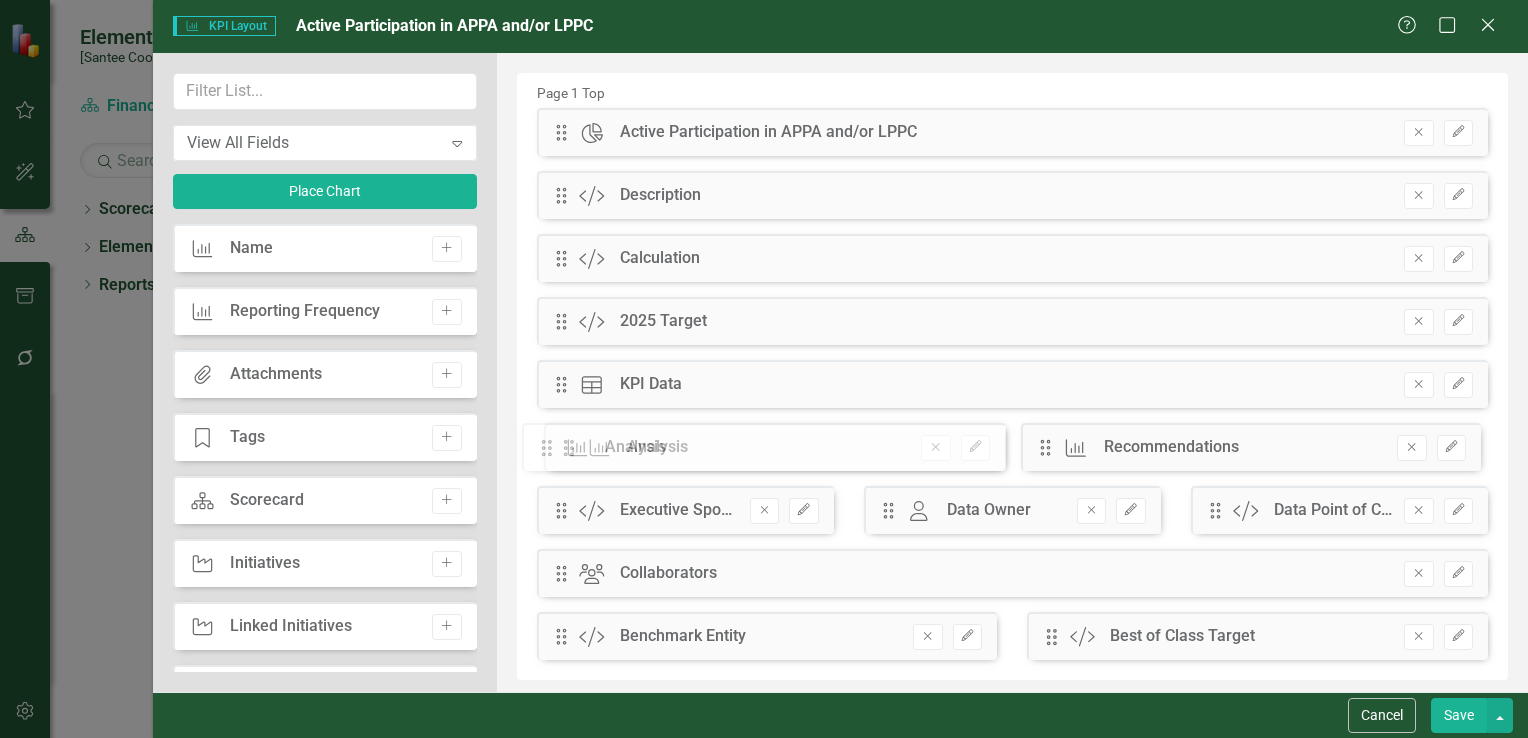 click on "The fields (or pods) that are available for you to include on the detail page are listed to the left. You can simply drag and drop to add or arrange the page to meet your needs.   Learn more in the ClearPoint Support Center. Close Help Page 1 Top Drag Chart Active Participation in APPA and/or LPPC Hidden Pod  Online   Hidden Pod  Printed Hidden Pod  Published Remove Edit Drag Custom Description Hidden Pod  Online   Hidden Pod  Printed Hidden Pod  Published Remove Edit Drag Custom Calculation Hidden Pod  Online   Hidden Pod  Printed Hidden Pod  Published Remove Edit Drag Custom 2025 Target Hidden Pod  Online   Hidden Pod  Printed Hidden Pod  Published Remove Edit Drag Data Table KPI Data Hidden Pod  Online   Hidden Pod  Printed Hidden Pod  Published Remove Edit Drag KPI Recommendations Hidden Pod  Online   Hidden Pod  Printed Hidden Pod  Published Remove Edit Drag KPI Analysis Hidden Pod  Online   Hidden Pod  Printed Hidden Pod  Published Remove Edit Drag Custom Executive Sponsor Hidden Pod  Online    Printed" at bounding box center [1012, 516] 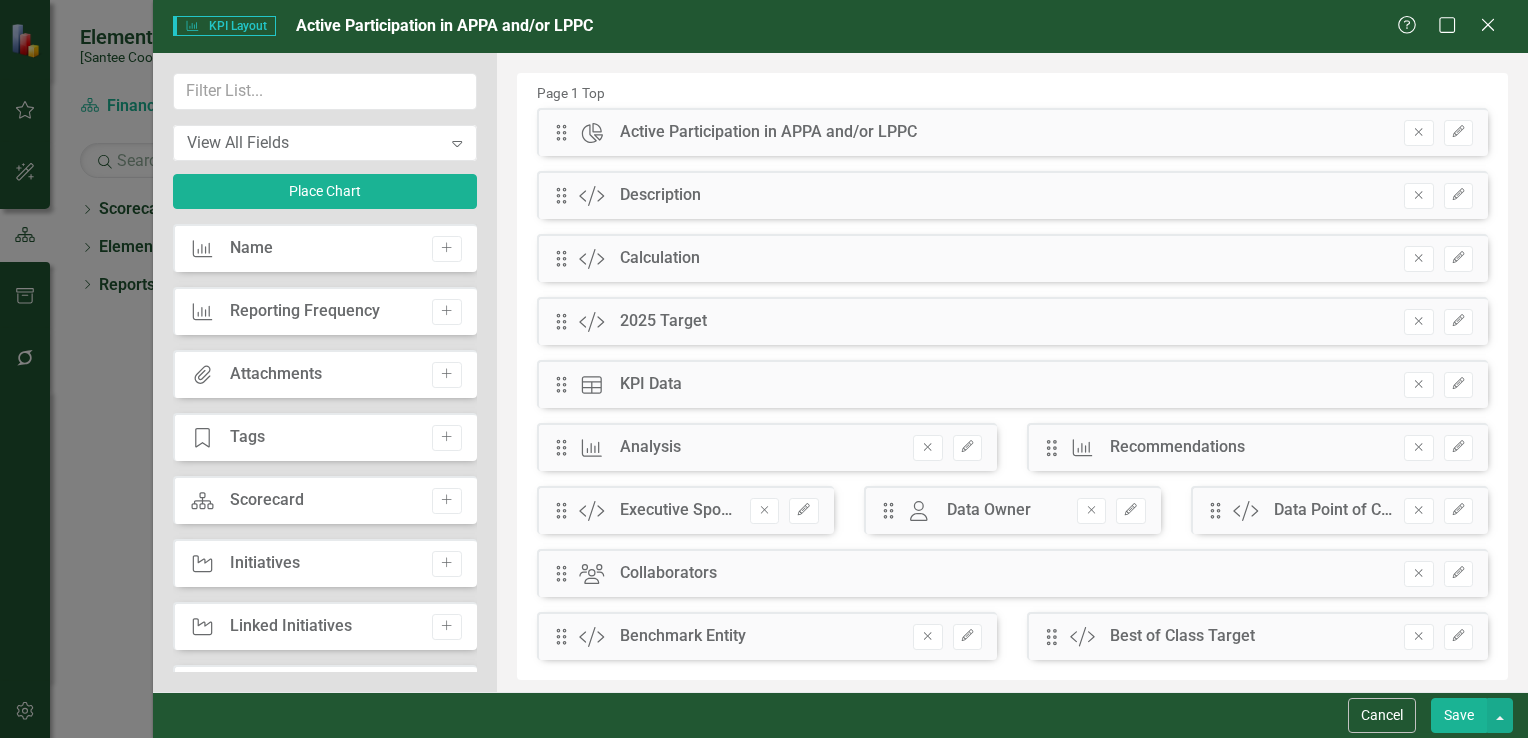 click on "Save" at bounding box center (1459, 715) 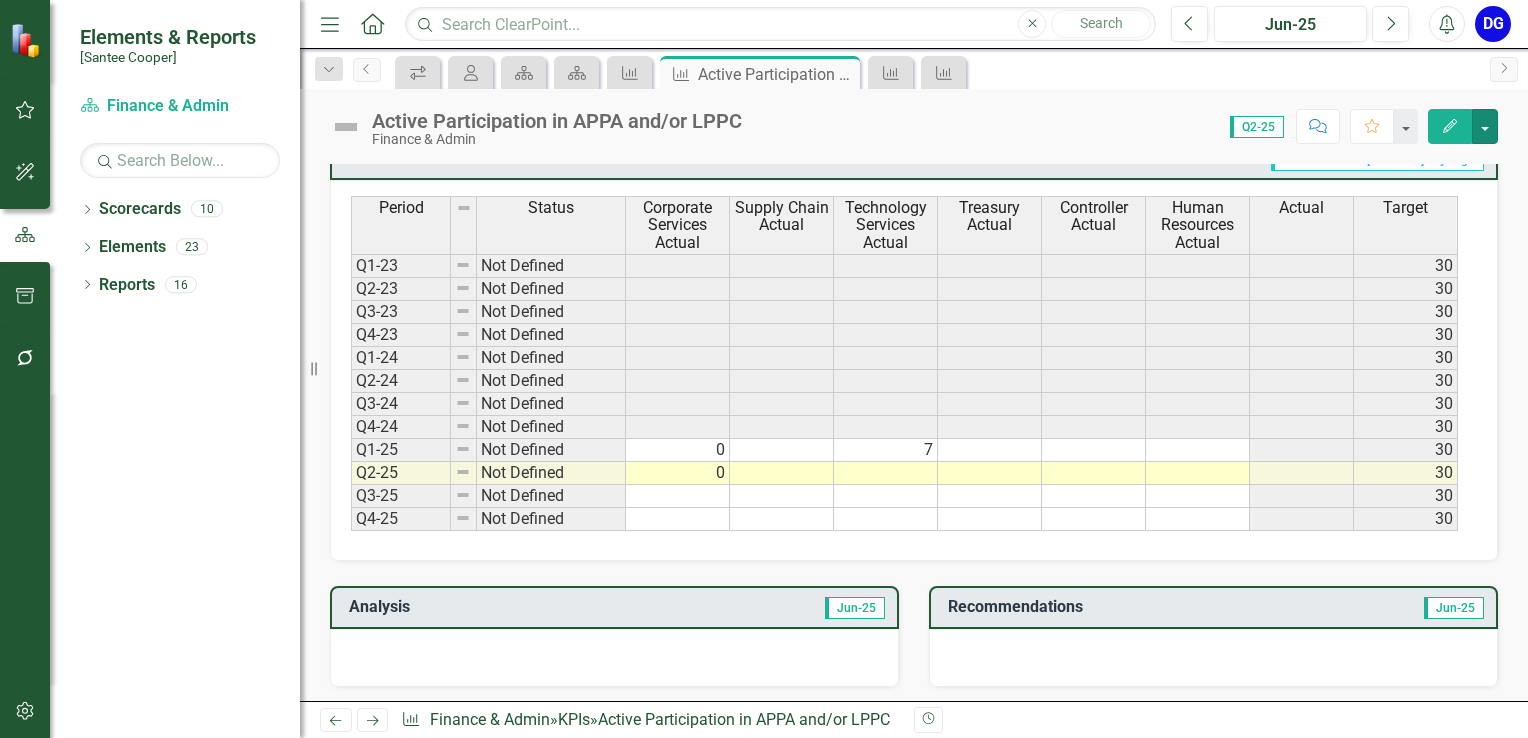 scroll, scrollTop: 832, scrollLeft: 0, axis: vertical 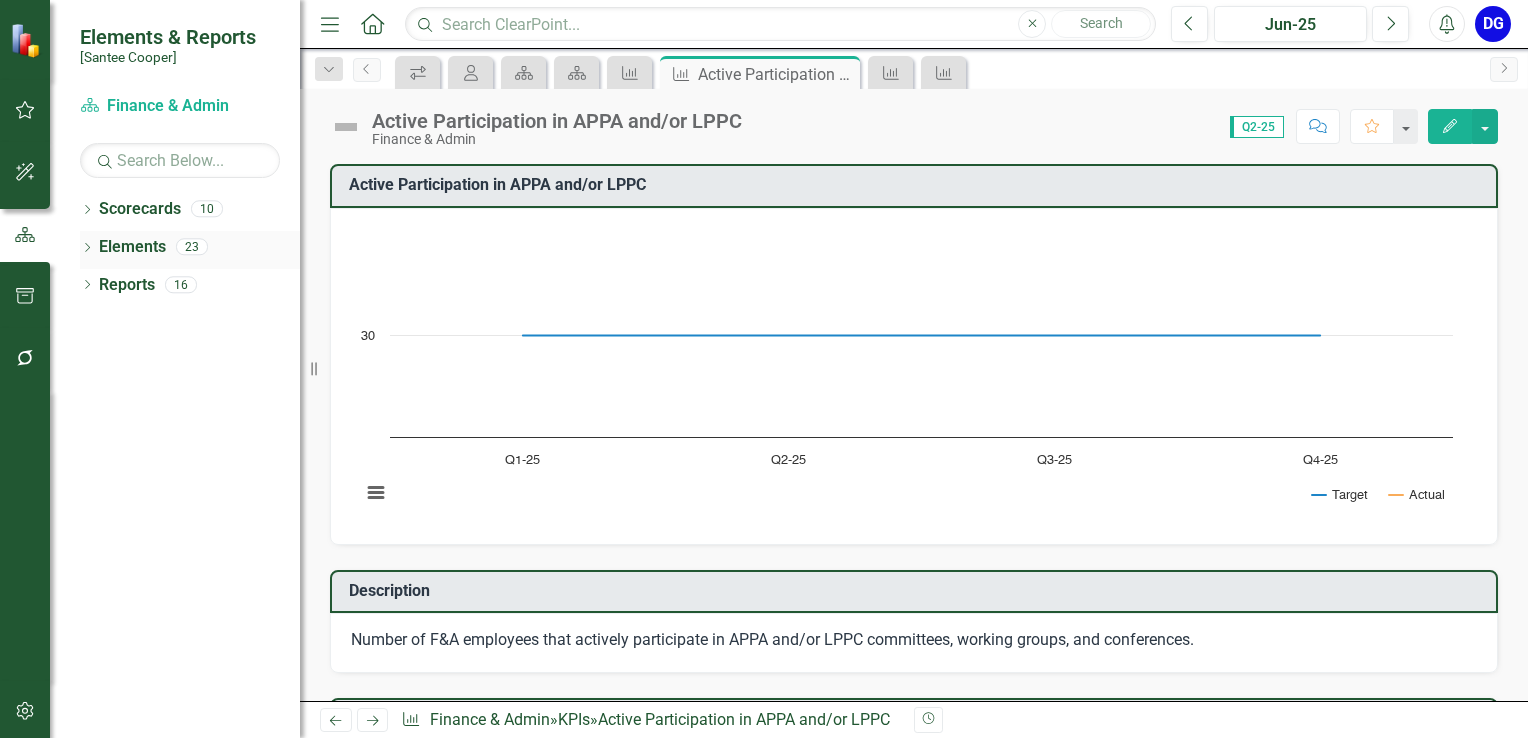 click on "Elements" at bounding box center (132, 247) 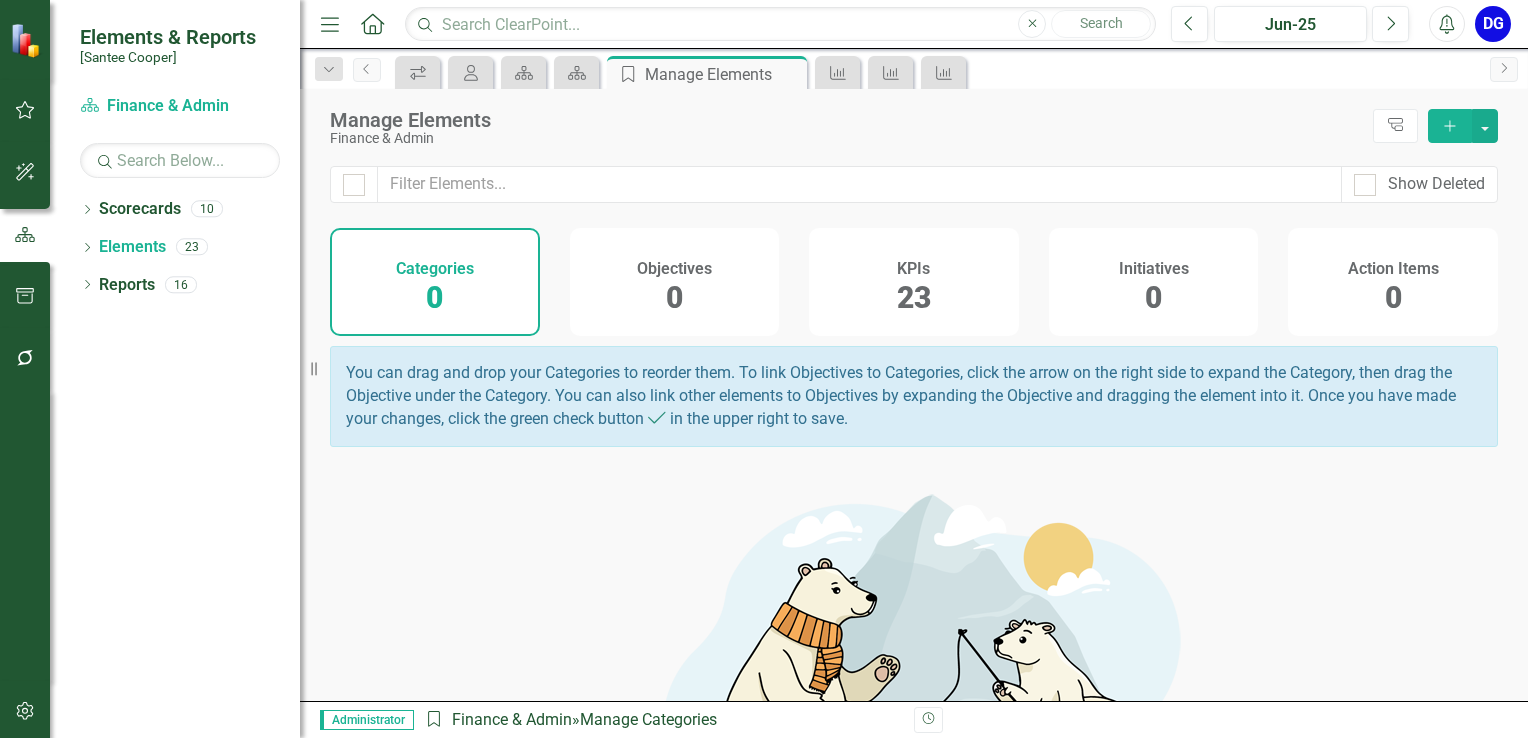 click on "23" at bounding box center (914, 297) 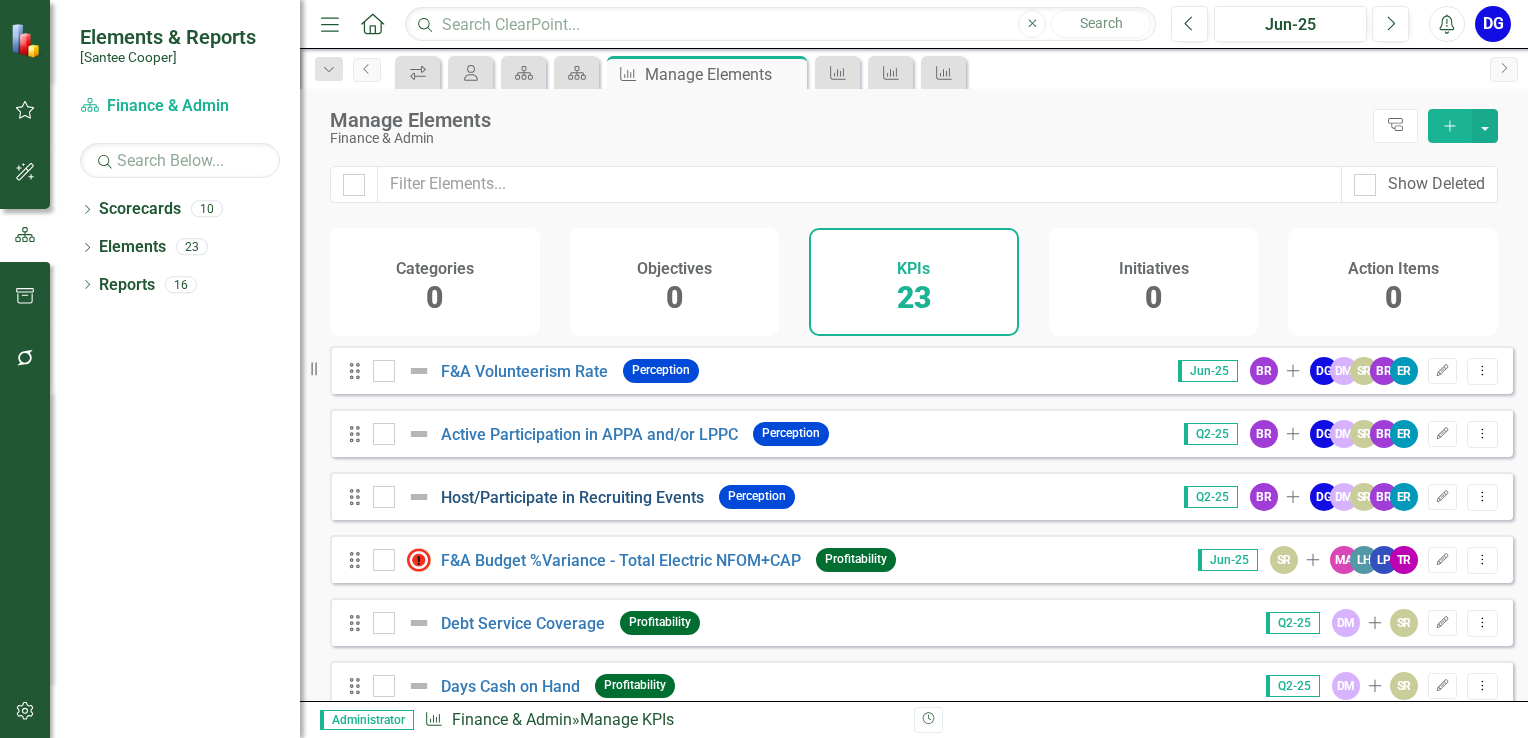 click on "Host/Participate in Recruiting Events" at bounding box center [572, 497] 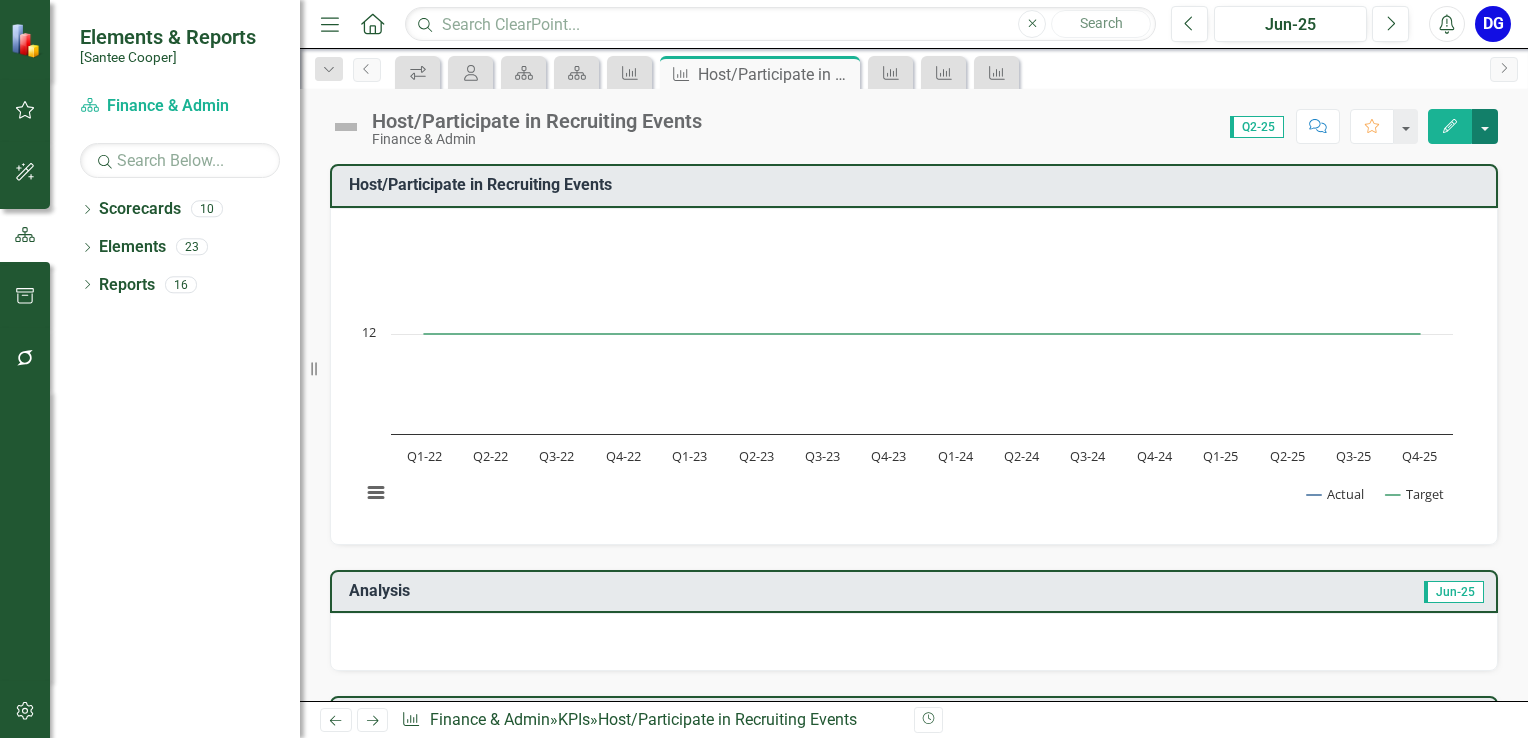 click at bounding box center (1485, 126) 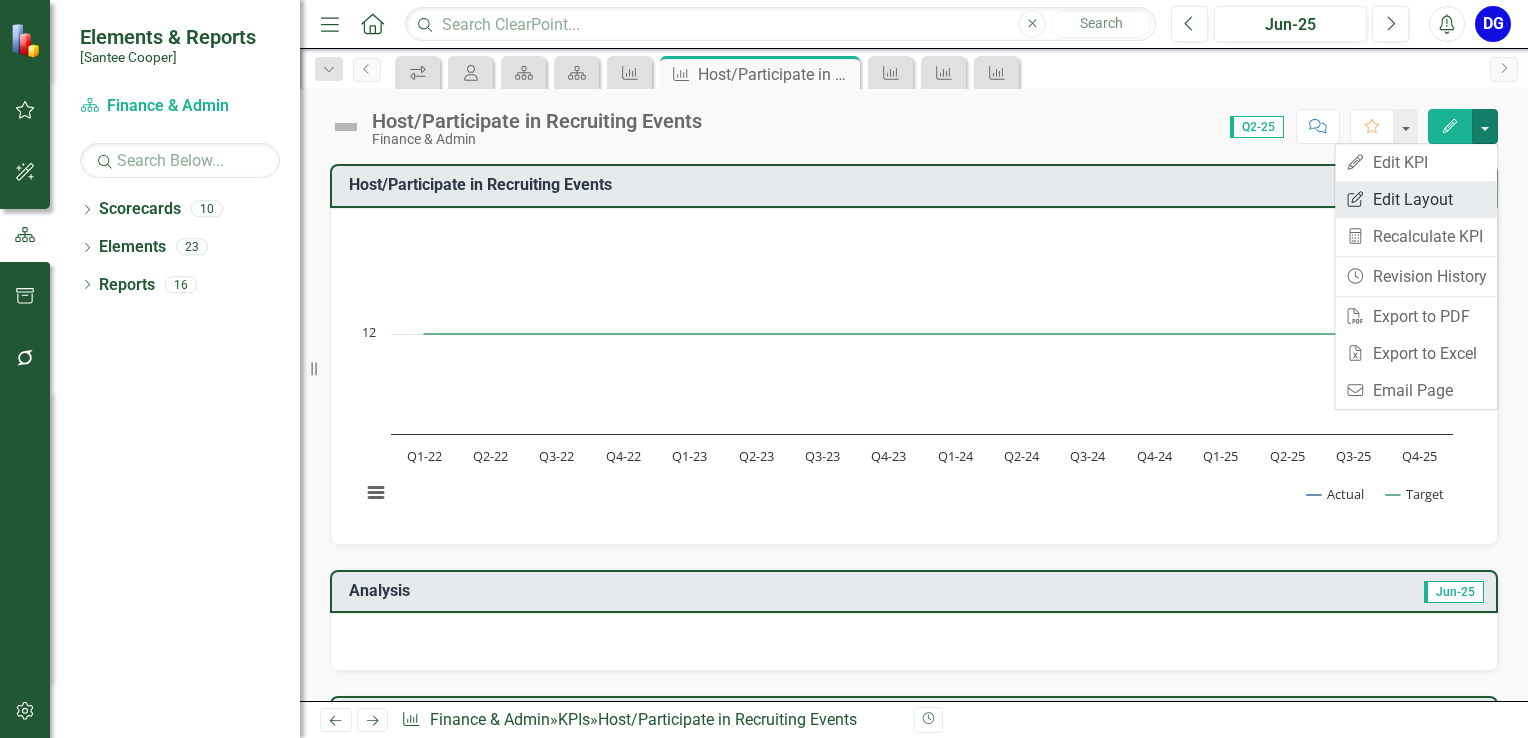 click on "Edit Report Edit Layout" at bounding box center [1416, 199] 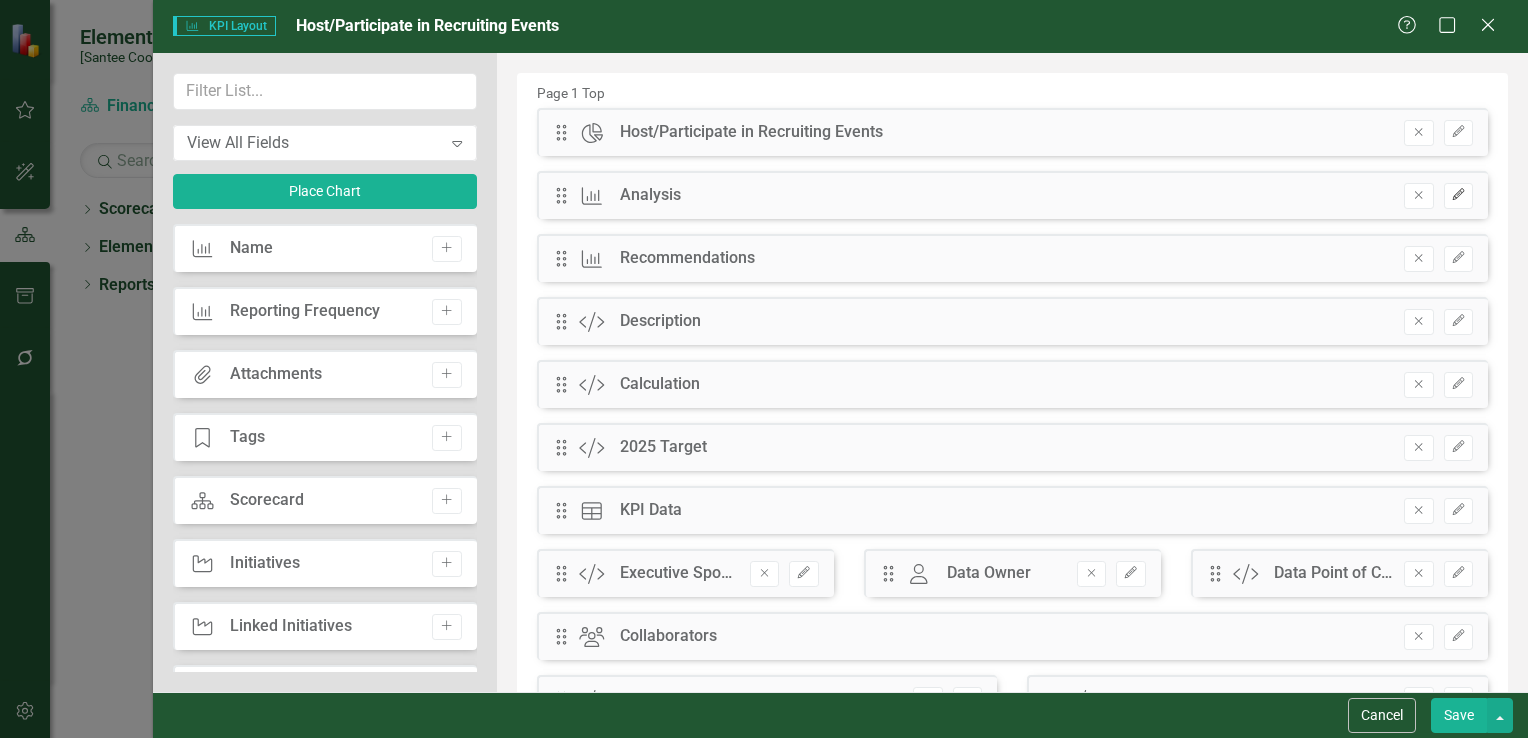 click on "Edit" at bounding box center [1458, 195] 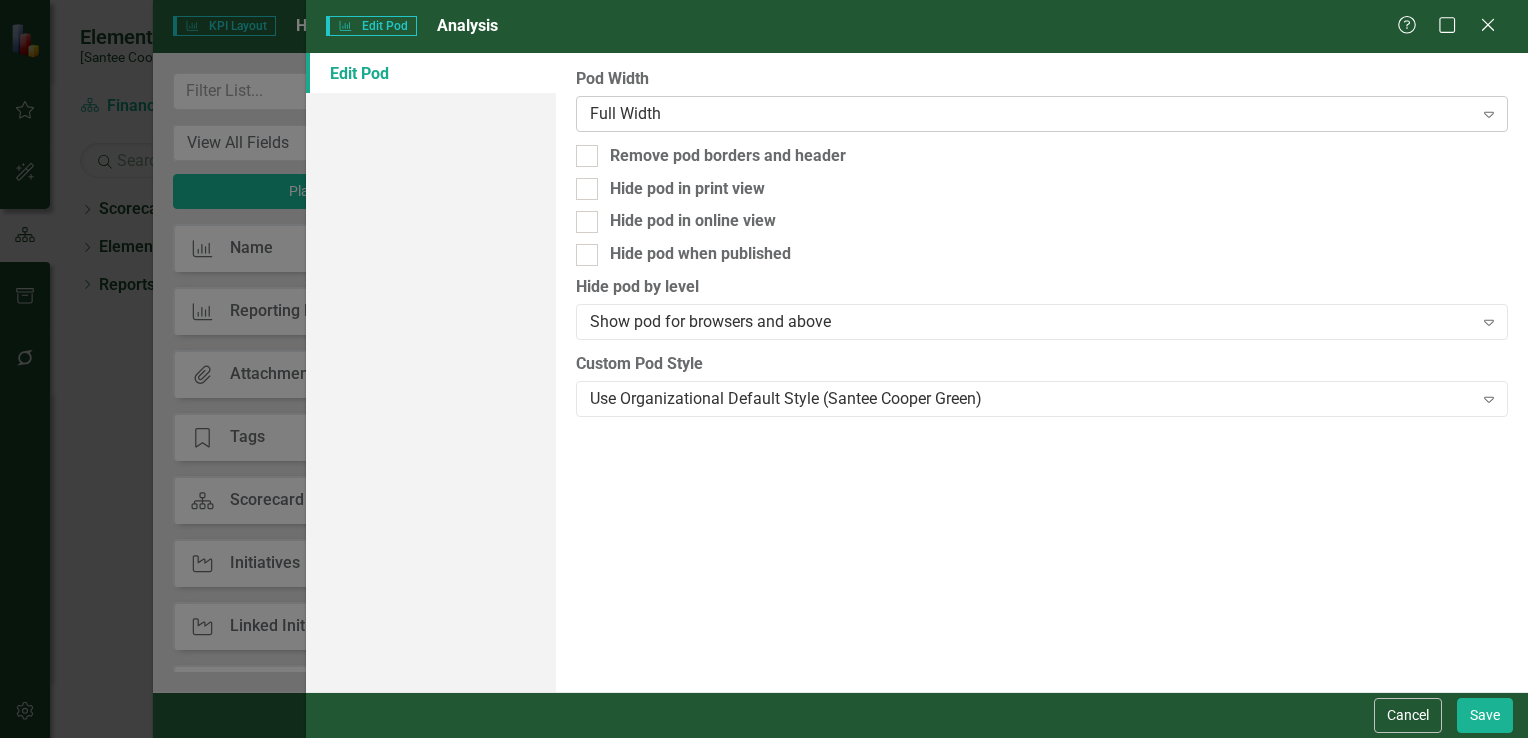 click on "Full Width" at bounding box center [1031, 113] 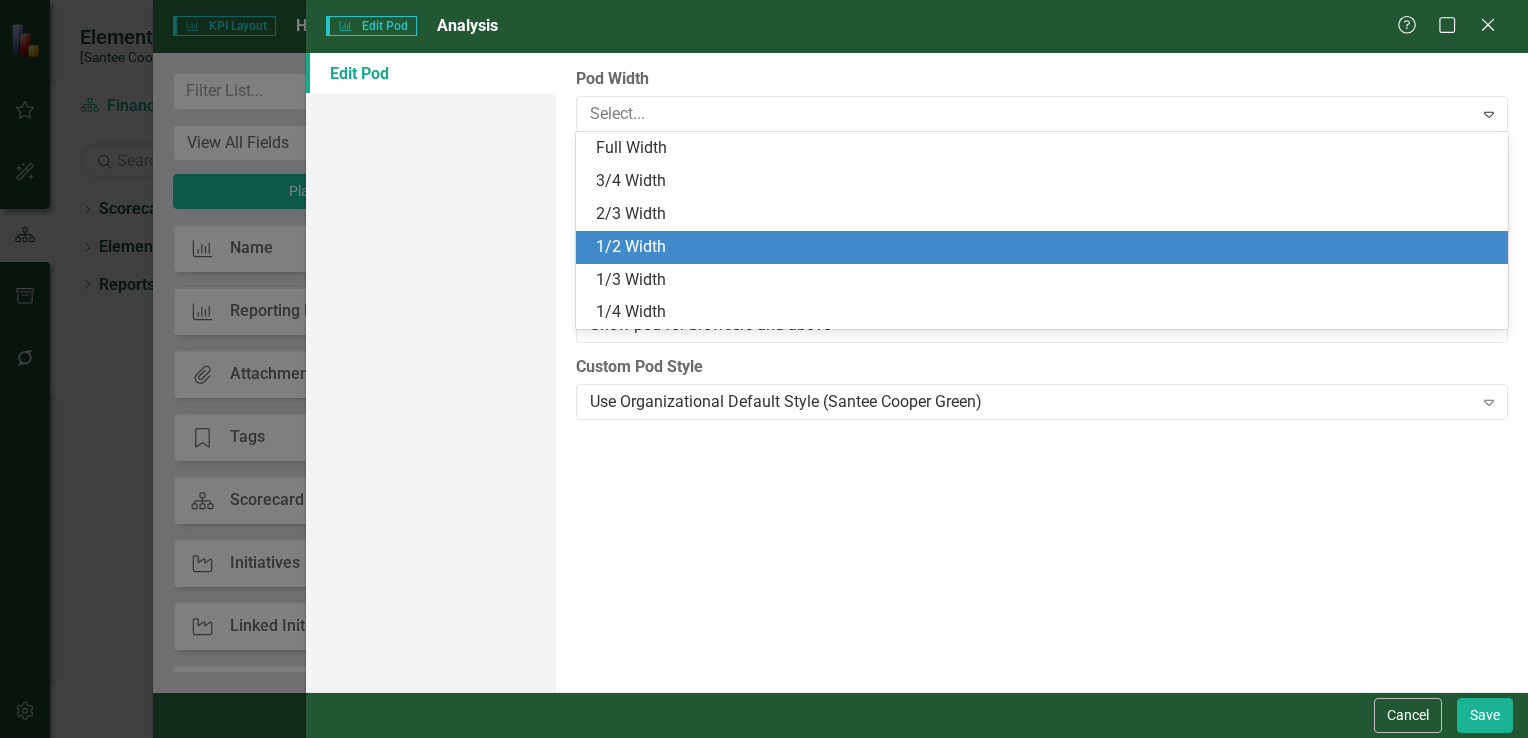 click on "1/2 Width" at bounding box center [1046, 247] 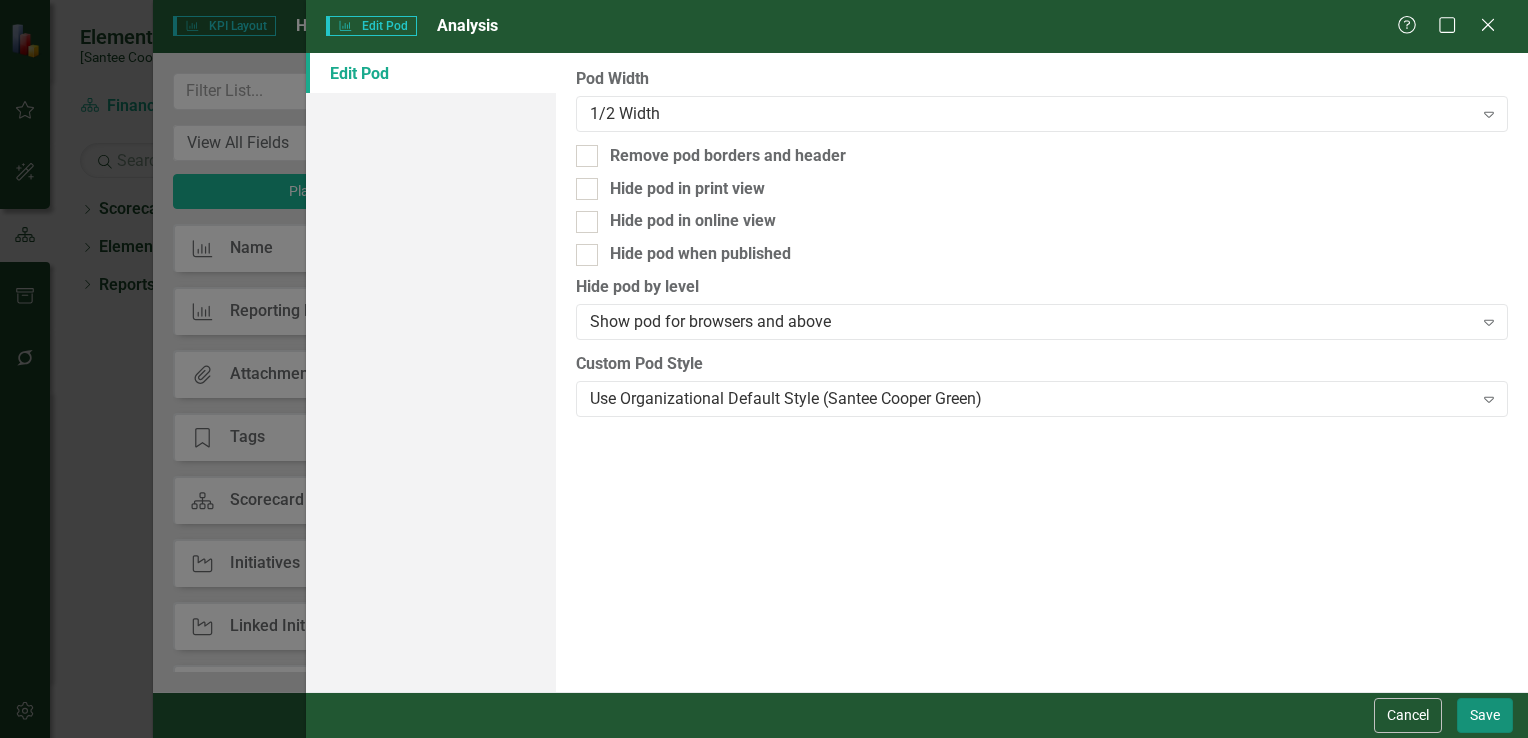 click on "Save" at bounding box center (1485, 715) 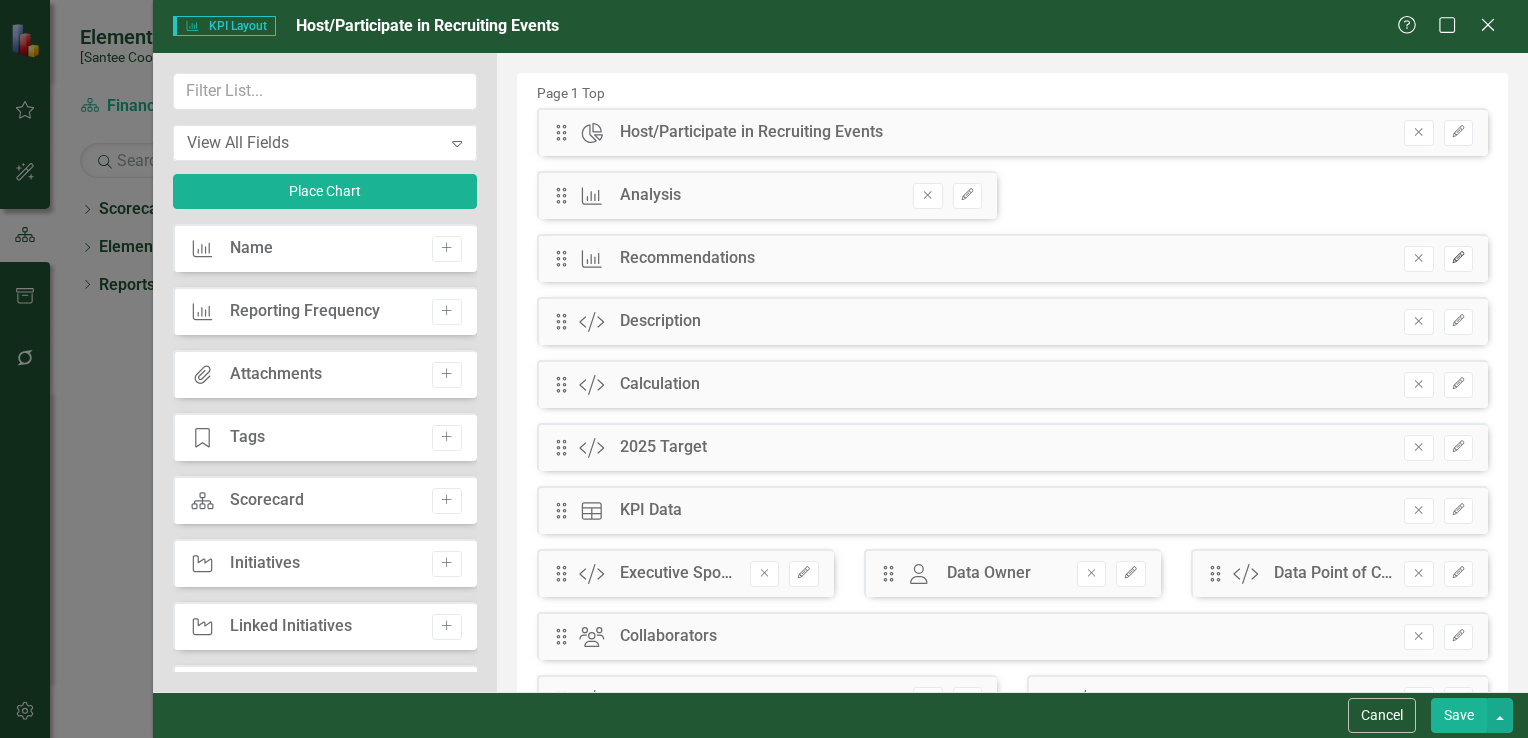 click on "Edit" at bounding box center [1458, 259] 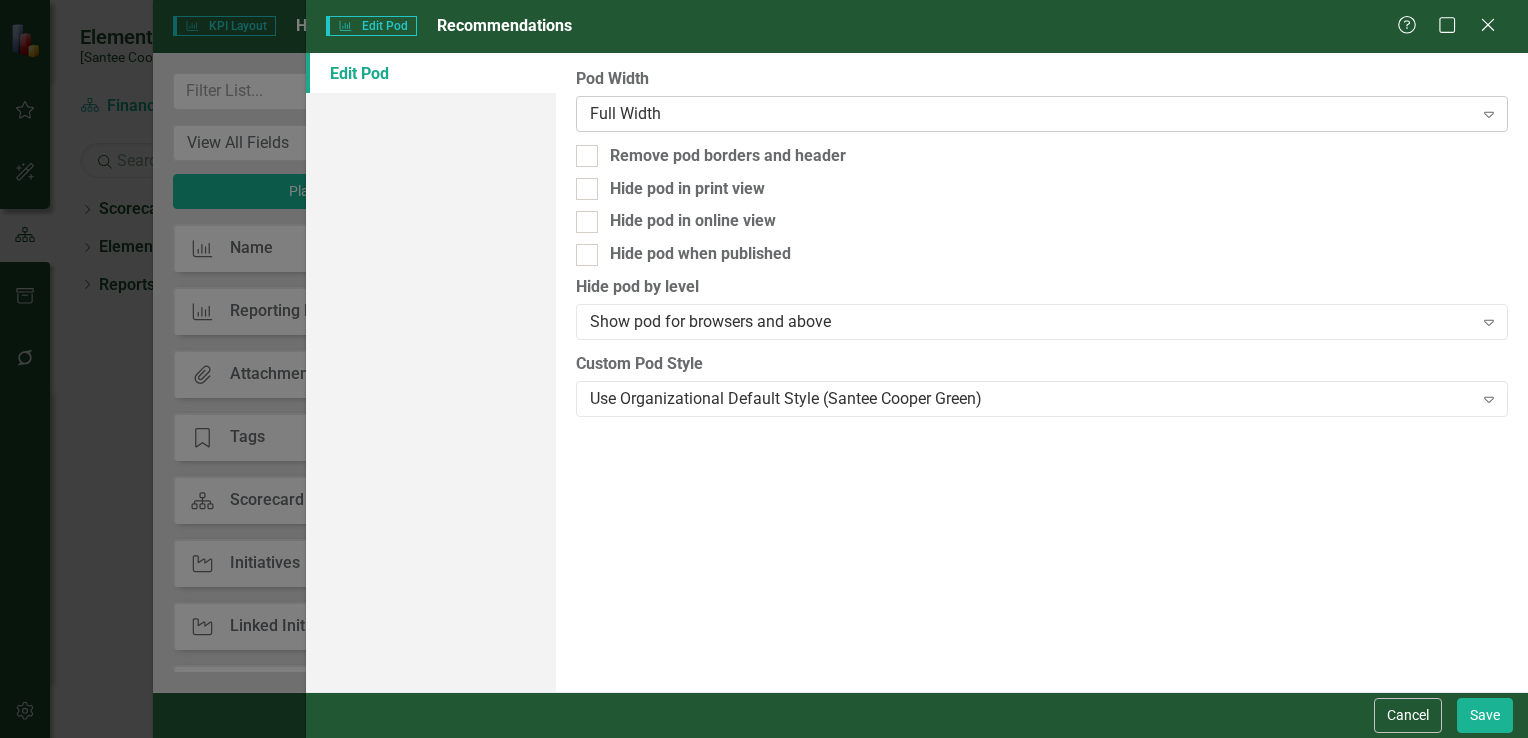 click on "Full Width" at bounding box center (1031, 113) 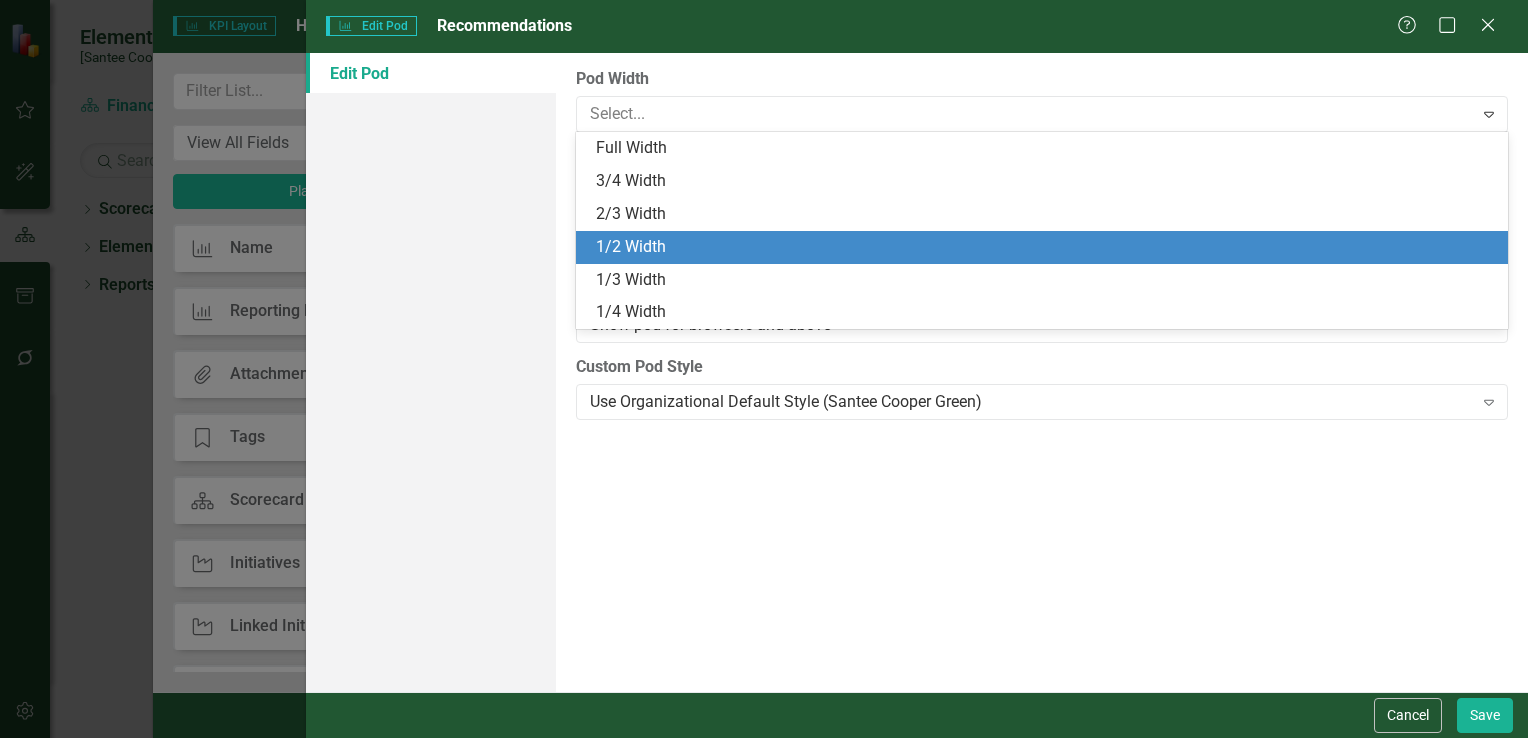 click on "1/2 Width" at bounding box center (1046, 247) 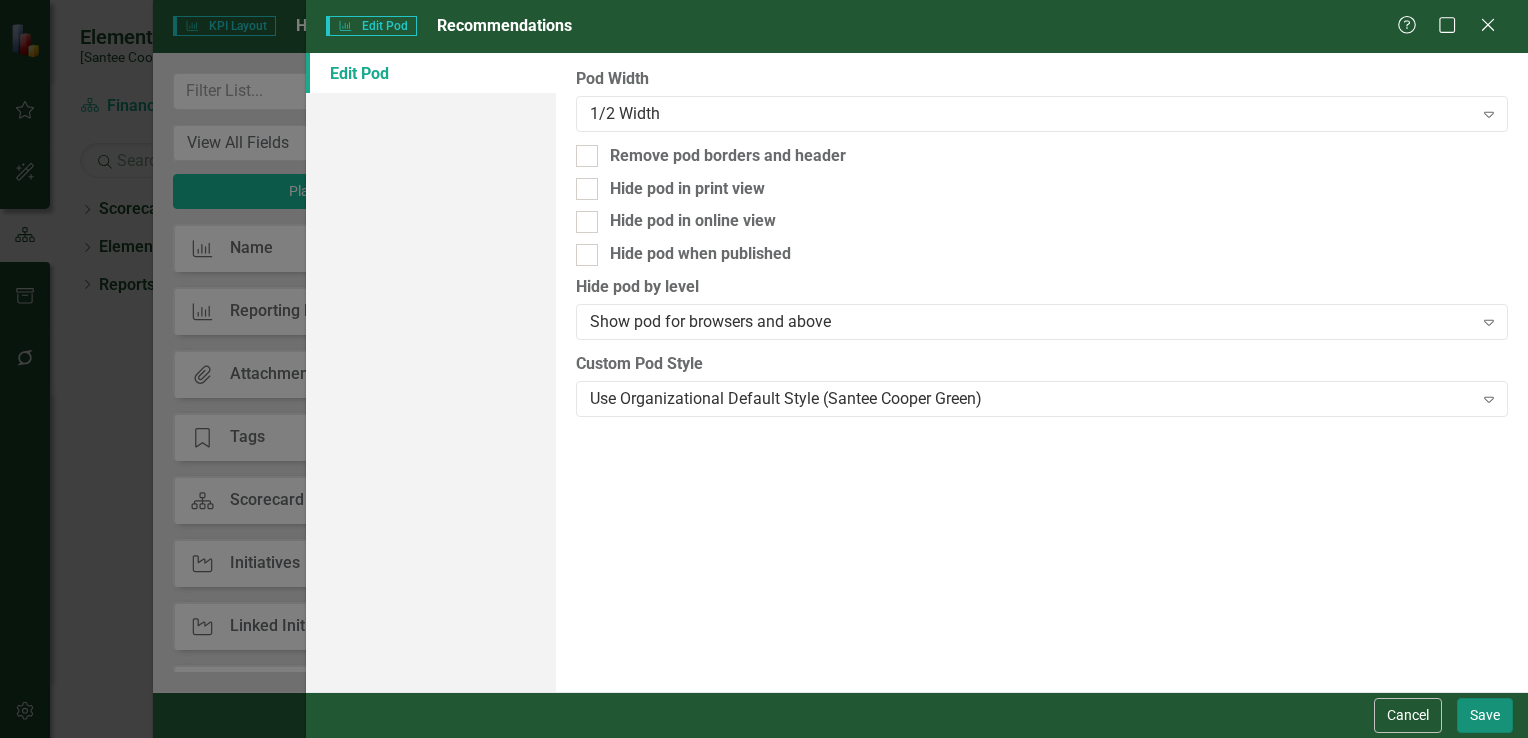click on "Save" at bounding box center [1485, 715] 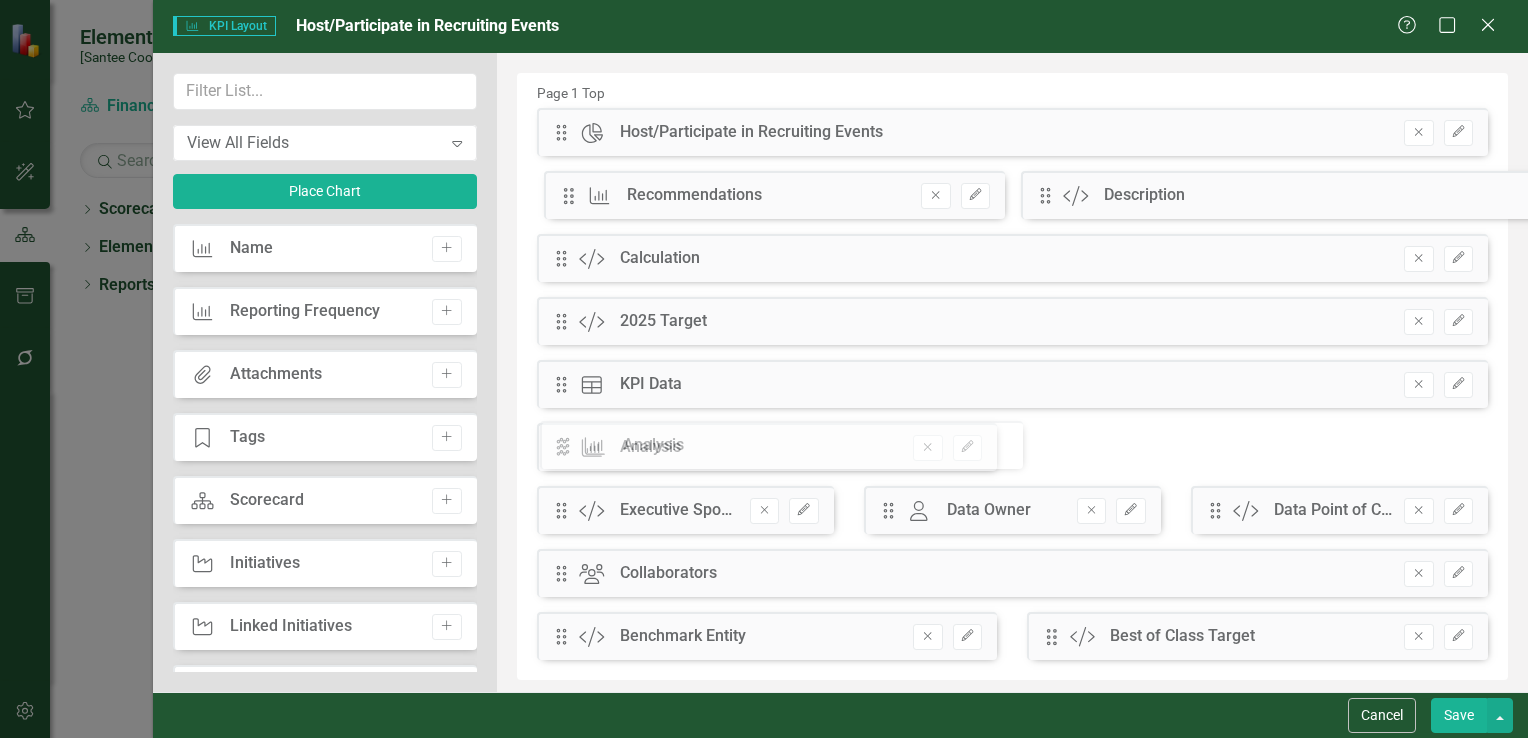 drag, startPoint x: 560, startPoint y: 198, endPoint x: 578, endPoint y: 448, distance: 250.64716 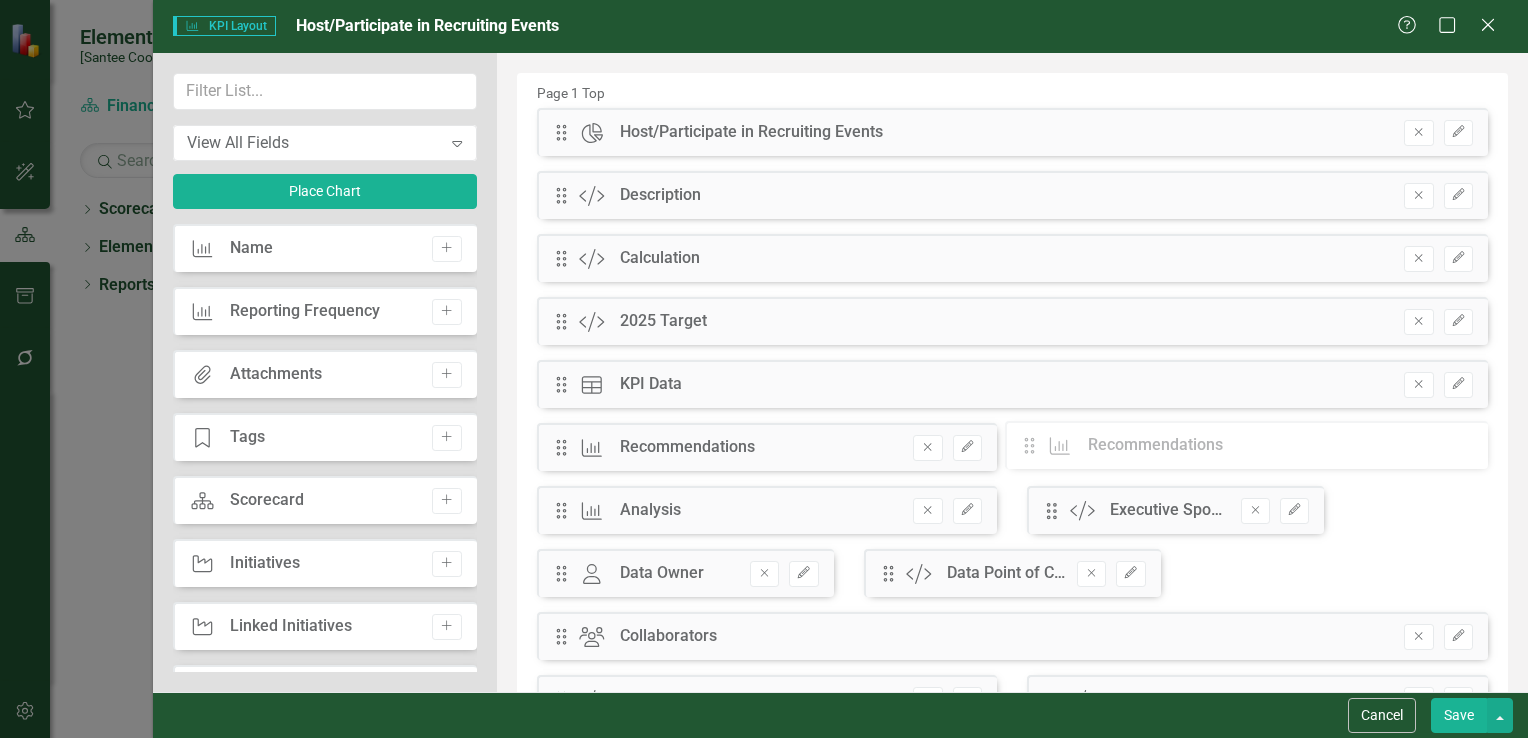 drag, startPoint x: 563, startPoint y: 193, endPoint x: 1046, endPoint y: 443, distance: 543.86487 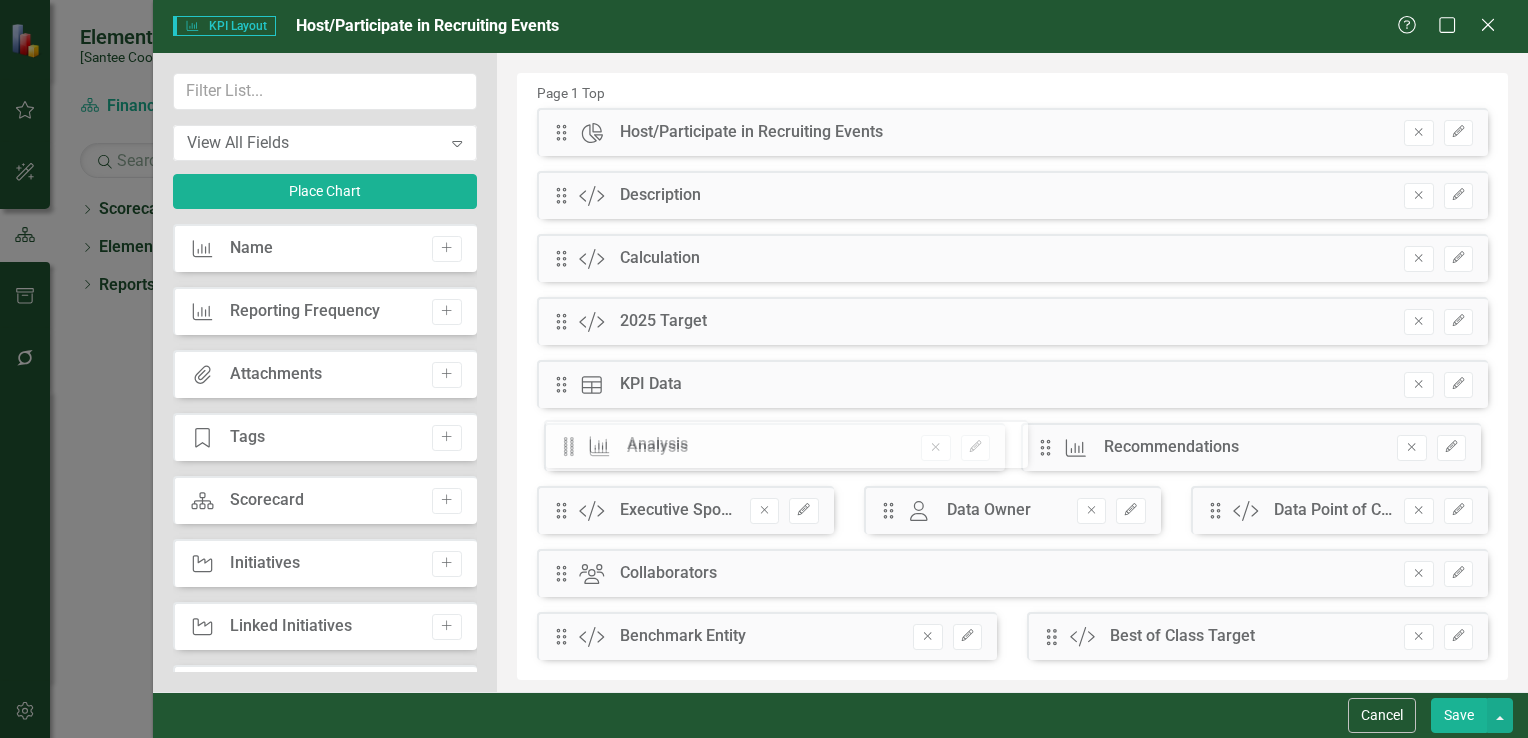 drag, startPoint x: 854, startPoint y: 462, endPoint x: 580, endPoint y: 443, distance: 274.65796 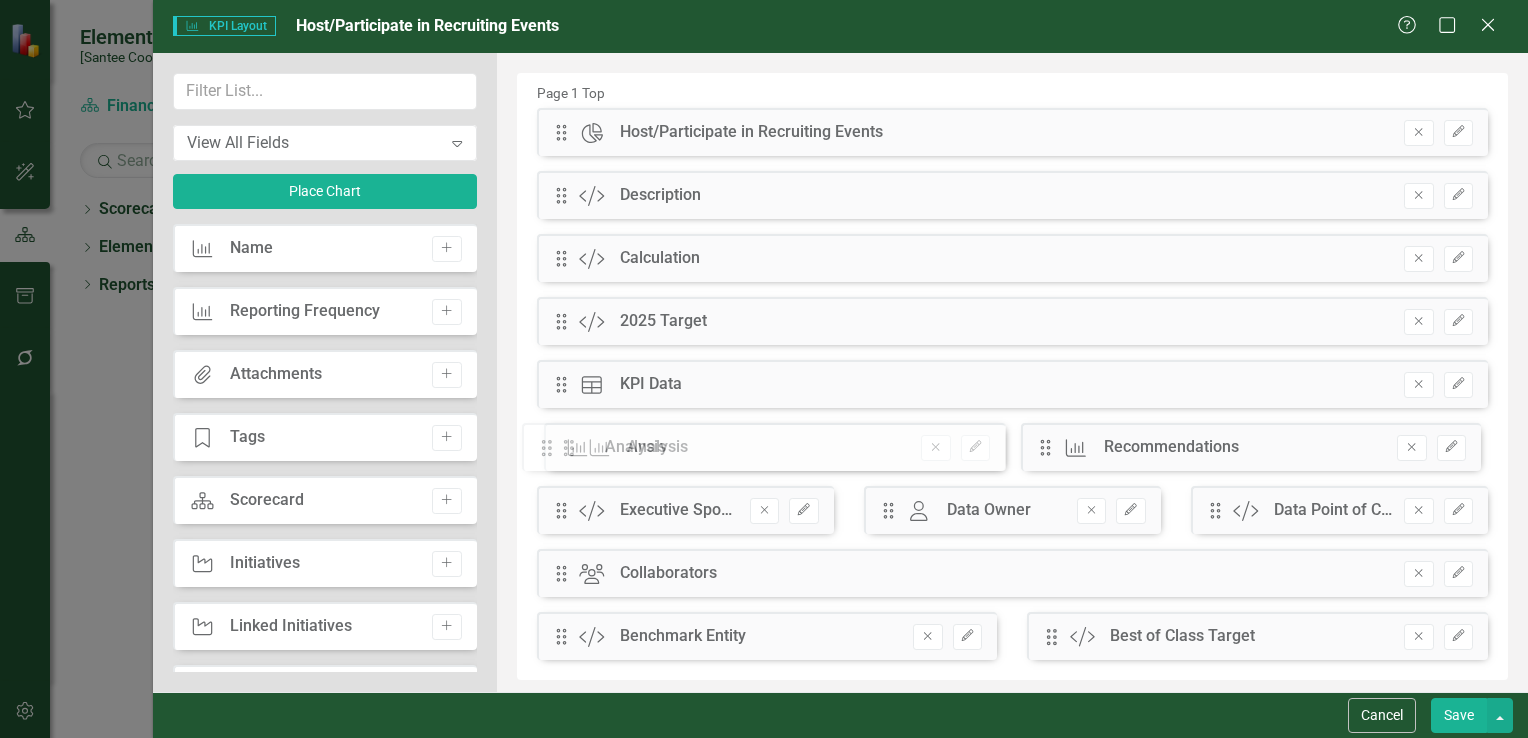 click on "The fields (or pods) that are available for you to include on the detail page are listed to the left. You can simply drag and drop to add or arrange the page to meet your needs.   Learn more in the ClearPoint Support Center. Close Help Page 1 Top Drag Chart Host/Participate in Recruiting Events Hidden Pod  Online   Hidden Pod  Printed Hidden Pod  Published Remove Edit Drag Custom Description Hidden Pod  Online   Hidden Pod  Printed Hidden Pod  Published Remove Edit Drag Custom Calculation Hidden Pod  Online   Hidden Pod  Printed Hidden Pod  Published Remove Edit Drag Custom 2025 Target Hidden Pod  Online   Hidden Pod  Printed Hidden Pod  Published Remove Edit Drag Data Table KPI Data Hidden Pod  Online   Hidden Pod  Printed Hidden Pod  Published Remove Edit Drag KPI Recommendations Hidden Pod  Online   Hidden Pod  Printed Hidden Pod  Published Remove Edit Drag KPI Analysis Hidden Pod  Online   Hidden Pod  Printed Hidden Pod  Published Remove Edit Drag Custom Executive Sponsor Hidden Pod  Online   Hidden Pod" at bounding box center (1012, 516) 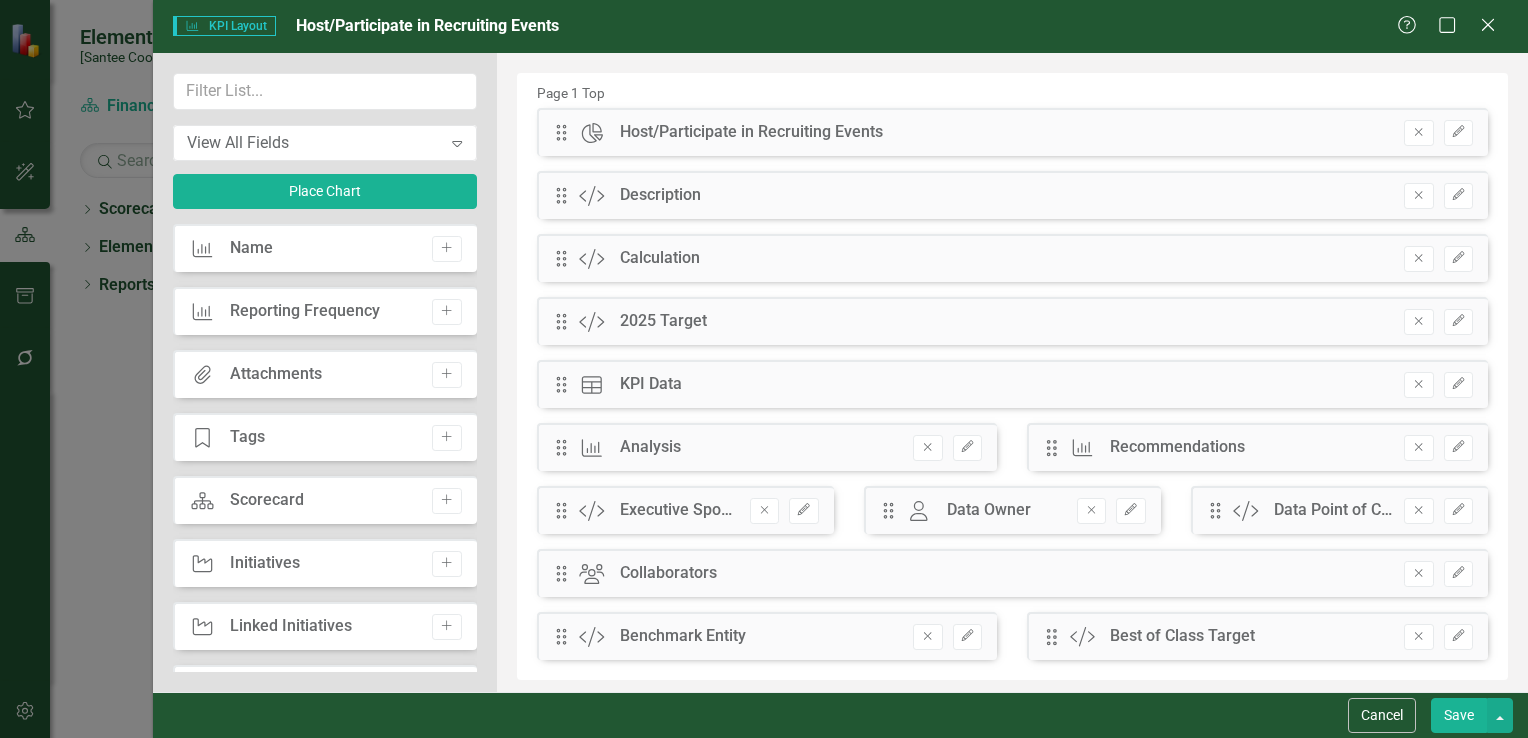 click on "Save" at bounding box center [1459, 715] 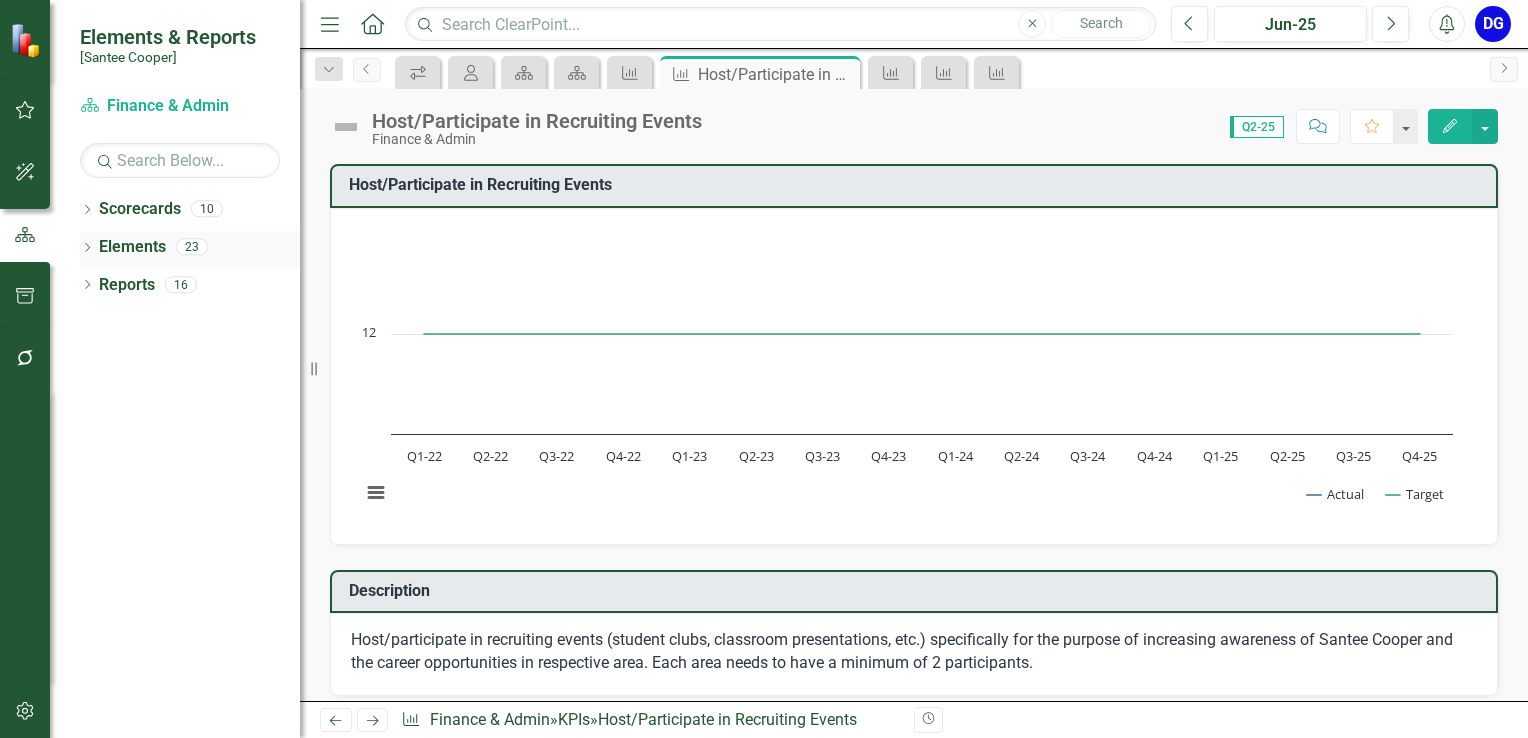 click on "Elements" at bounding box center (132, 247) 